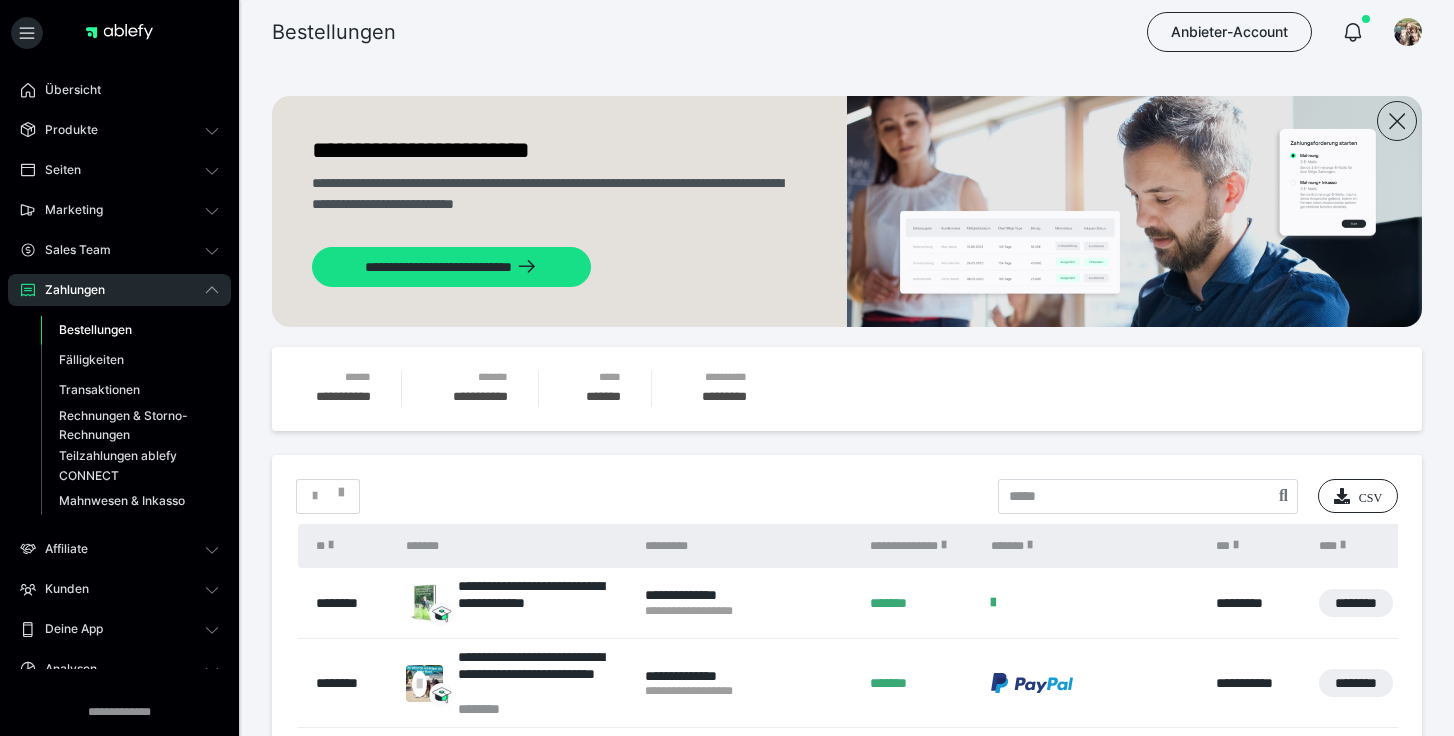 scroll, scrollTop: 93, scrollLeft: 0, axis: vertical 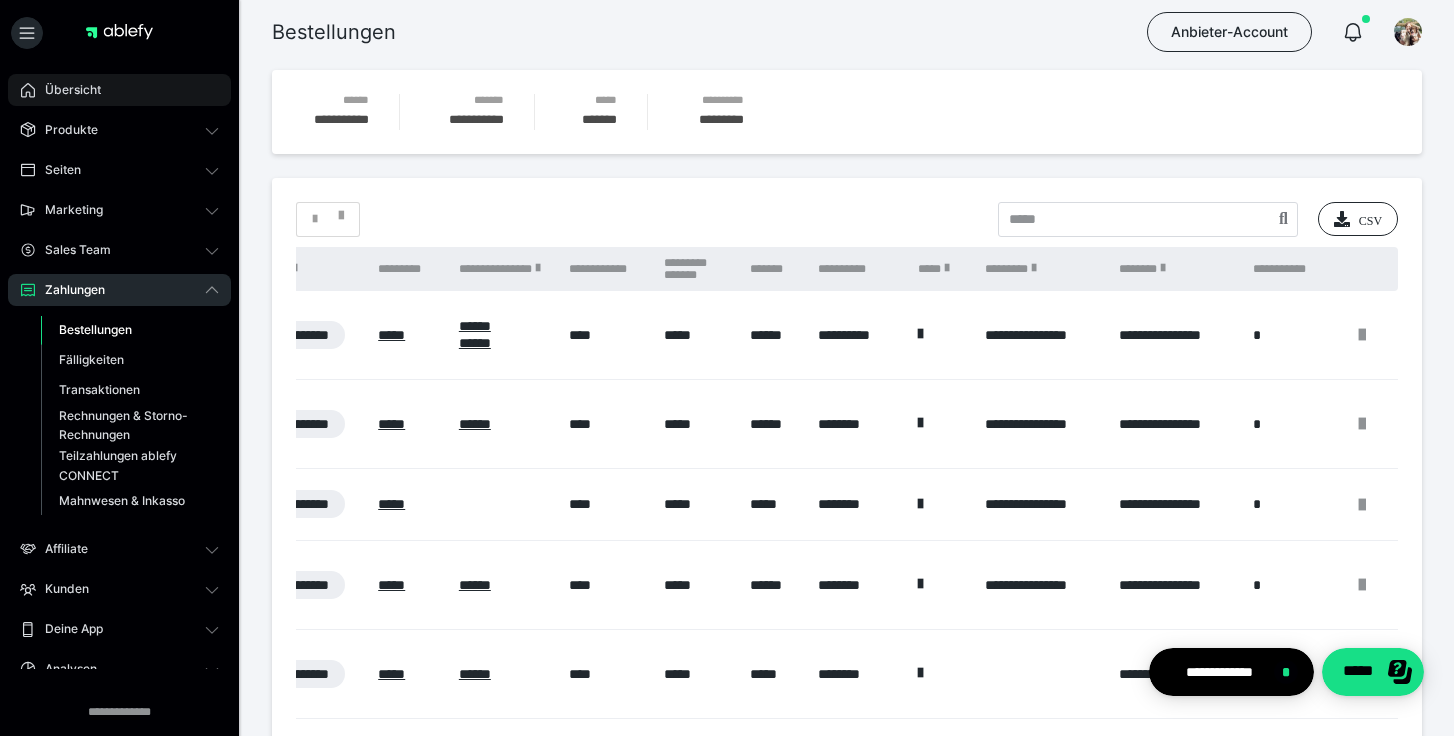 click on "Übersicht" at bounding box center [119, 90] 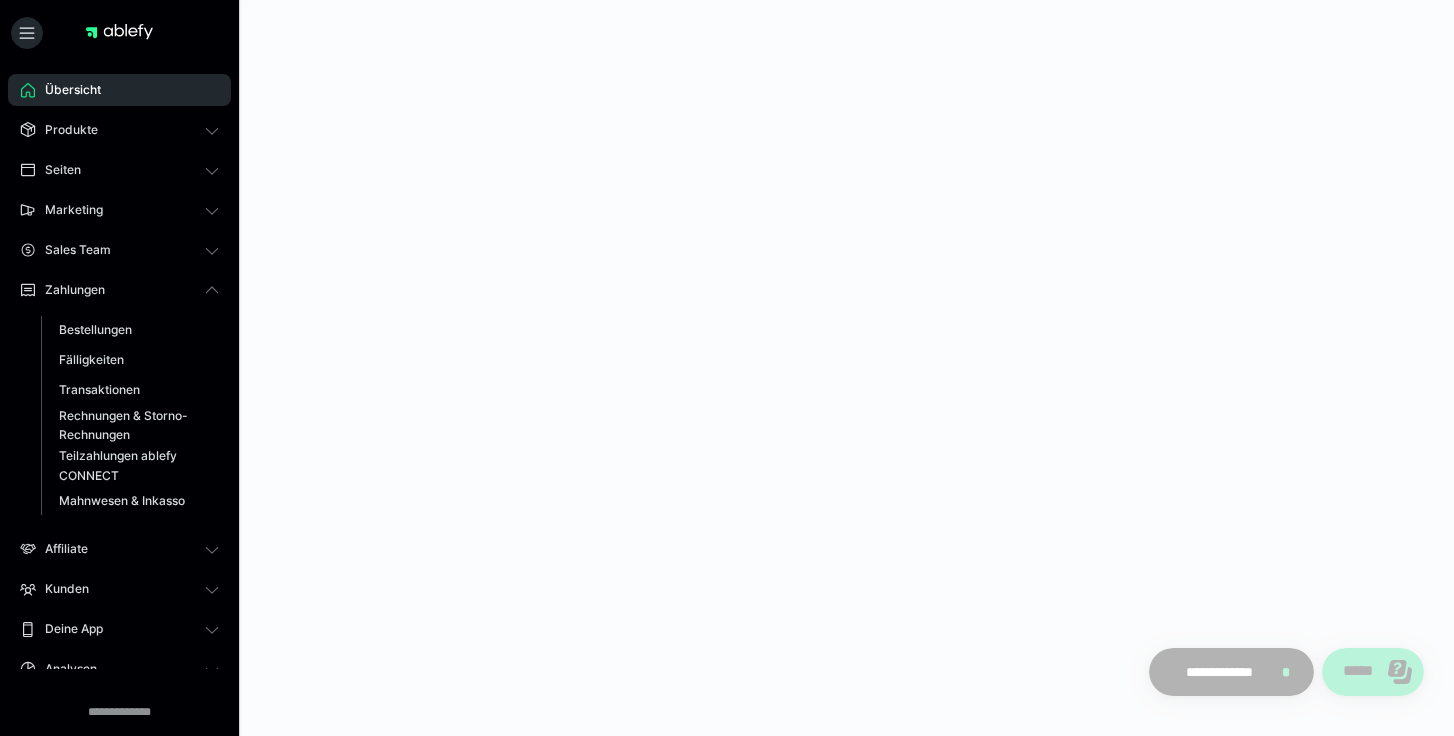 scroll, scrollTop: 0, scrollLeft: 0, axis: both 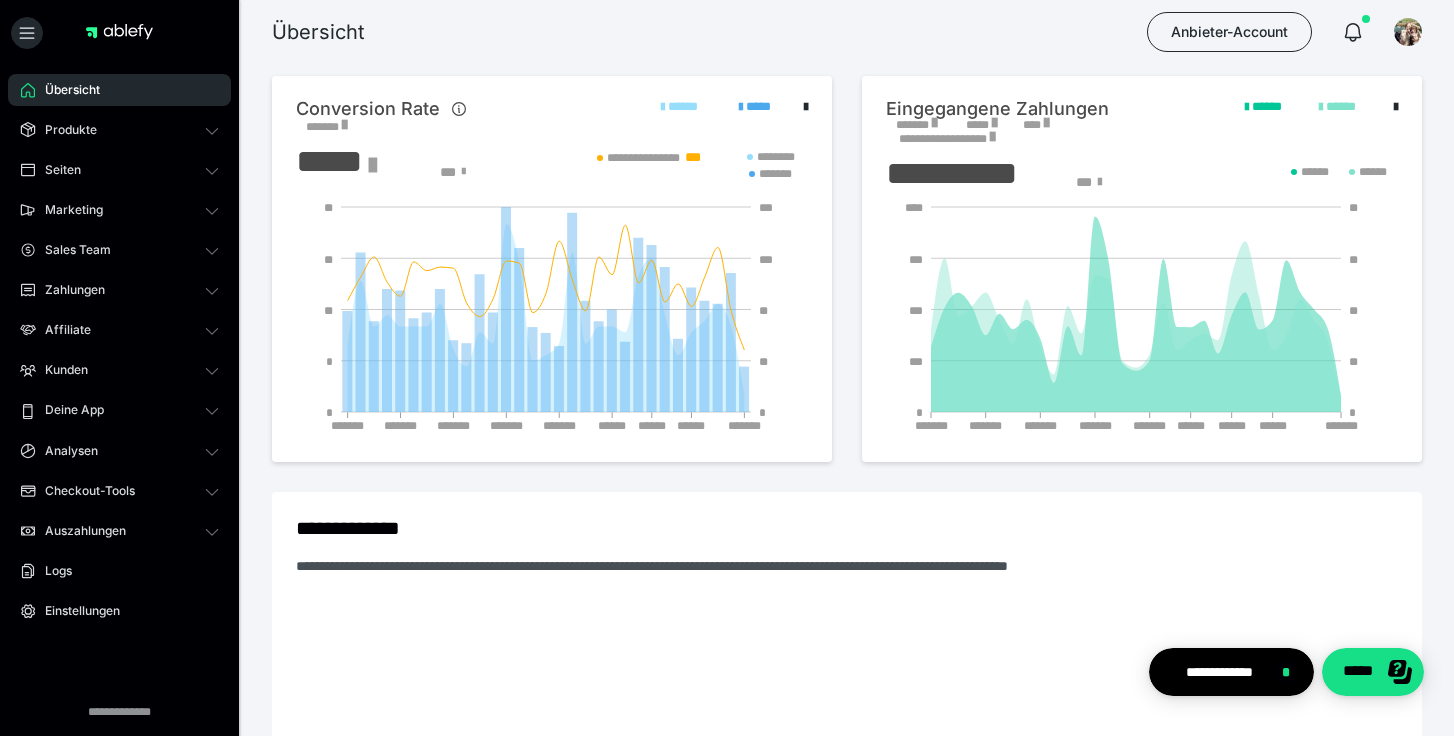 click at bounding box center (934, 123) 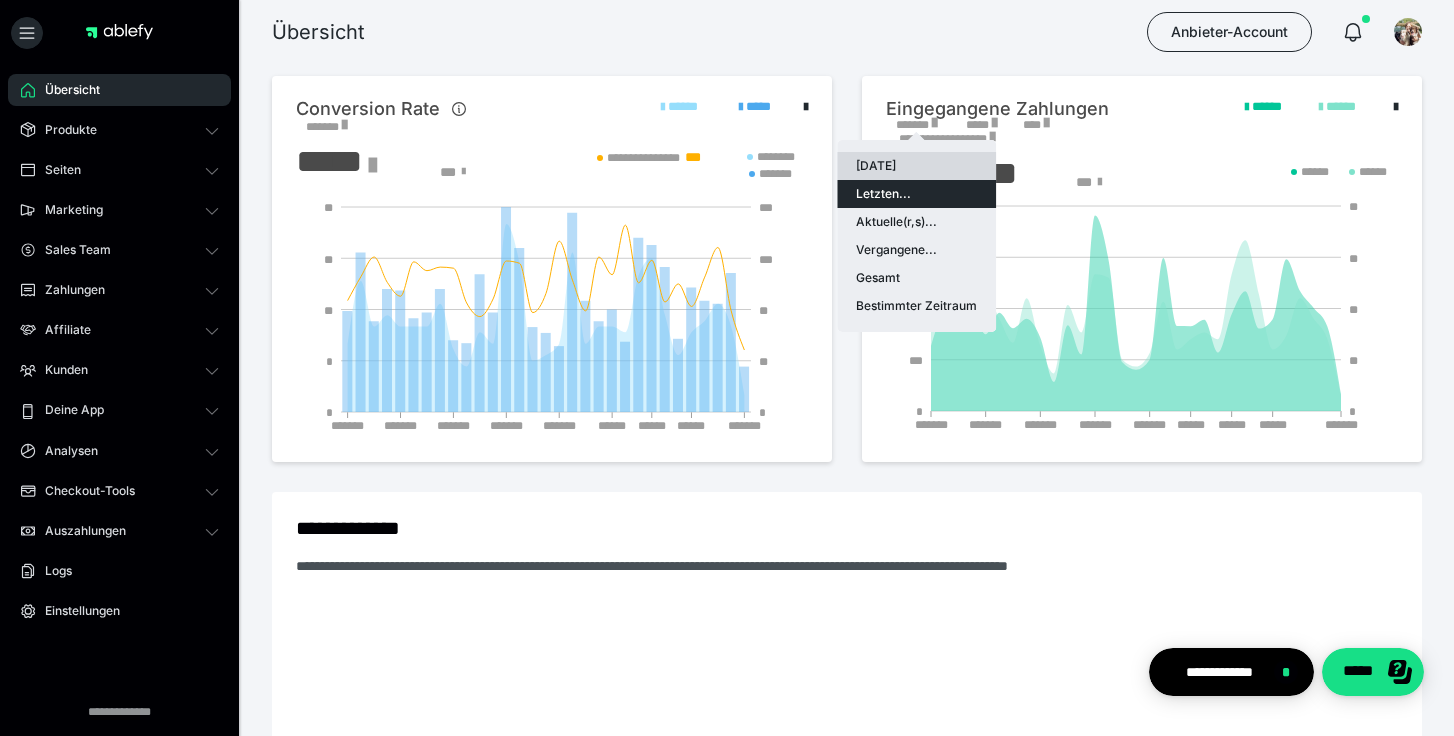 click on "Heute" at bounding box center [916, 166] 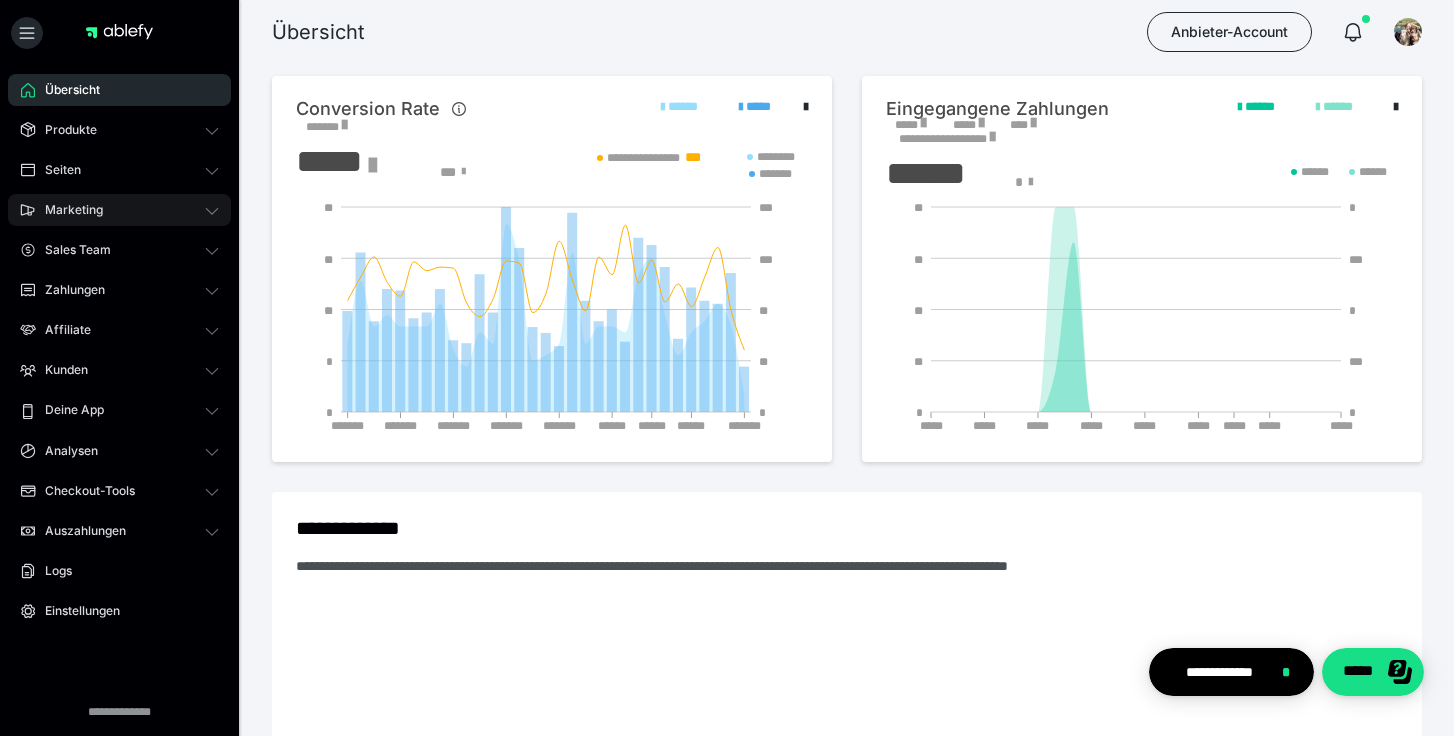 click on "Marketing" at bounding box center (119, 210) 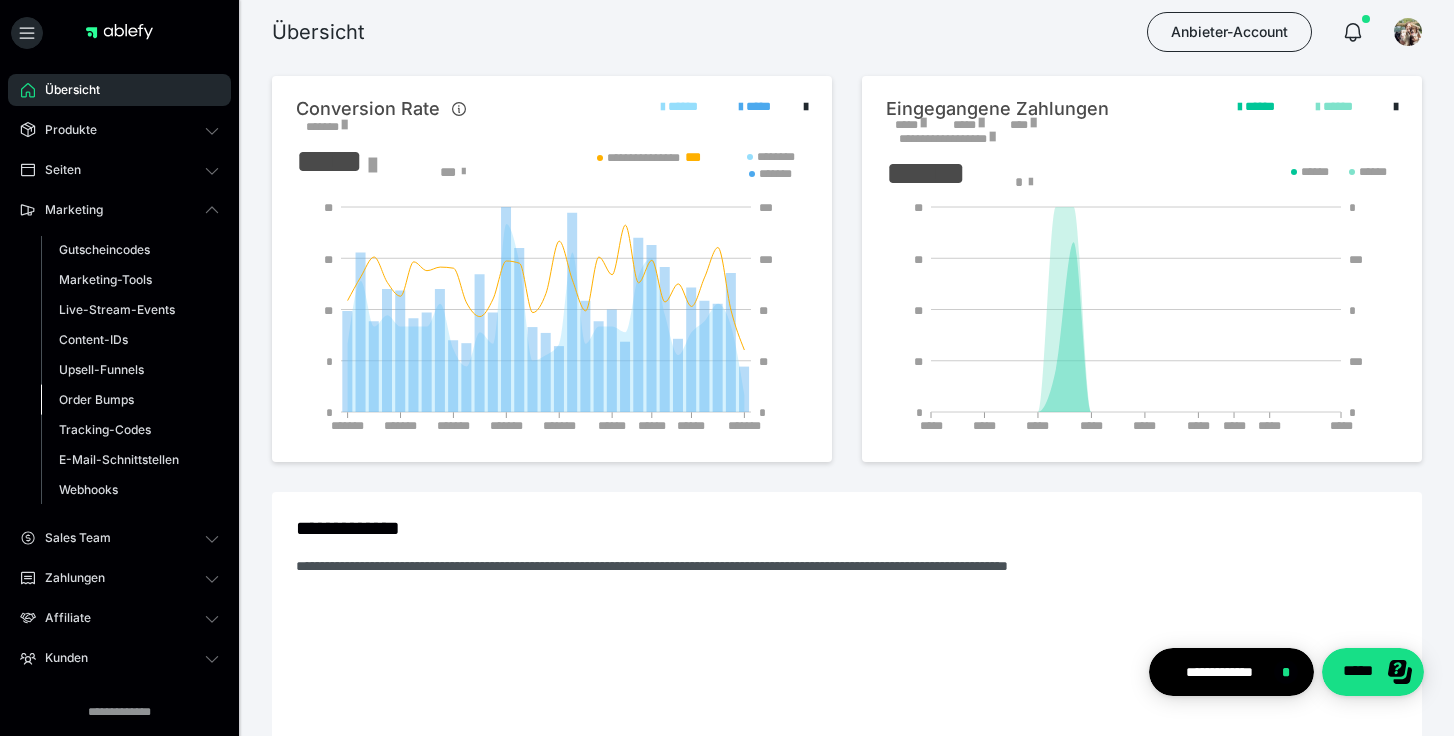 click on "Order Bumps" at bounding box center [96, 399] 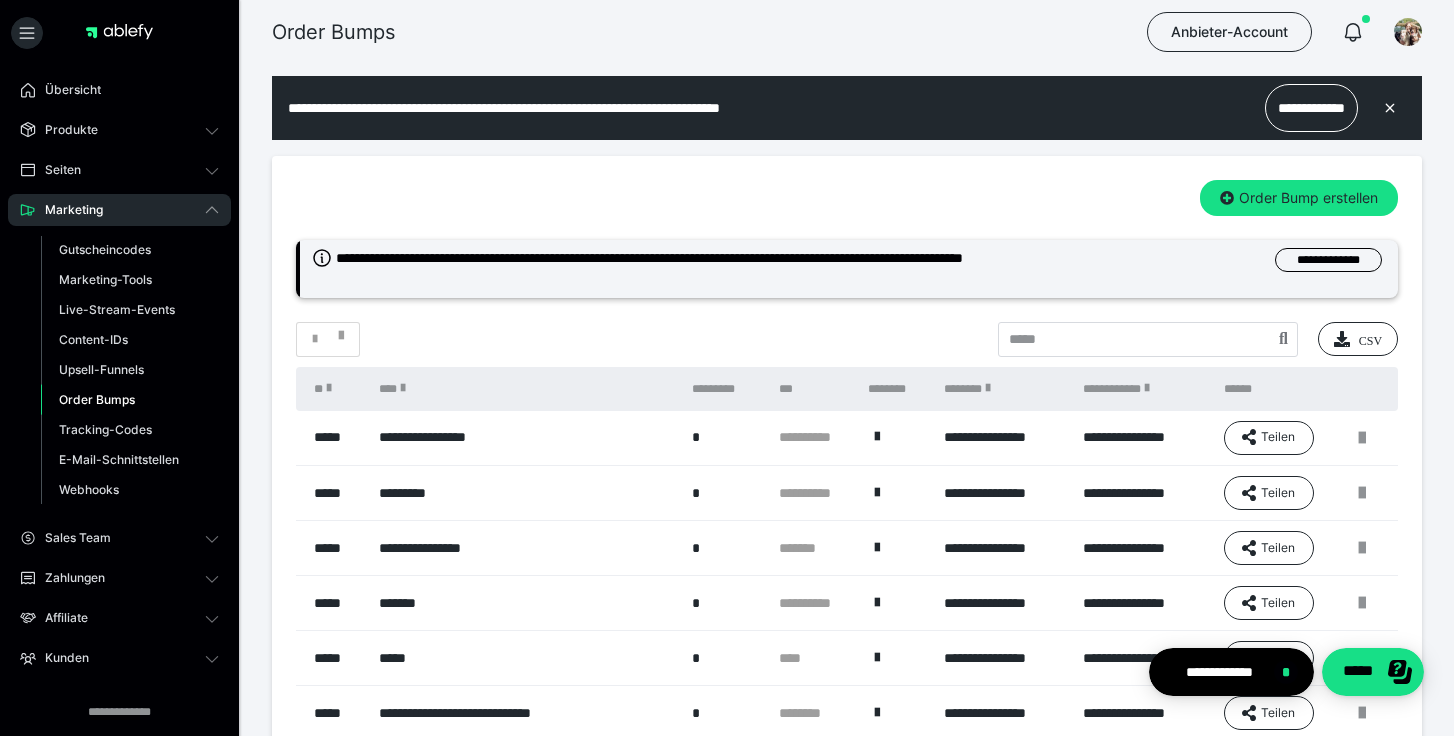 scroll, scrollTop: 0, scrollLeft: 0, axis: both 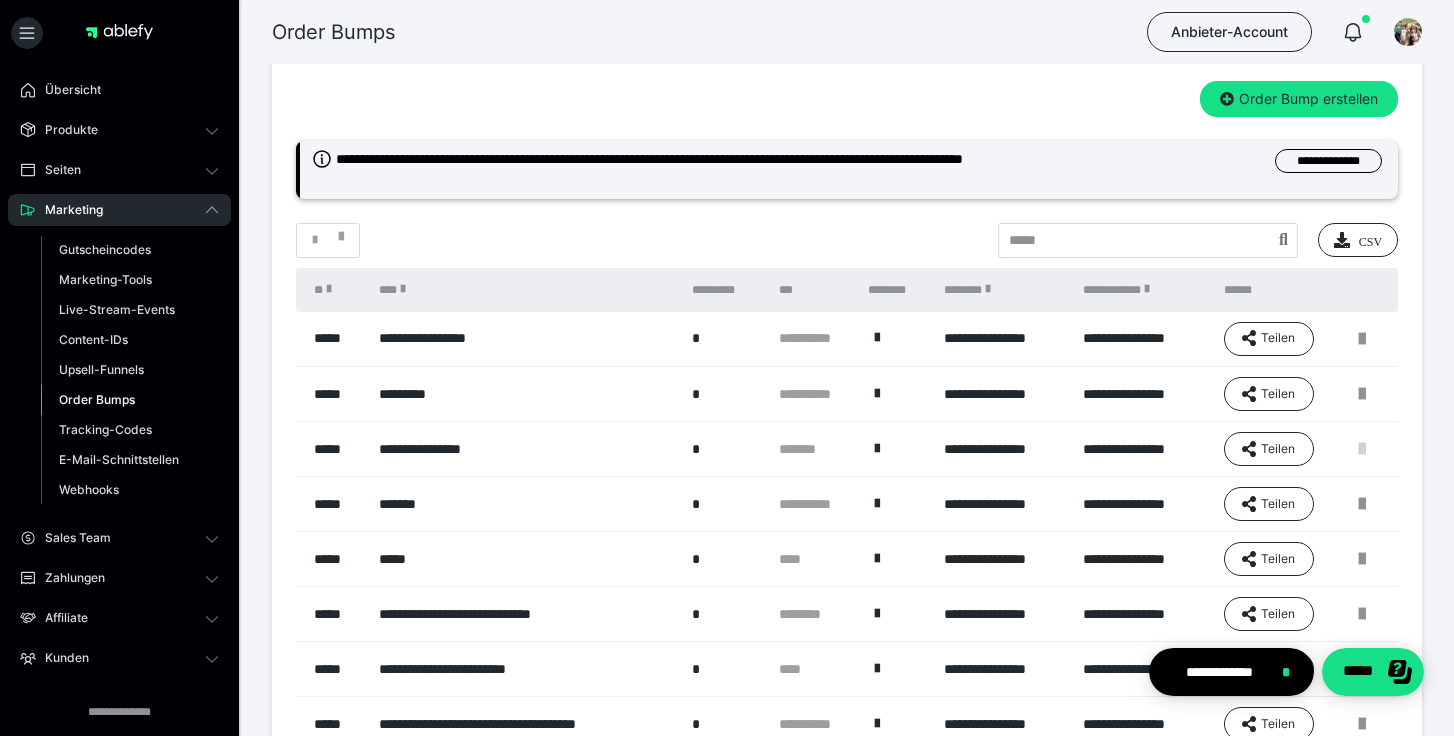 click at bounding box center [1362, 449] 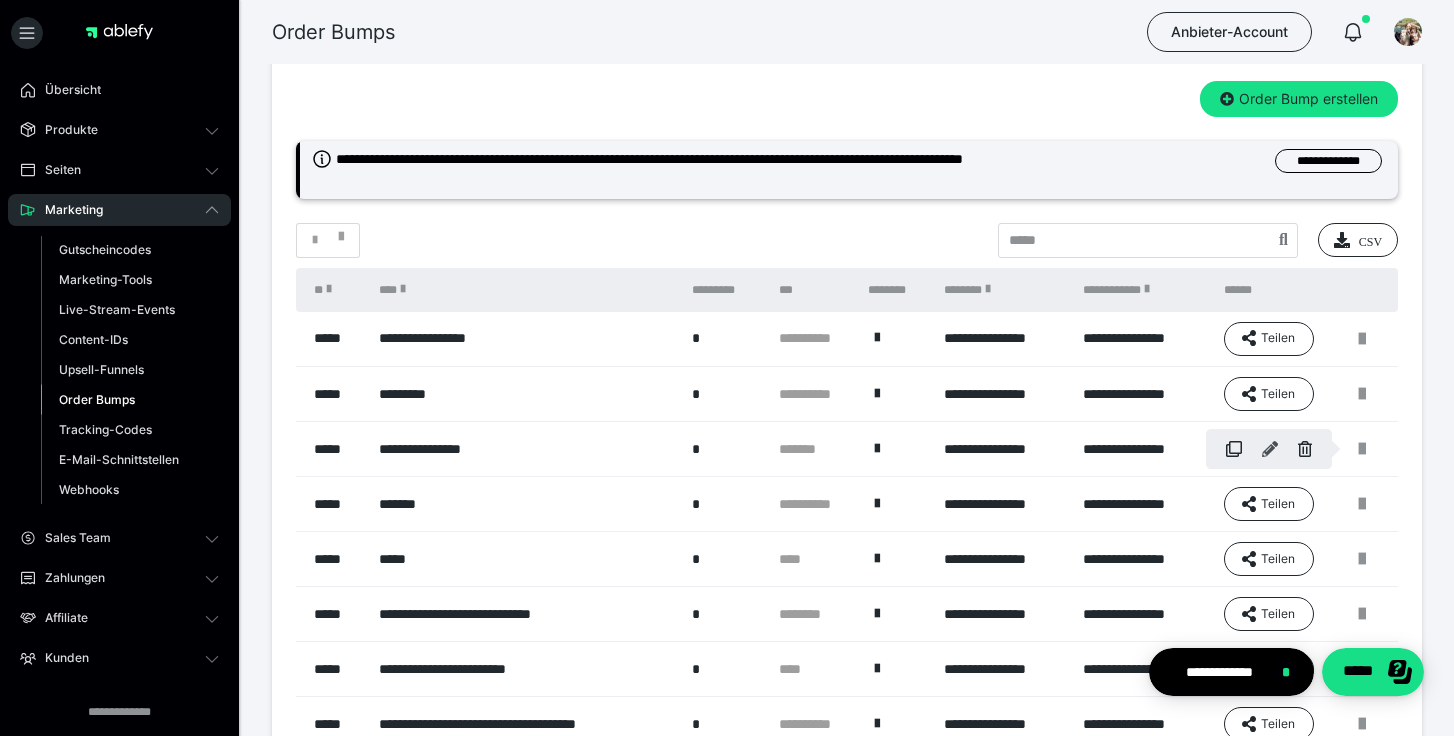 click at bounding box center [1270, 449] 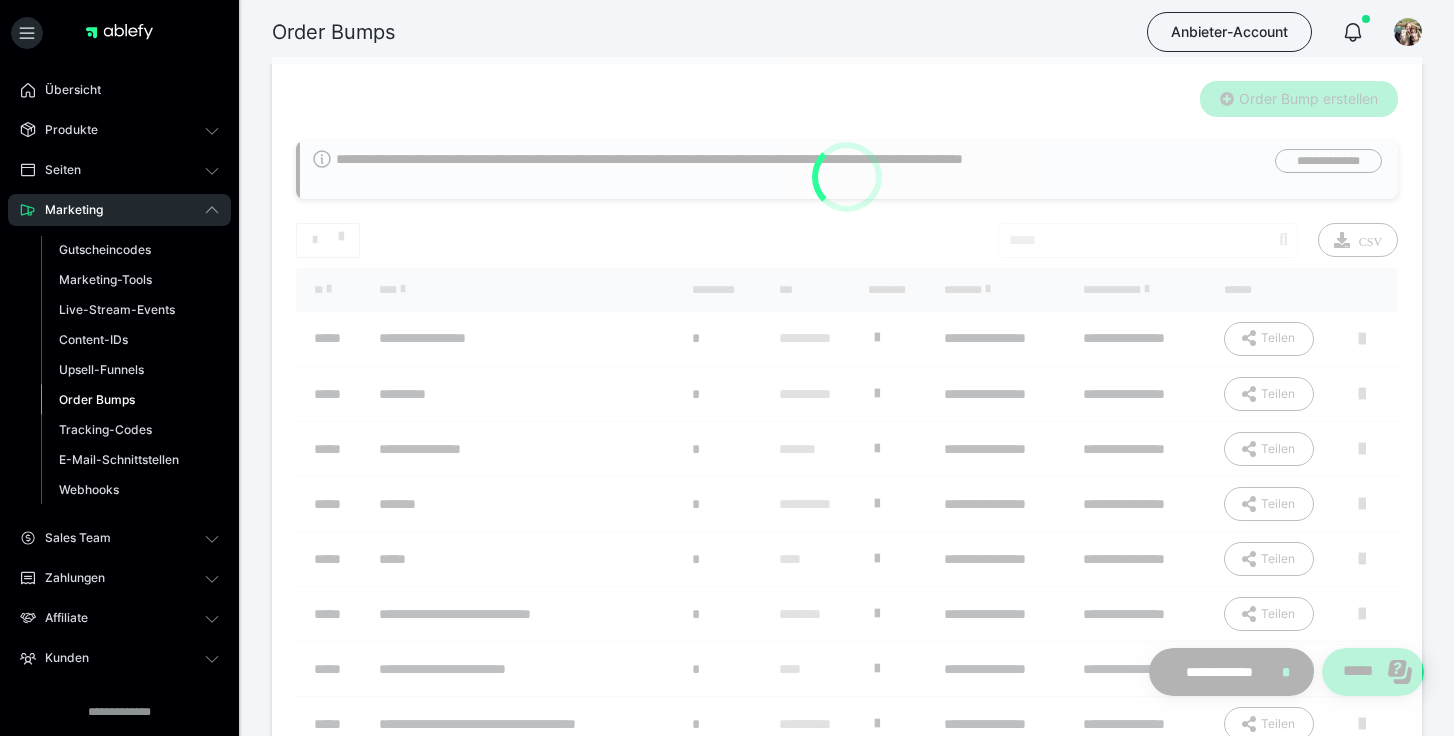 type on "**********" 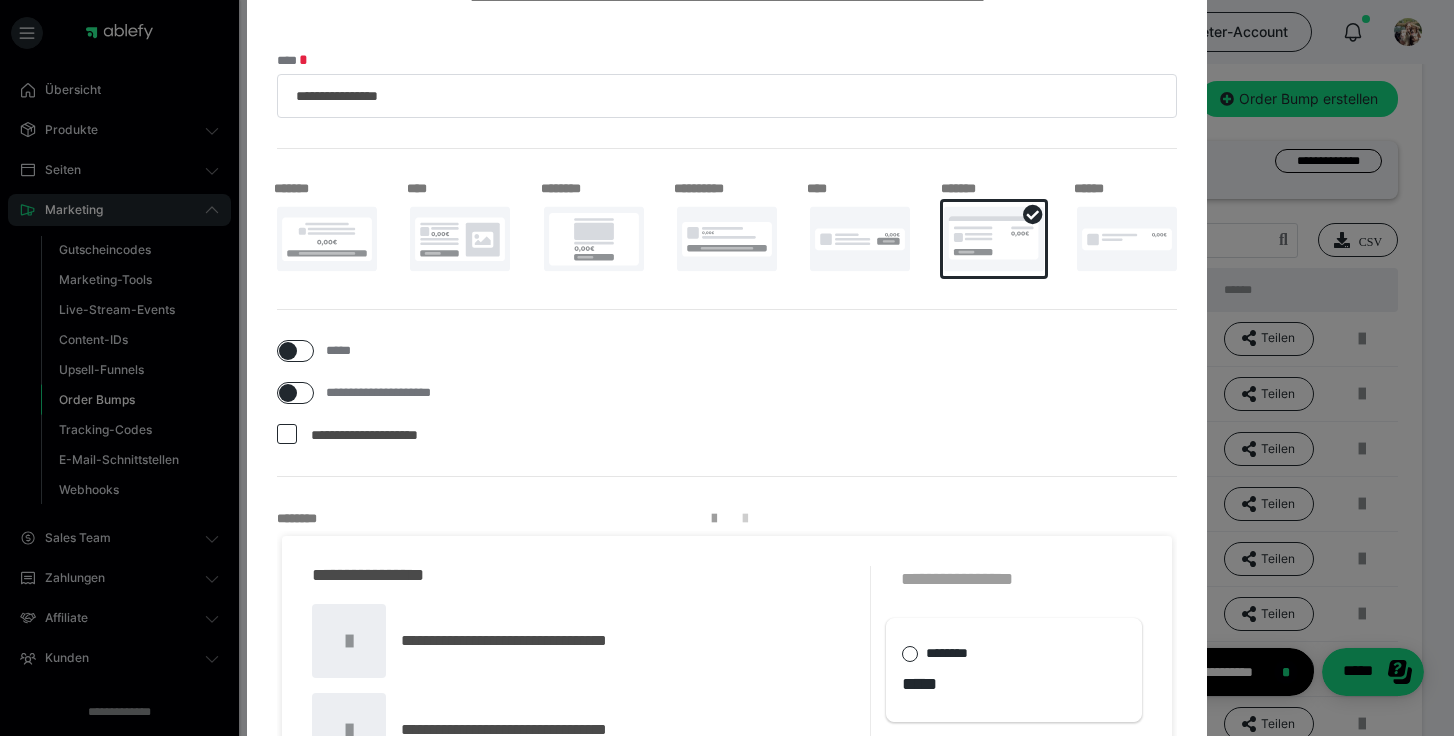 scroll, scrollTop: 0, scrollLeft: 0, axis: both 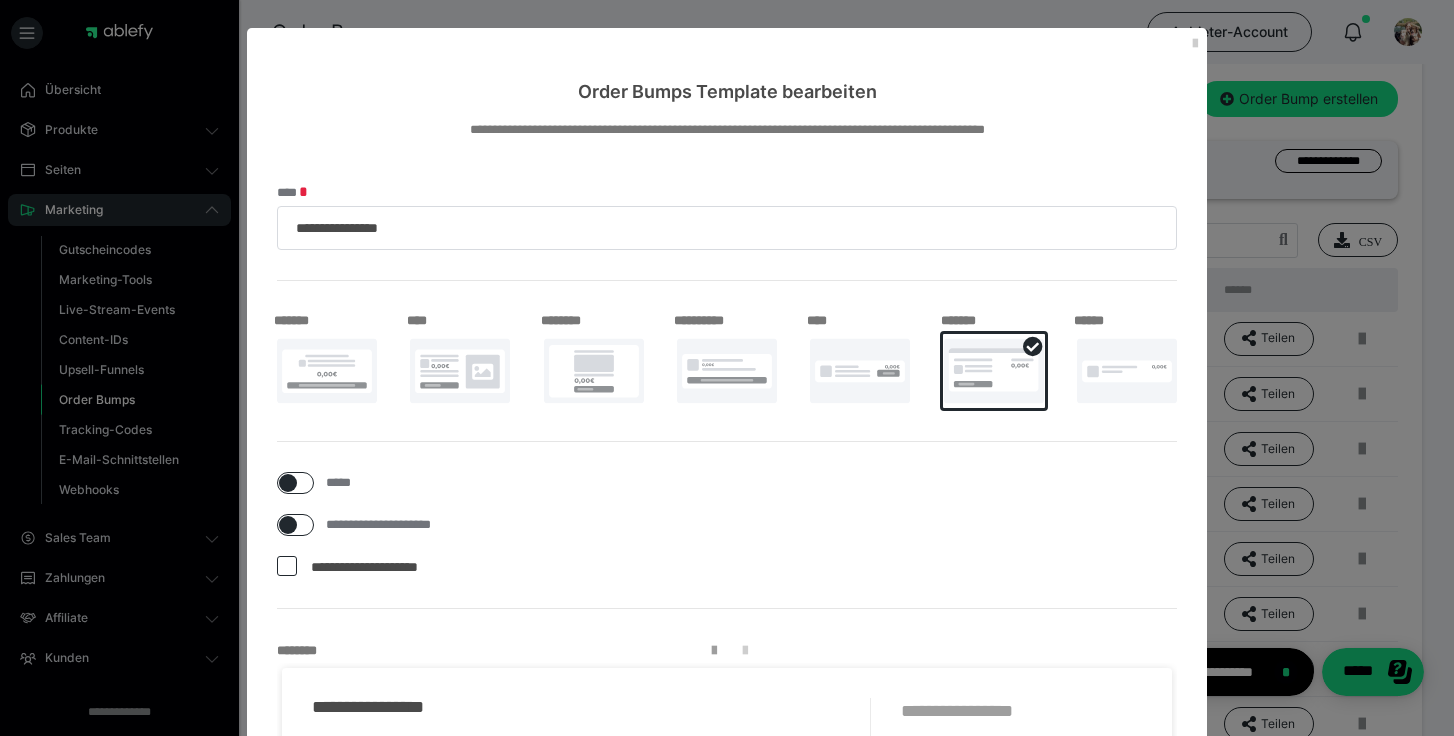click at bounding box center [287, 566] 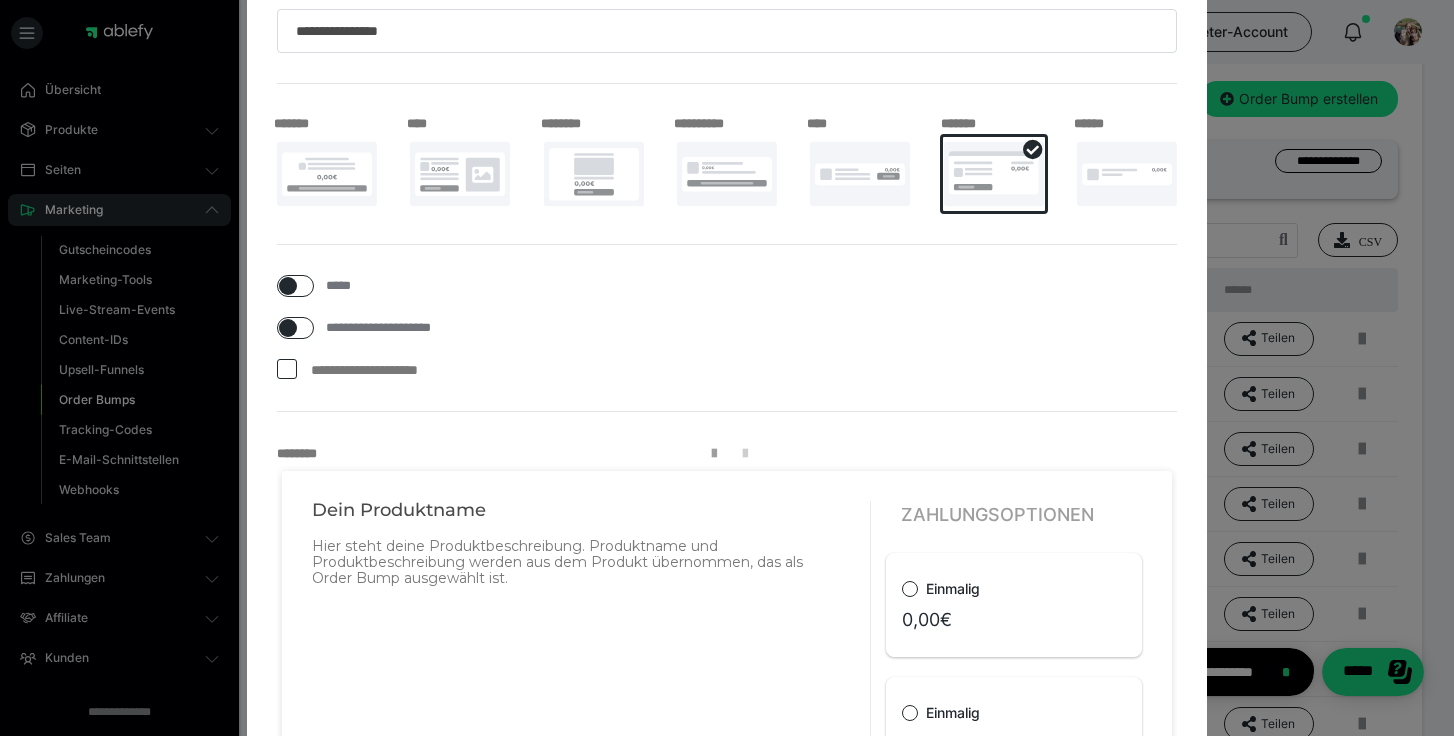 scroll, scrollTop: 403, scrollLeft: 0, axis: vertical 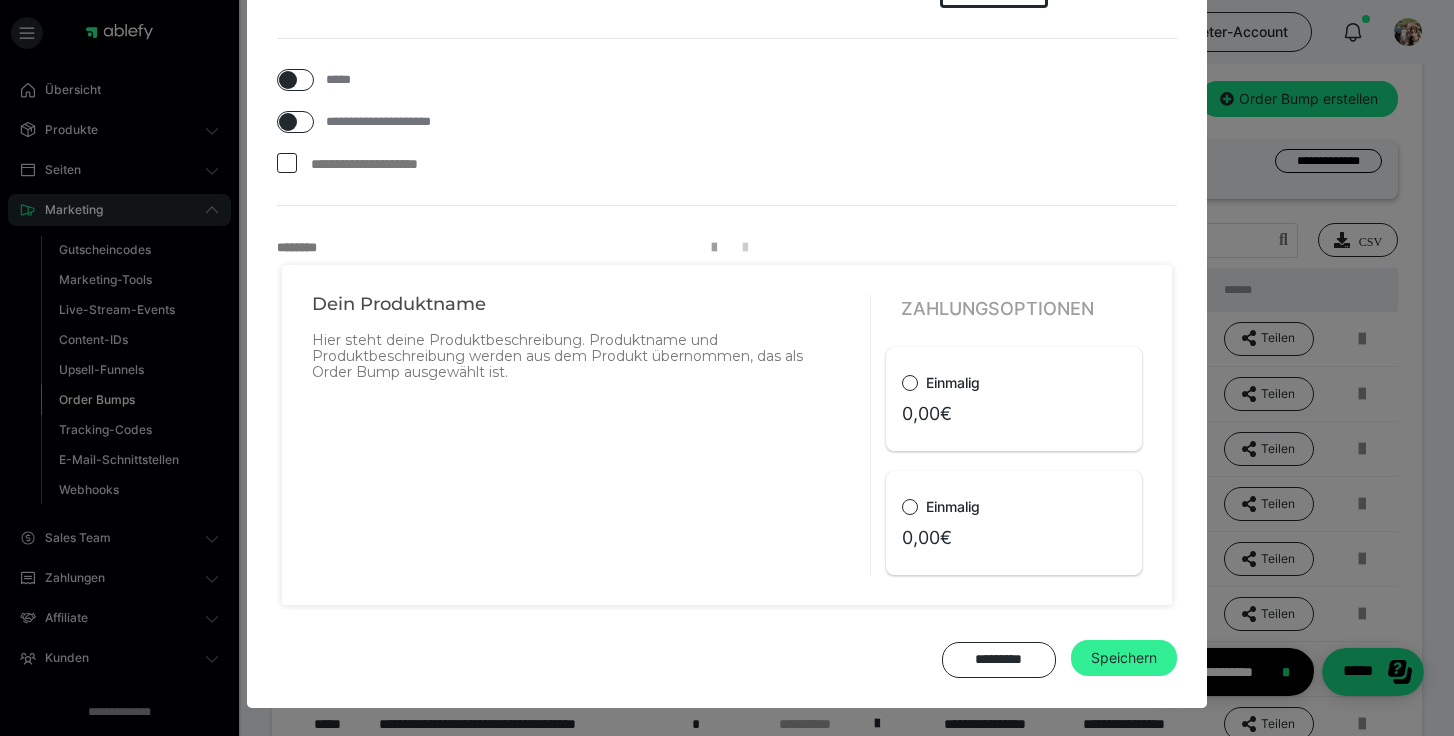 click on "Speichern" at bounding box center [1124, 658] 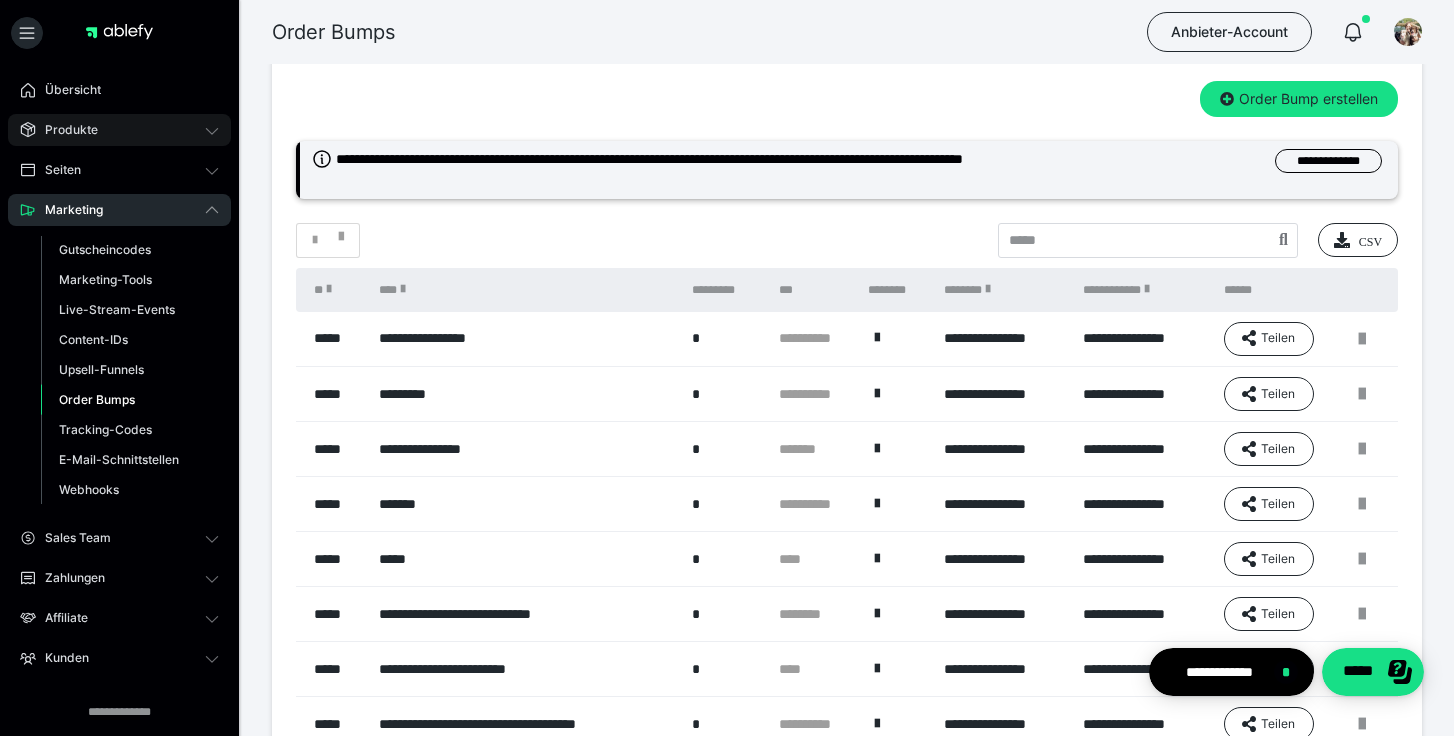 click on "Produkte" at bounding box center (119, 130) 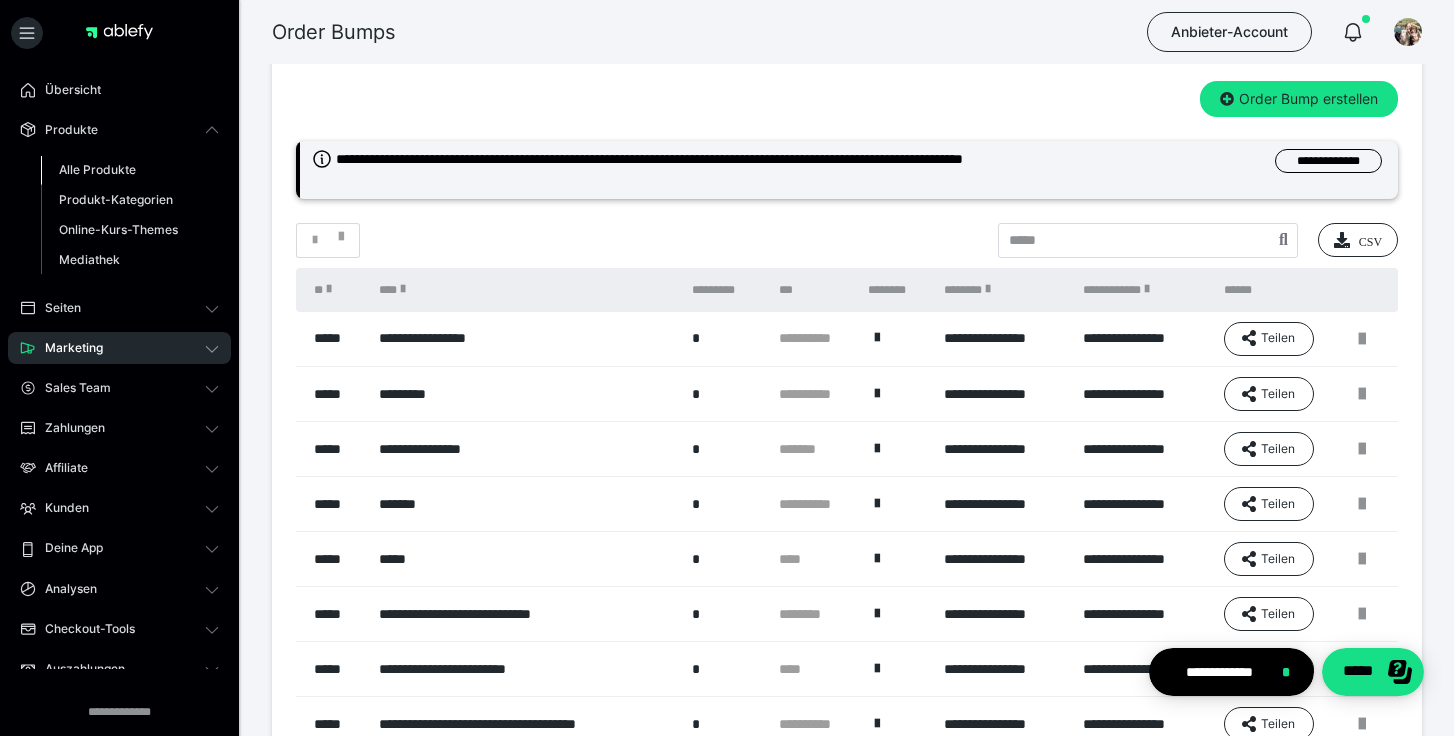click on "Alle Produkte" at bounding box center (97, 169) 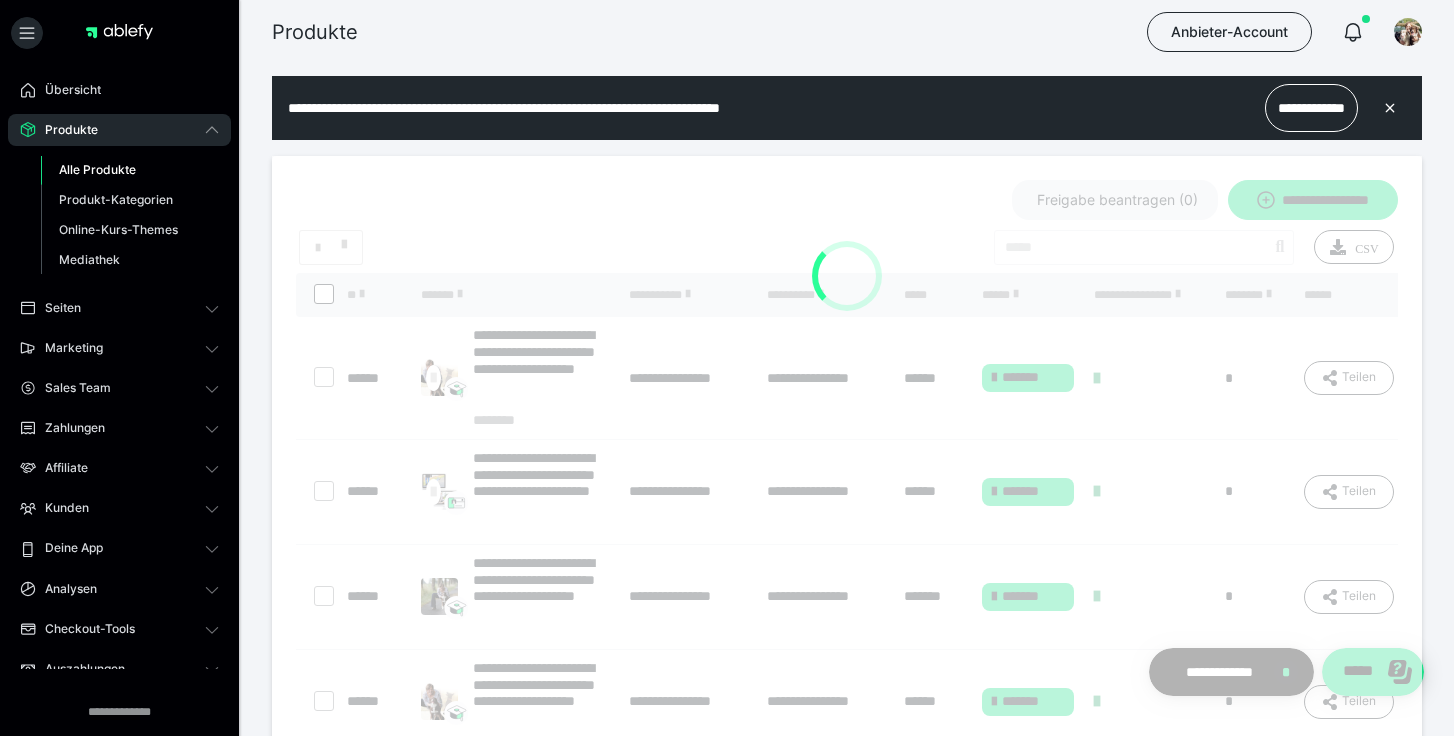 scroll, scrollTop: 0, scrollLeft: 0, axis: both 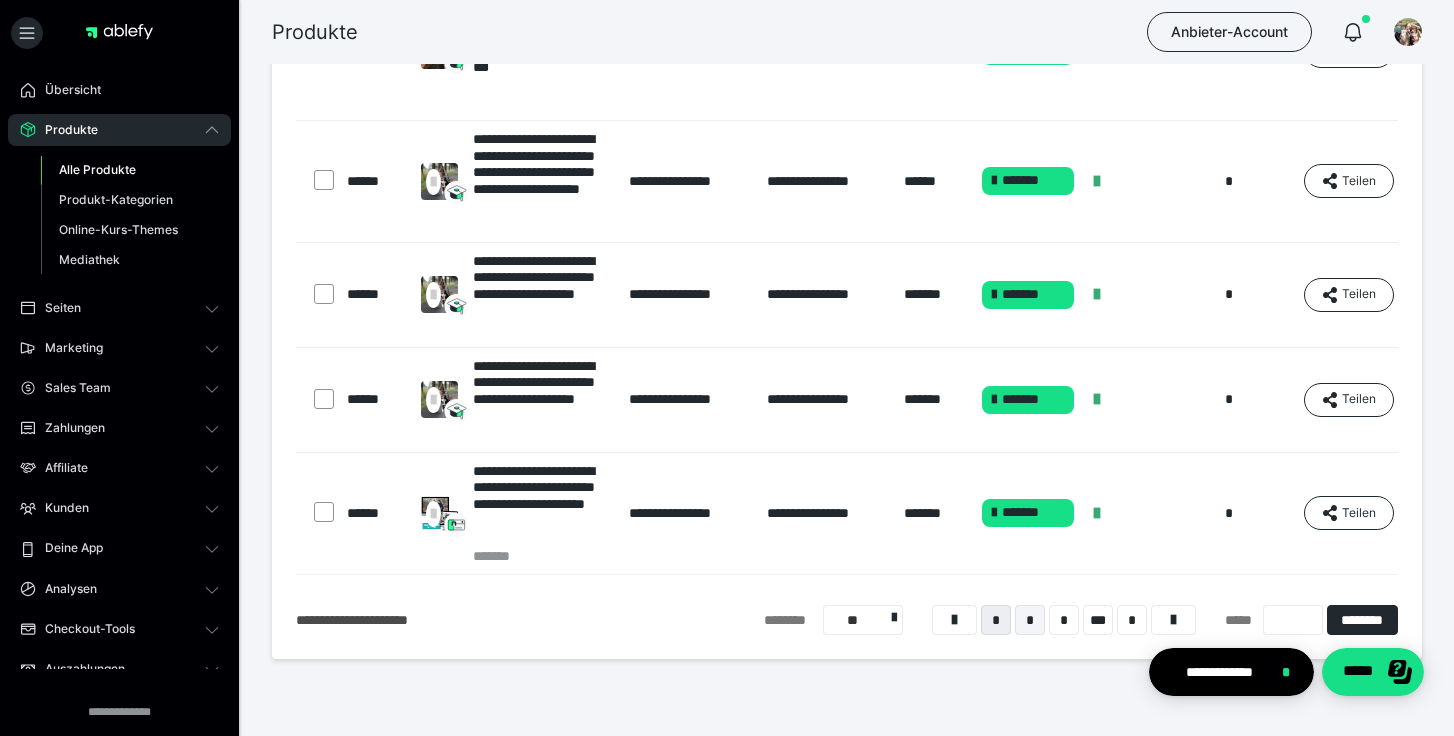 click on "*" at bounding box center [1030, 620] 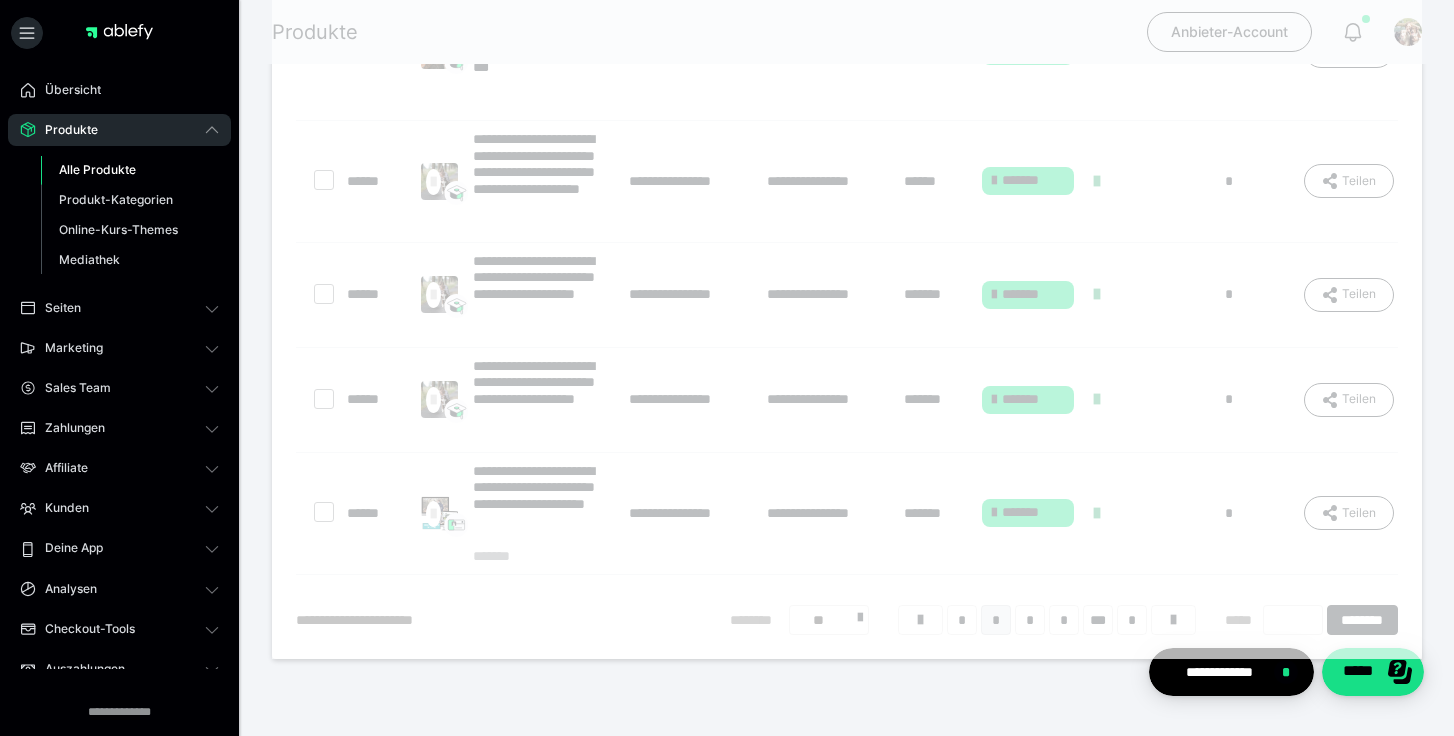 scroll, scrollTop: 16, scrollLeft: 0, axis: vertical 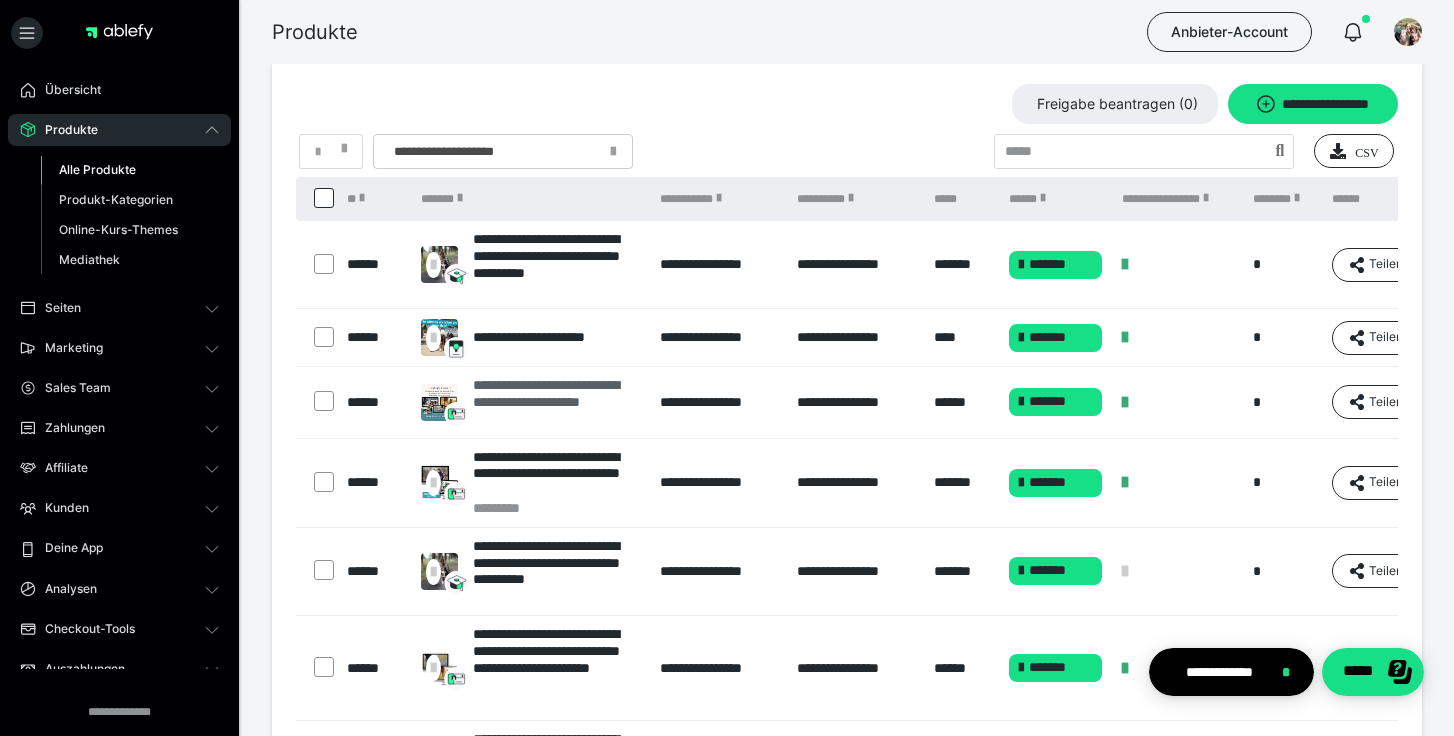 click on "**********" at bounding box center [556, 402] 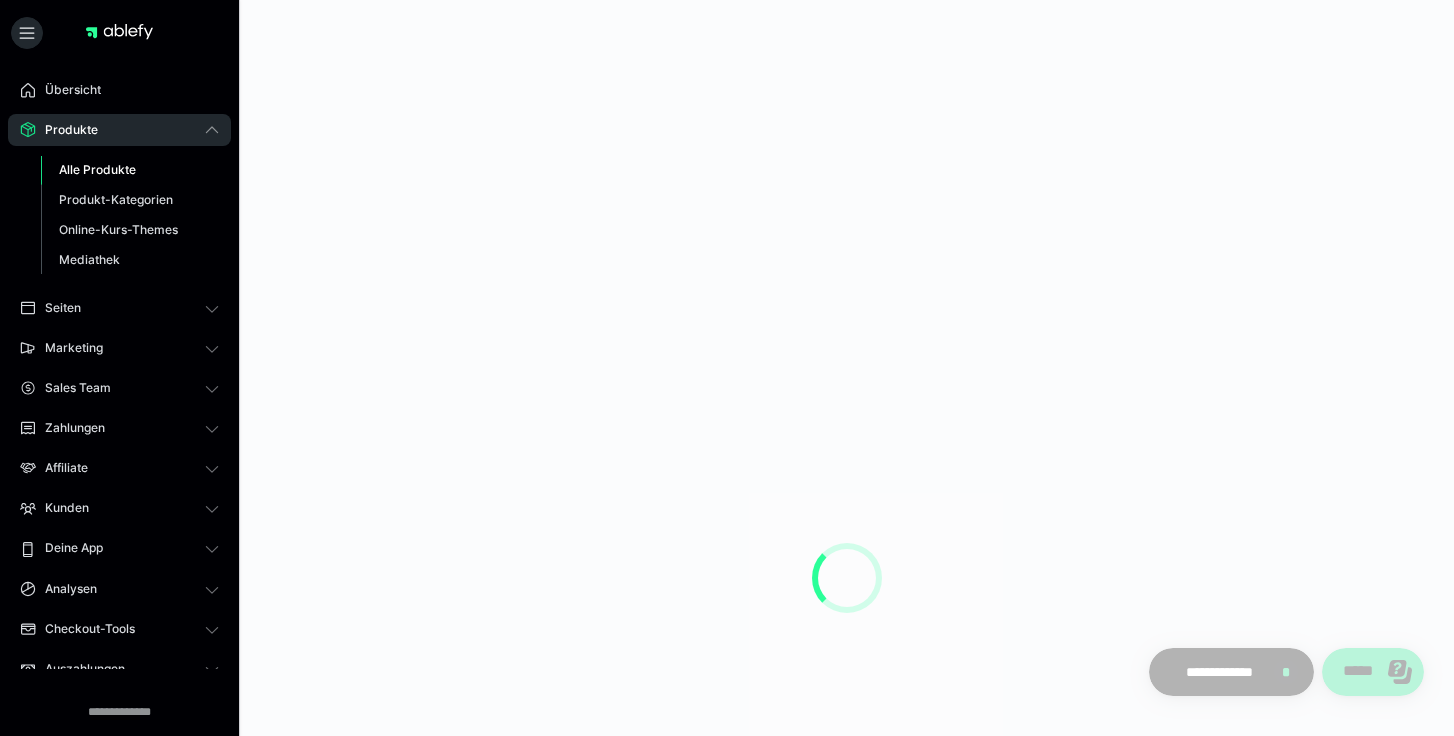scroll, scrollTop: 0, scrollLeft: 0, axis: both 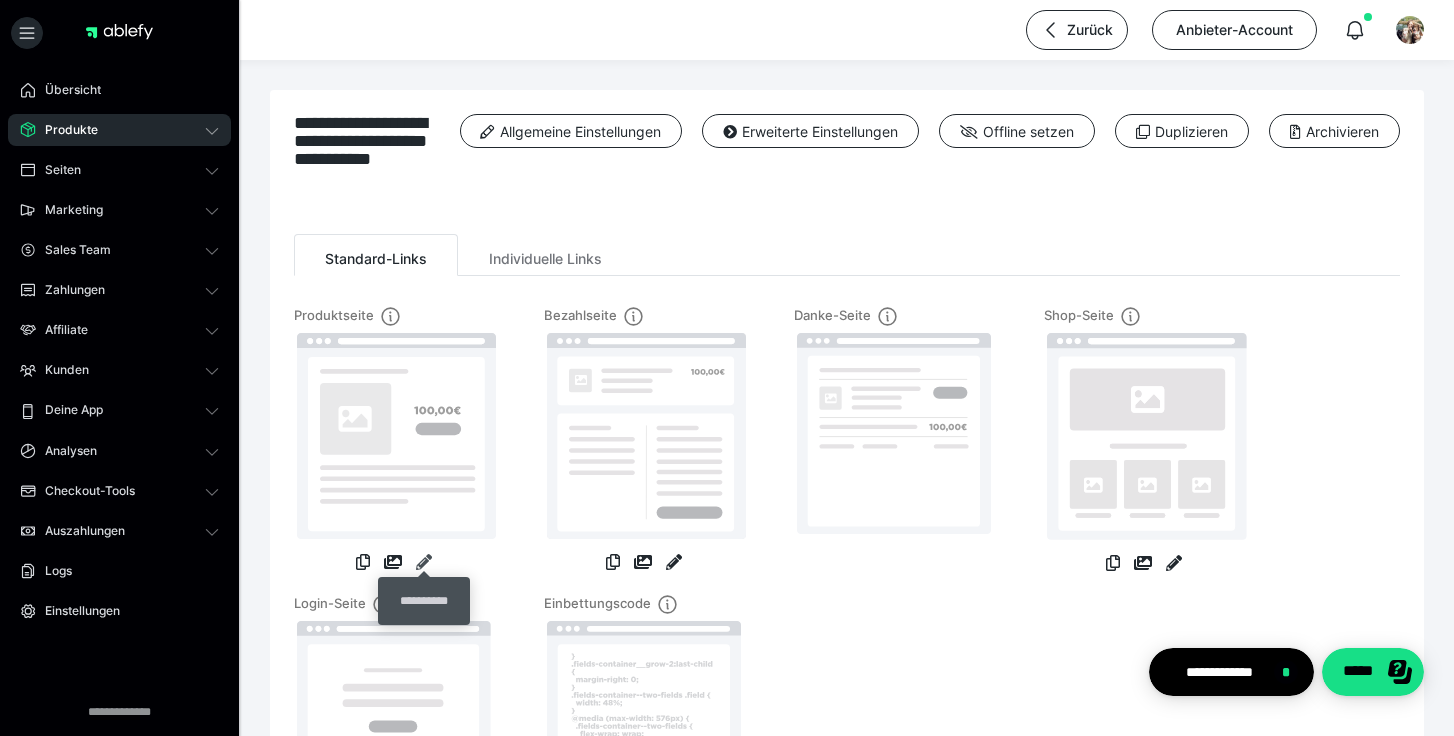 click at bounding box center (424, 562) 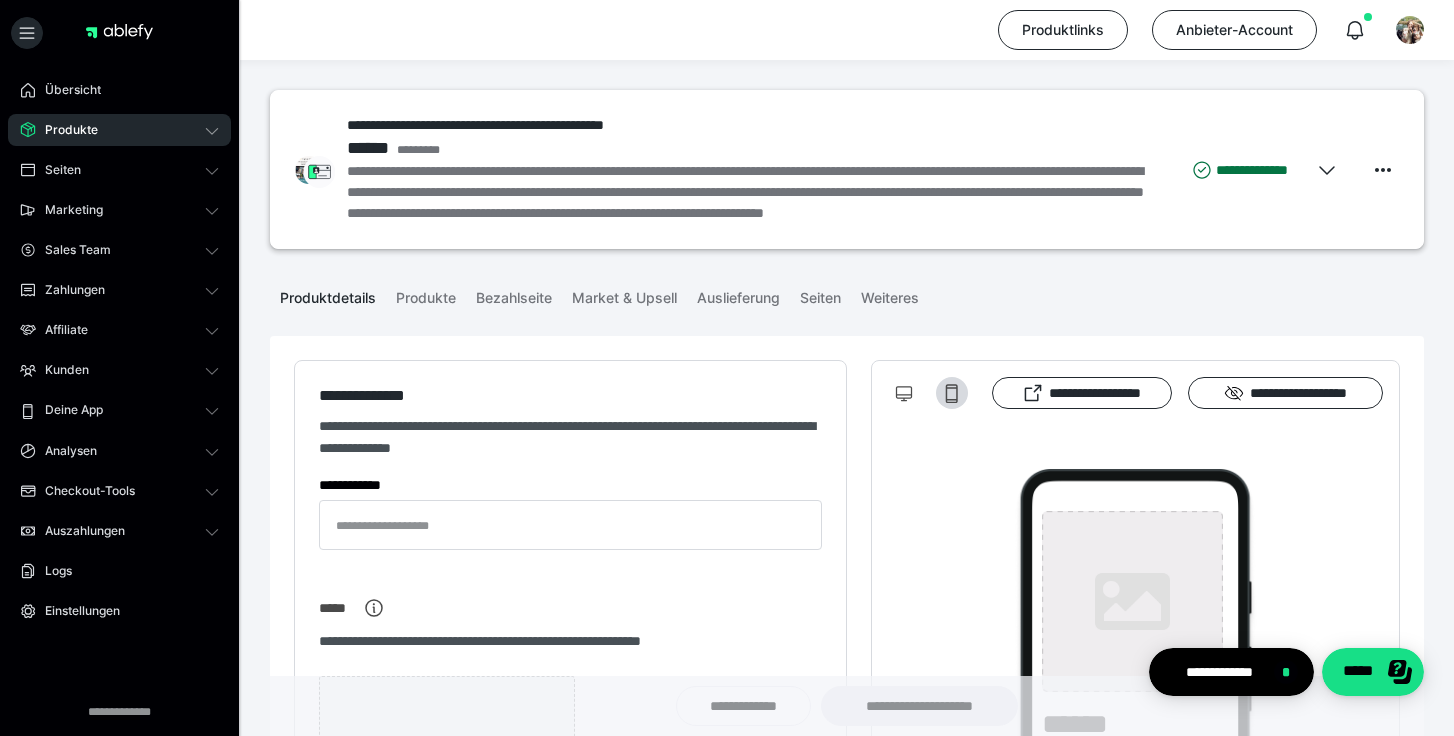 type on "**********" 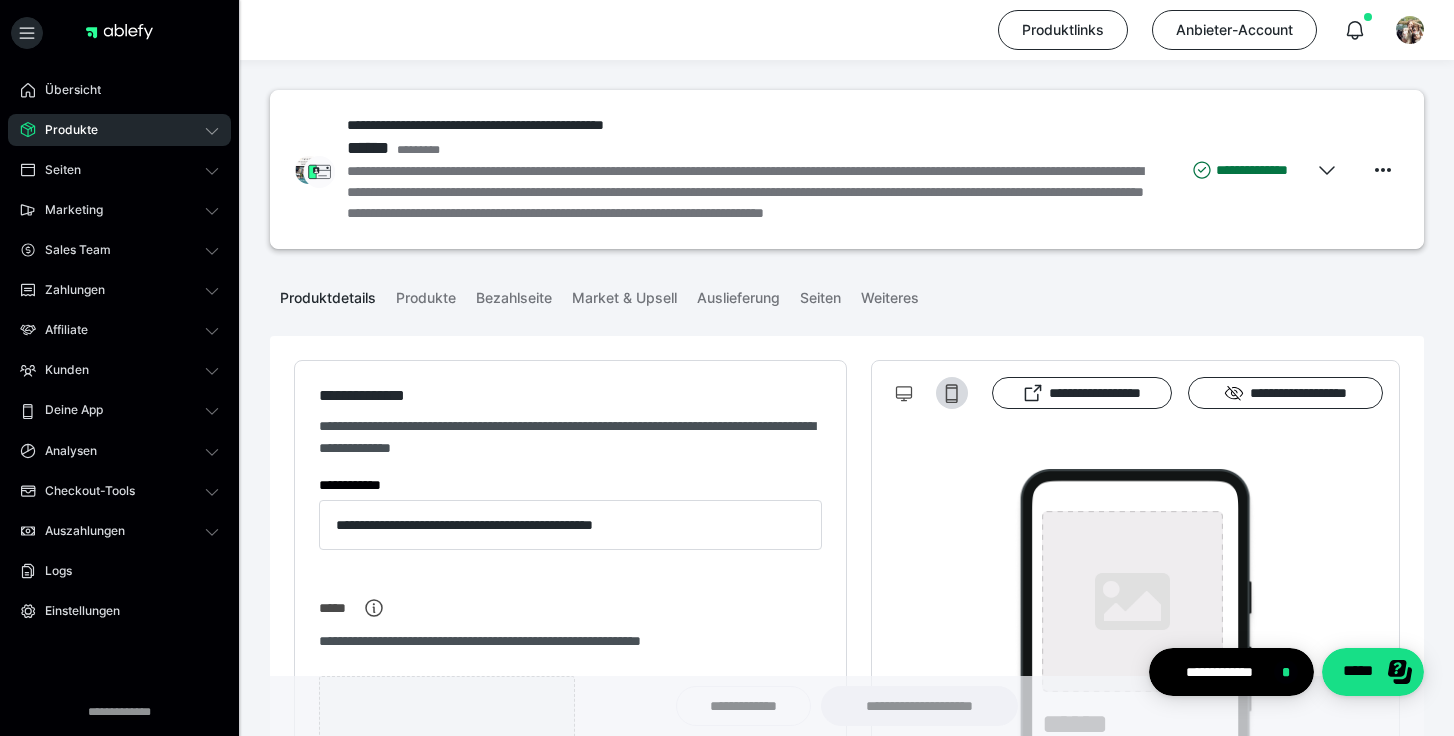 type on "**********" 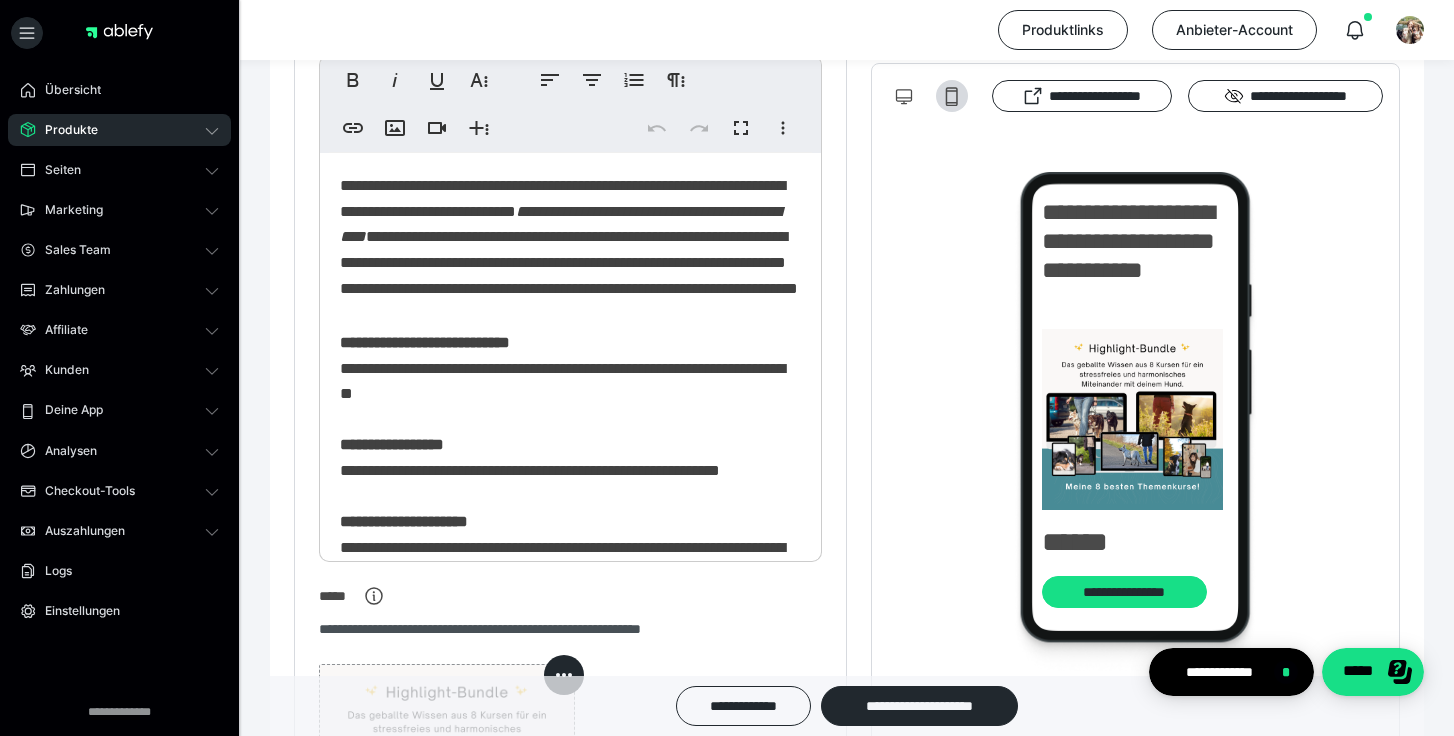 scroll, scrollTop: 542, scrollLeft: 0, axis: vertical 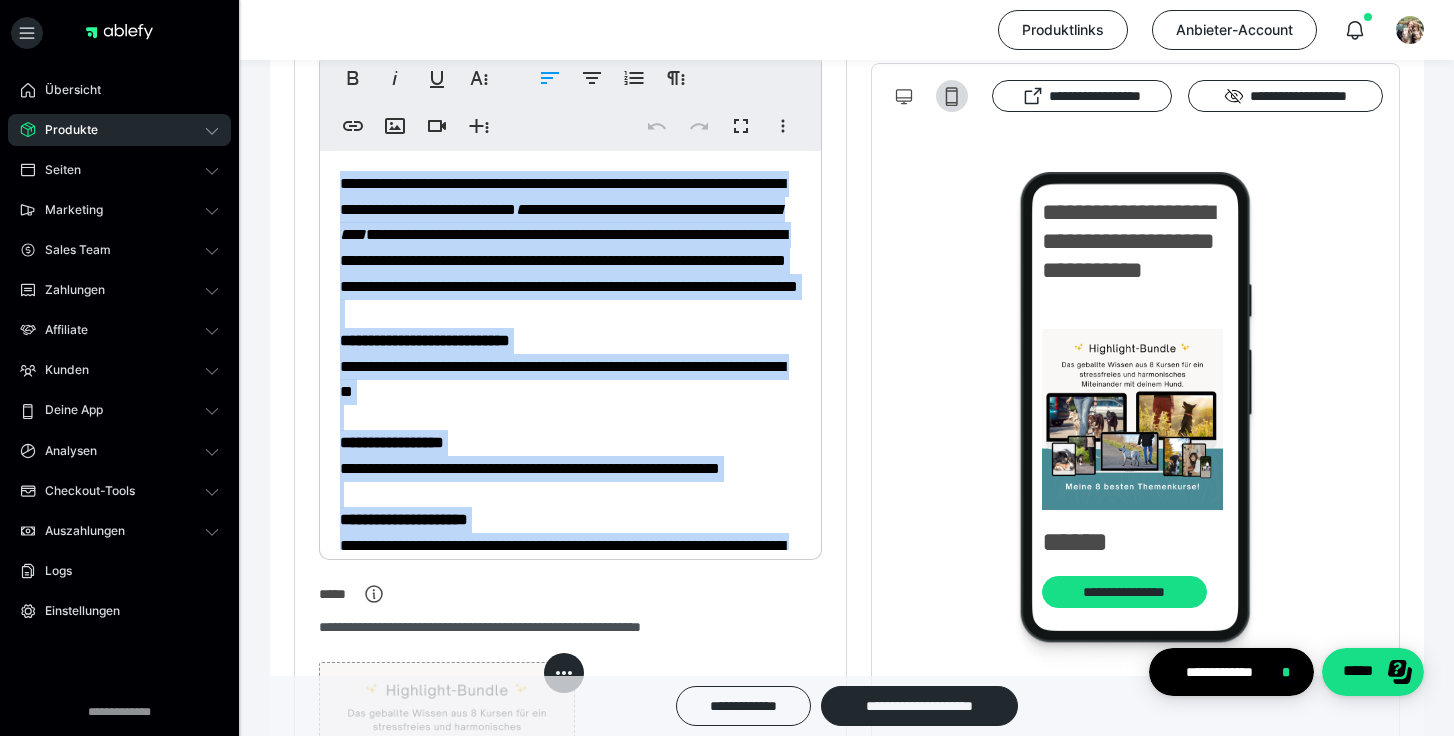 drag, startPoint x: 466, startPoint y: 511, endPoint x: 324, endPoint y: 120, distance: 415.9868 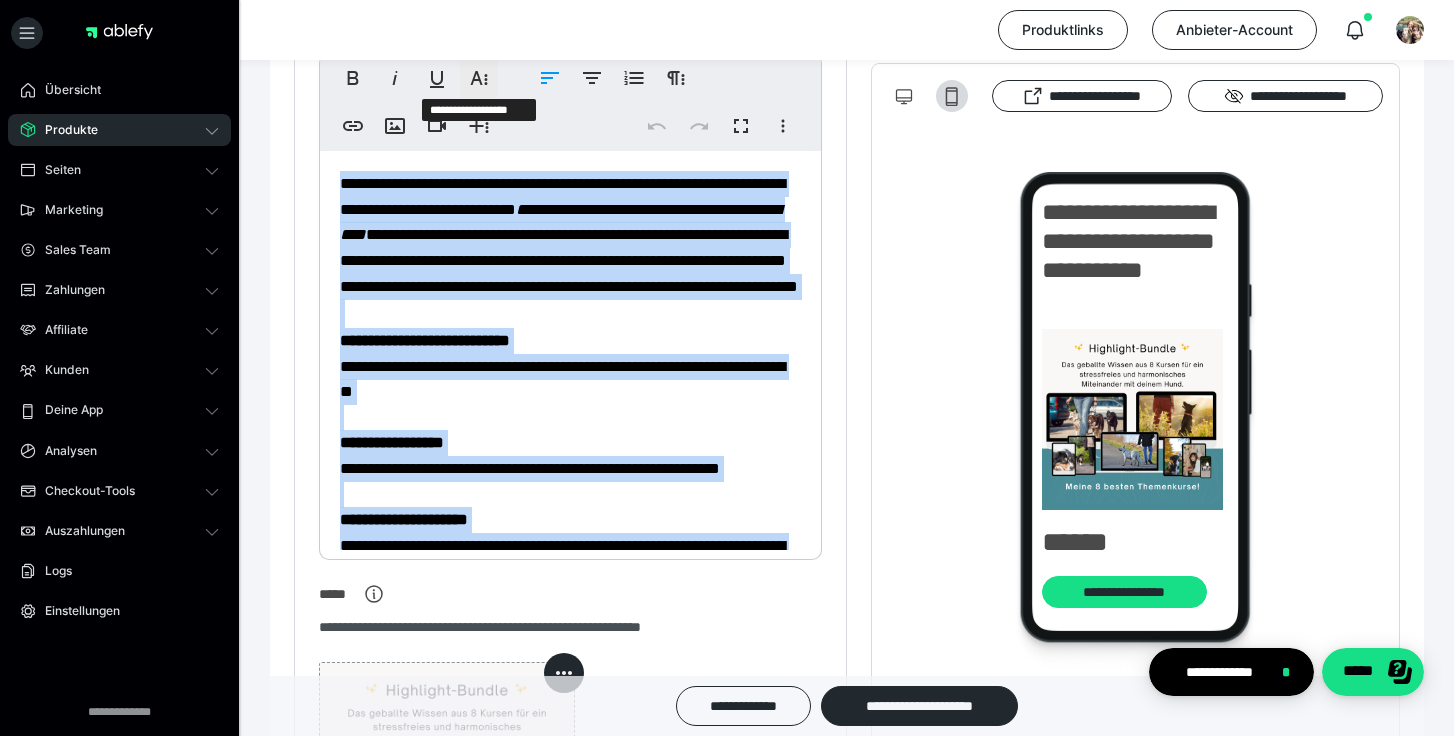 click 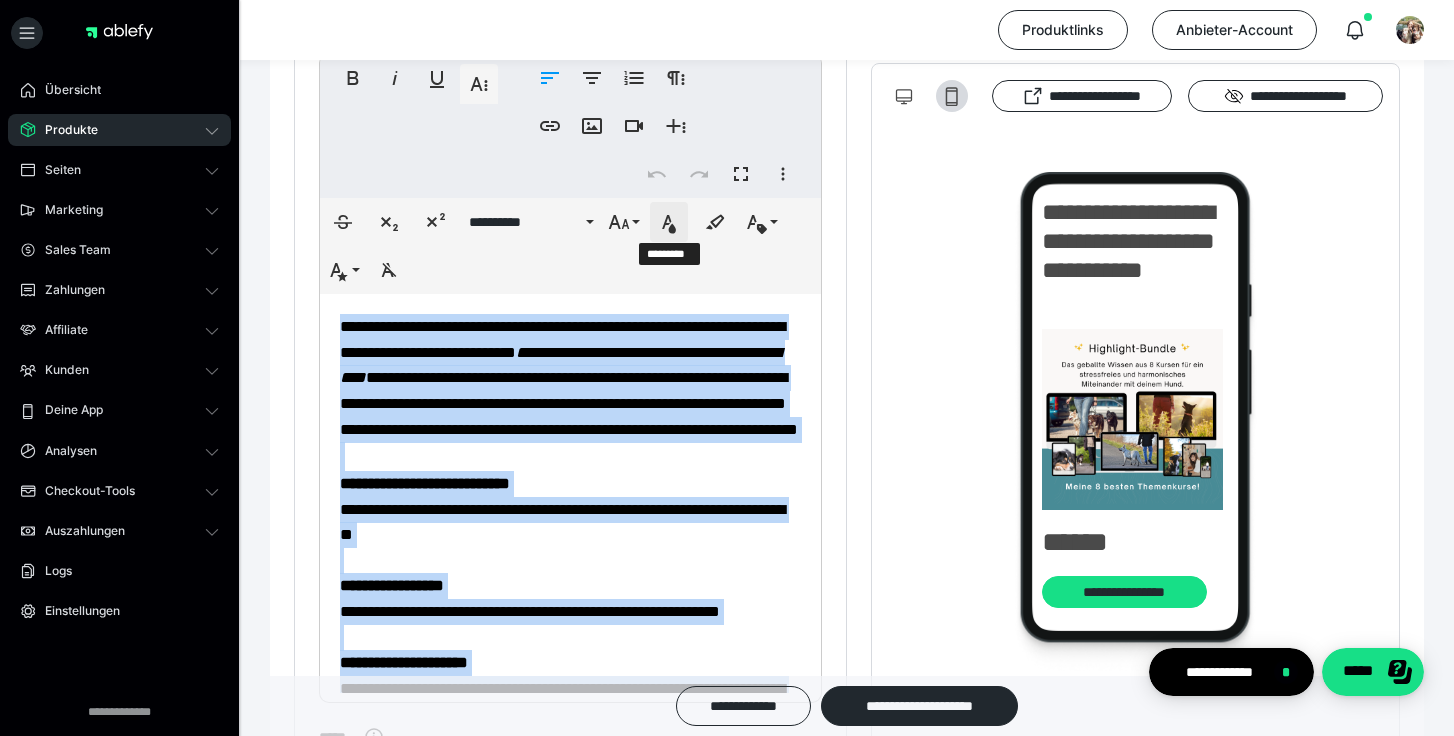 click 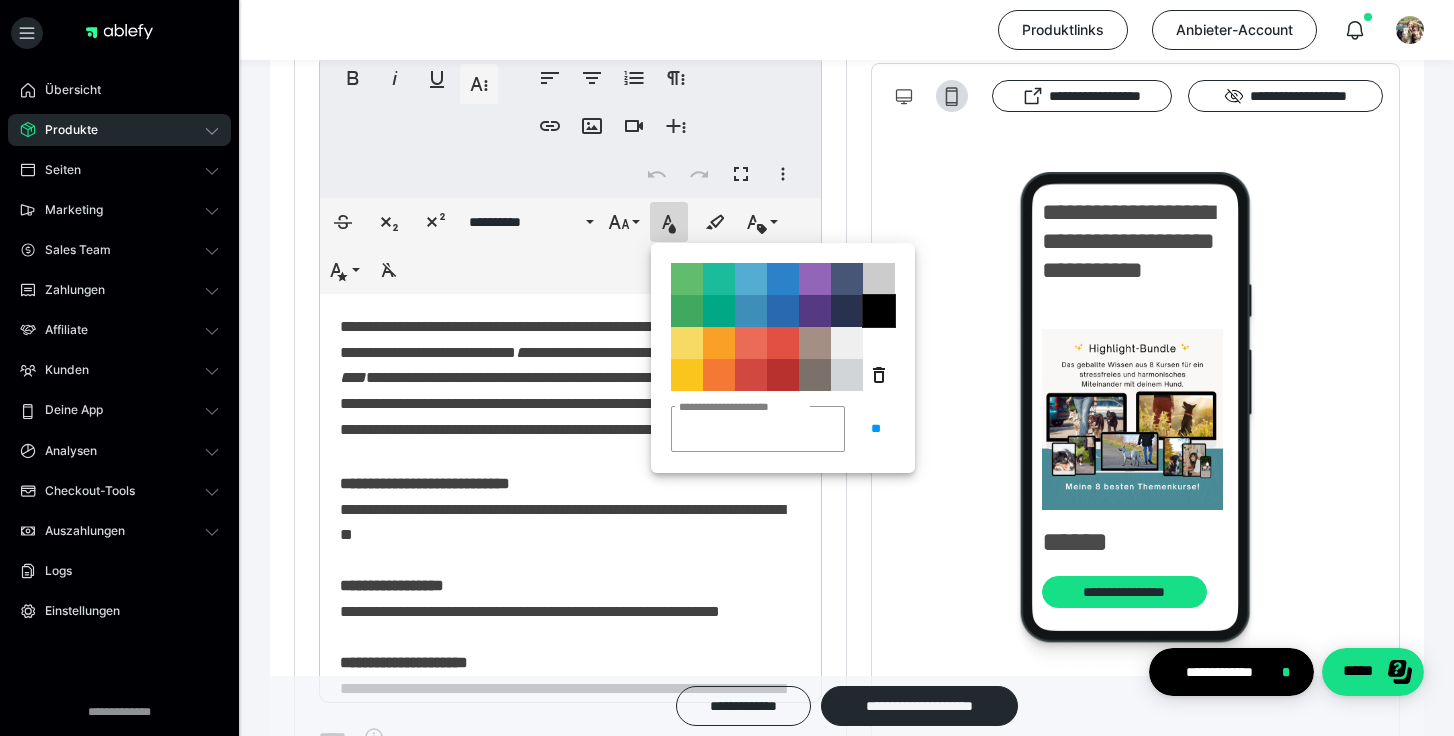 click on "**********" at bounding box center [879, 311] 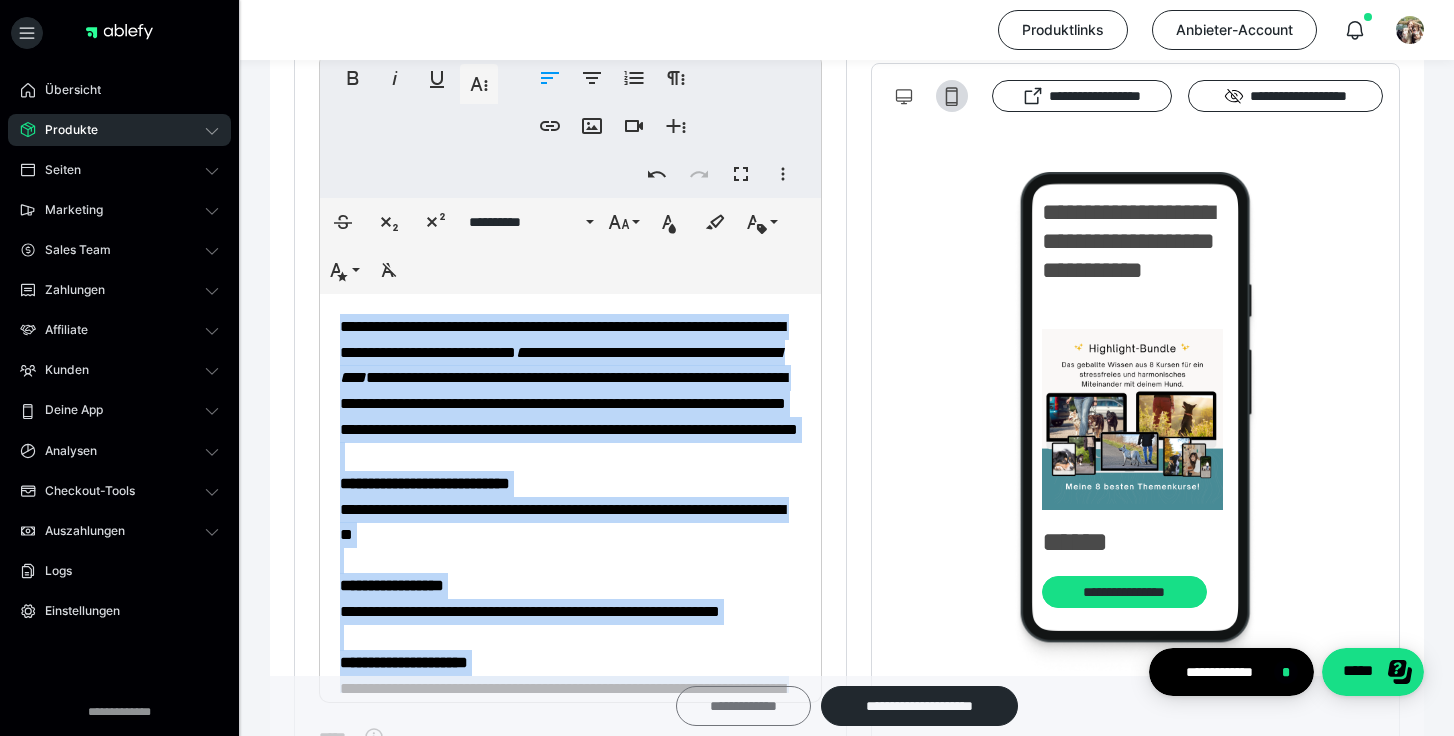 click on "**********" at bounding box center [743, 706] 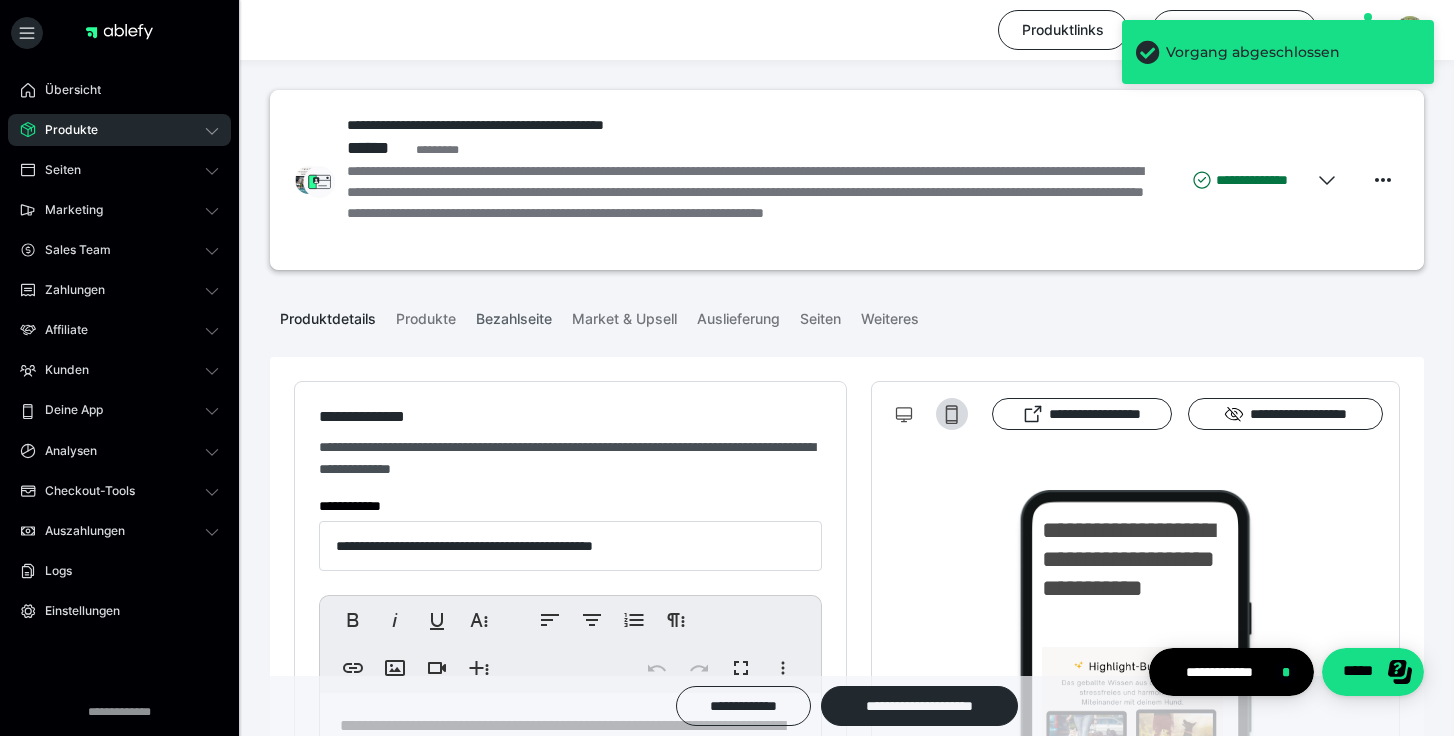 click on "Bezahlseite" at bounding box center (514, 315) 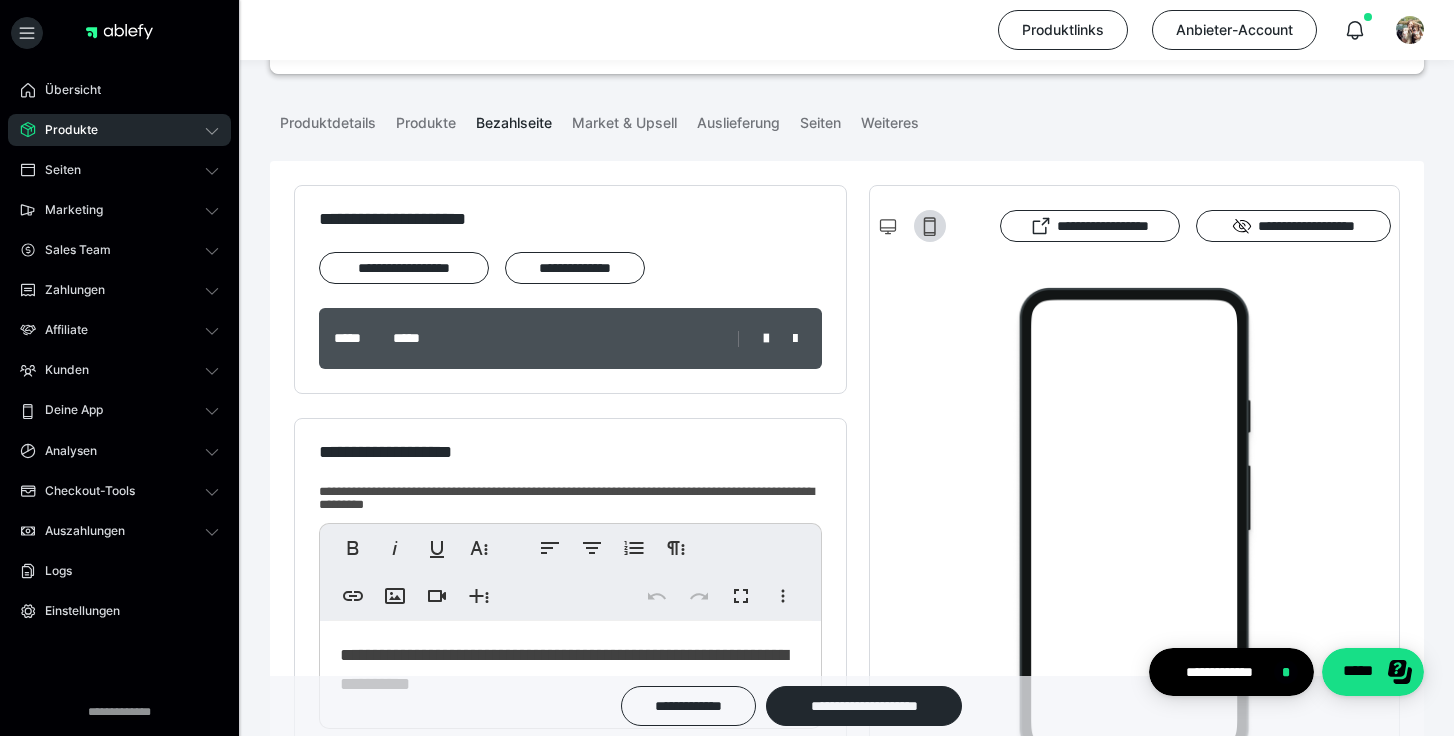 scroll, scrollTop: 190, scrollLeft: 0, axis: vertical 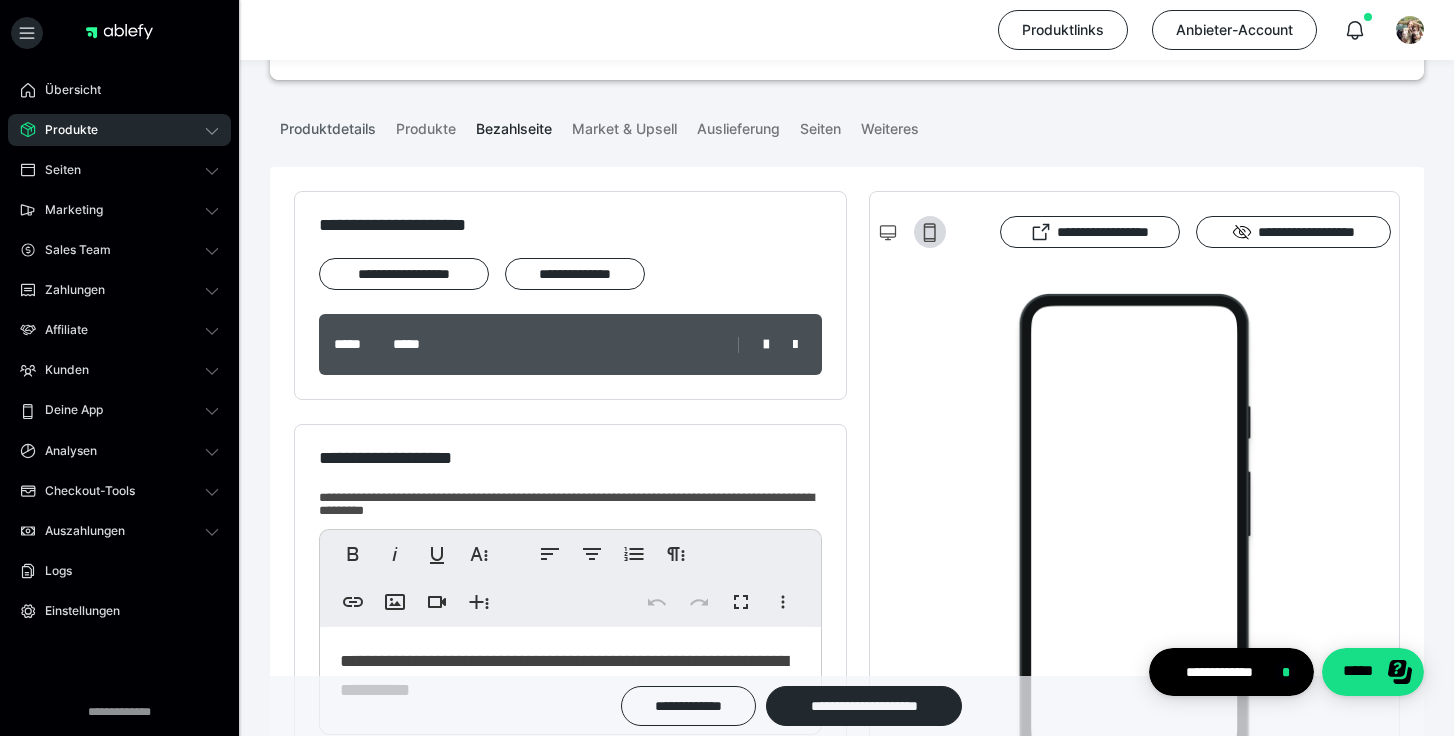 click on "Produktdetails" at bounding box center (328, 125) 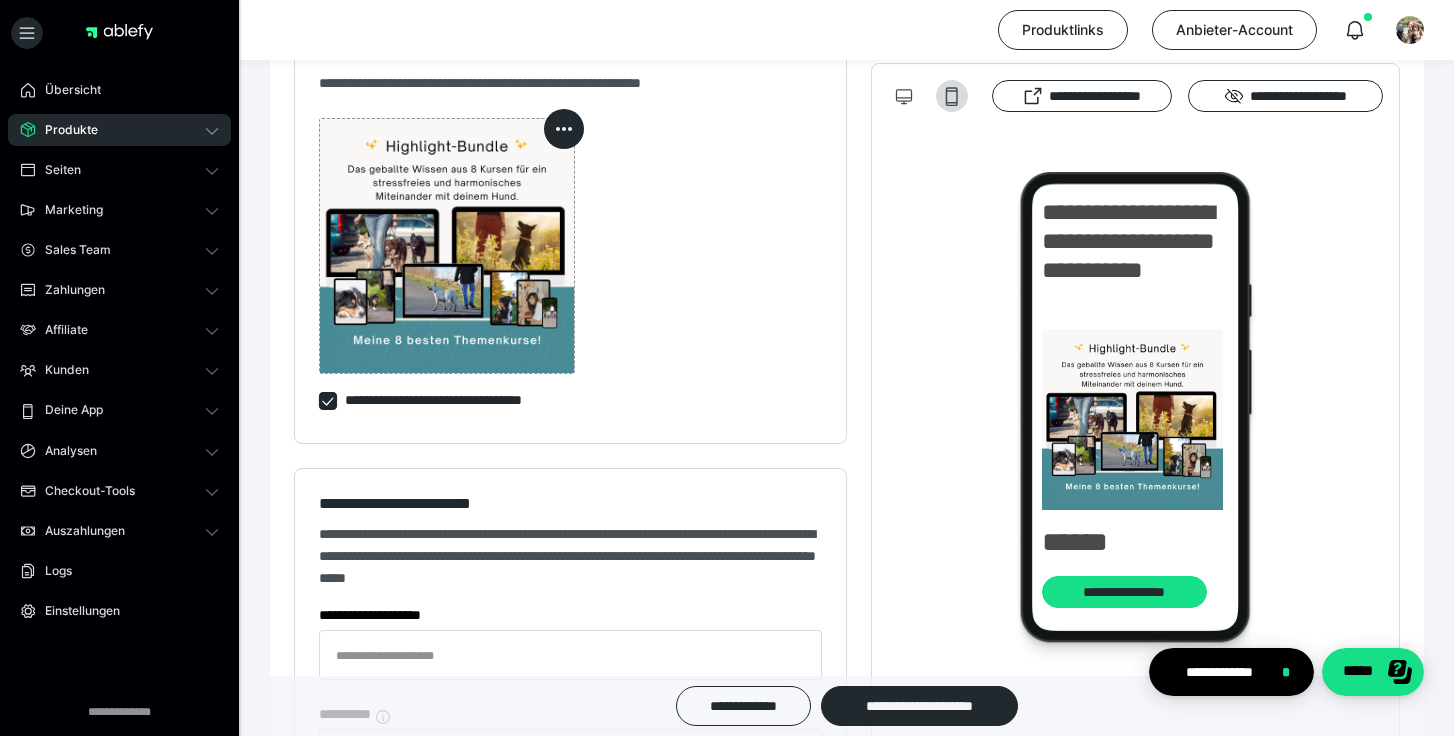 scroll, scrollTop: 1089, scrollLeft: 0, axis: vertical 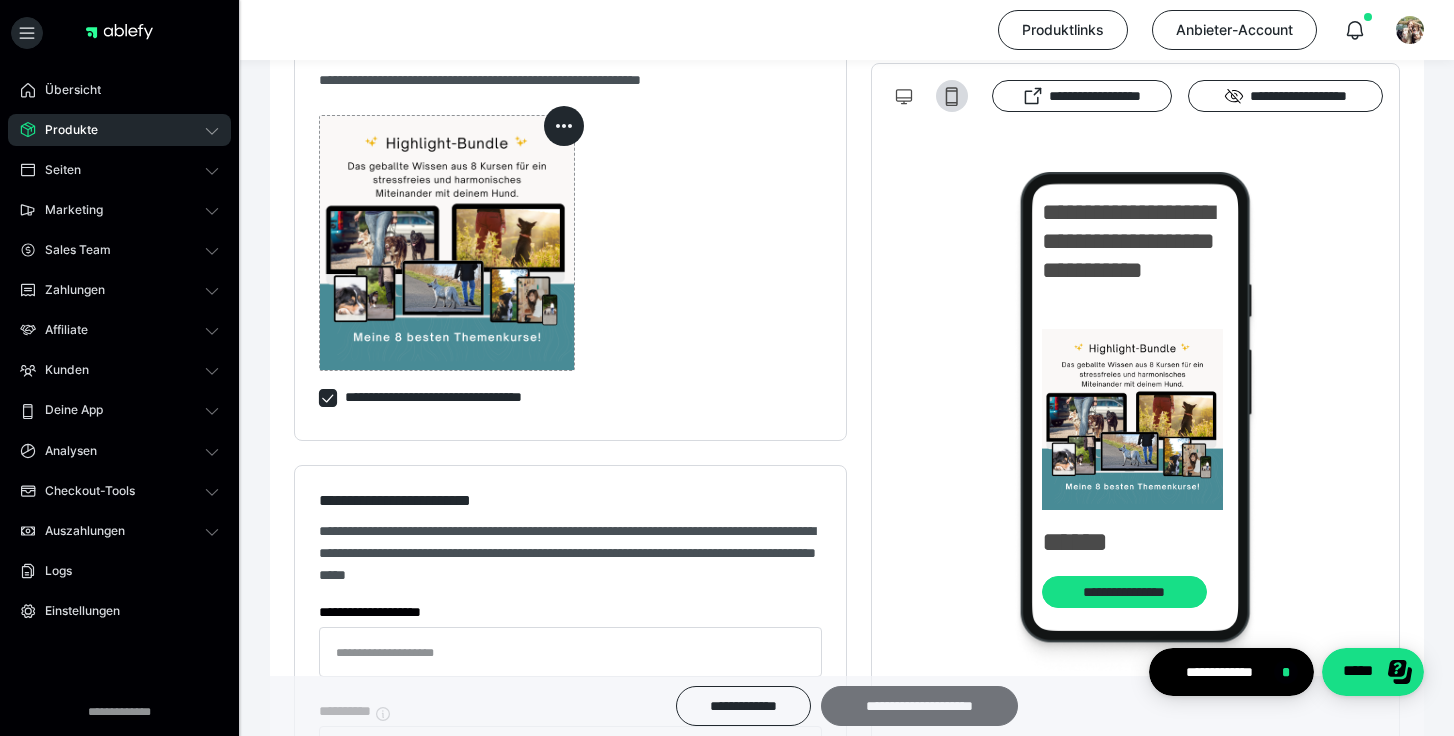 click on "**********" at bounding box center [919, 706] 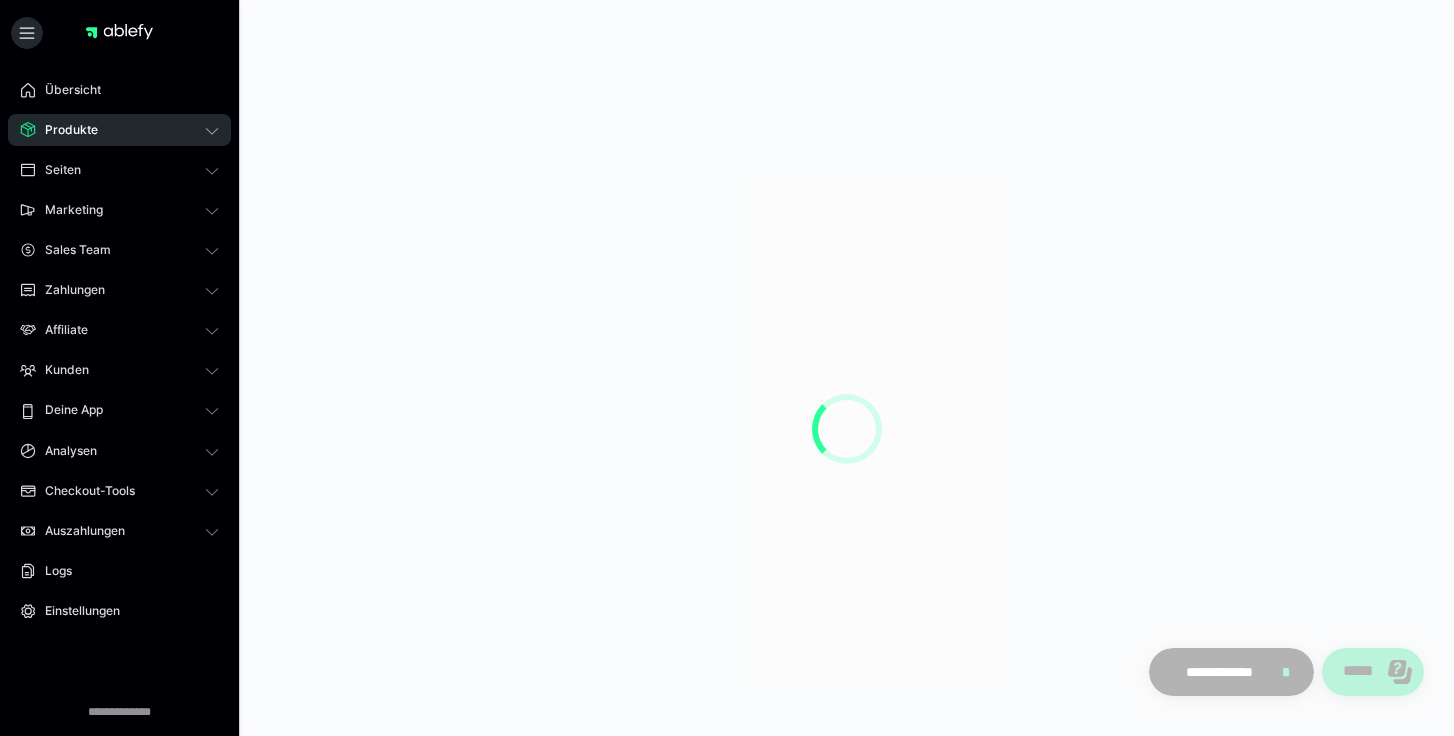 scroll, scrollTop: 0, scrollLeft: 0, axis: both 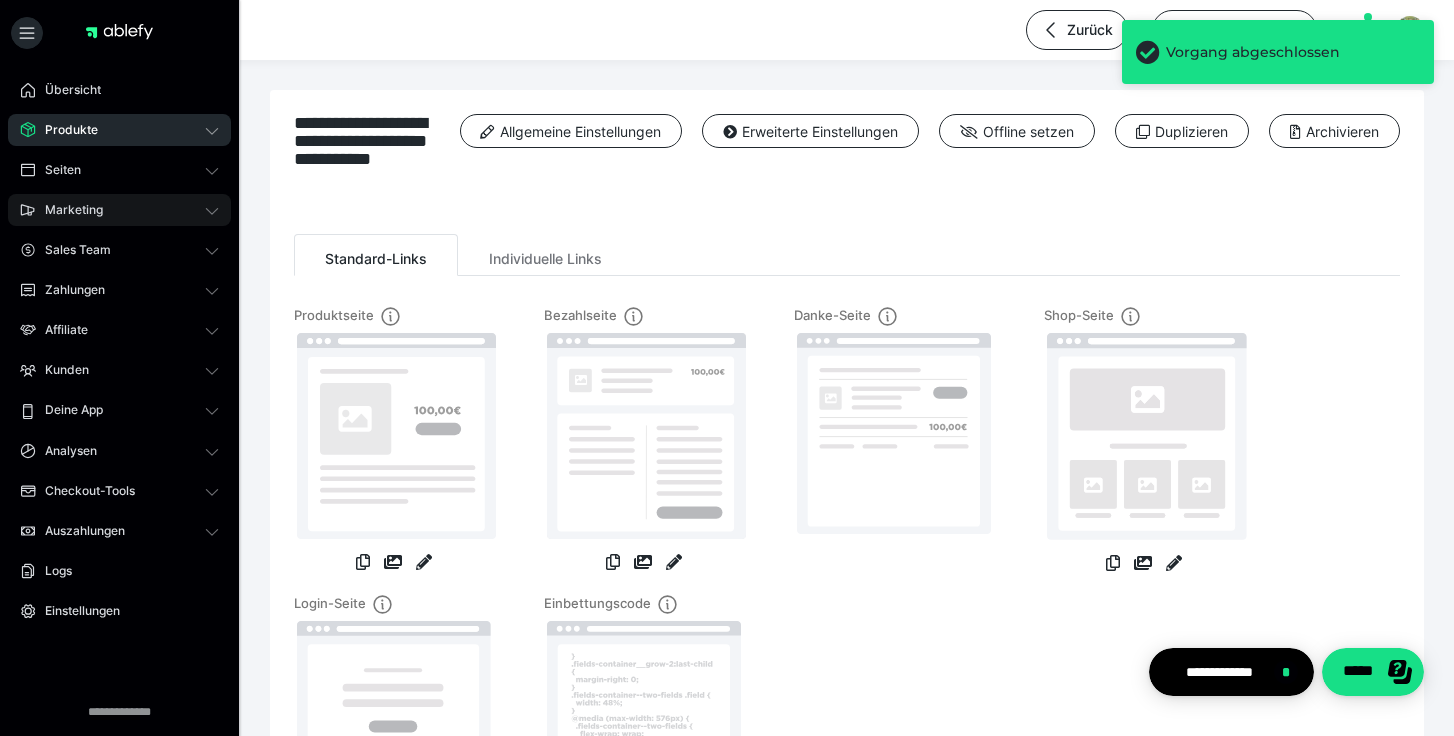 click on "Marketing" at bounding box center [119, 210] 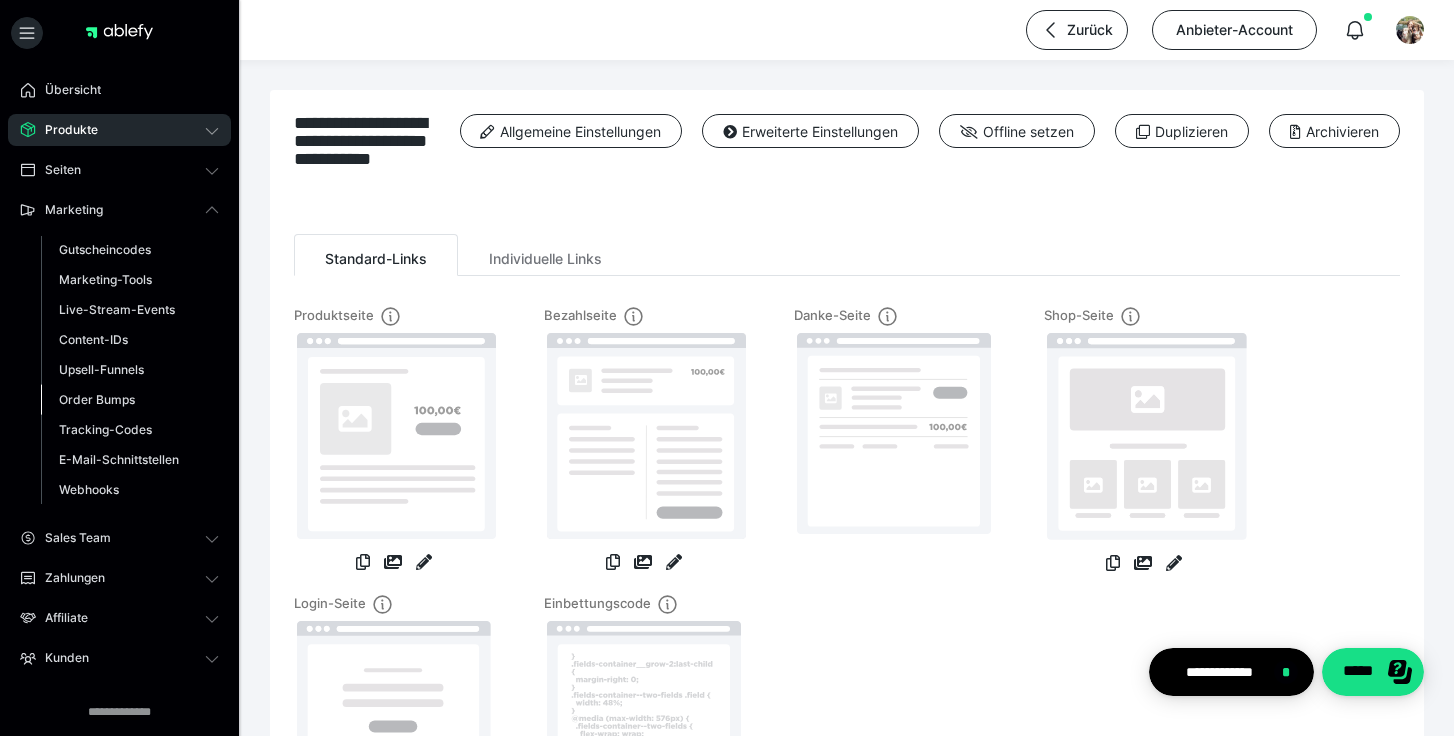 click on "Order Bumps" at bounding box center [97, 399] 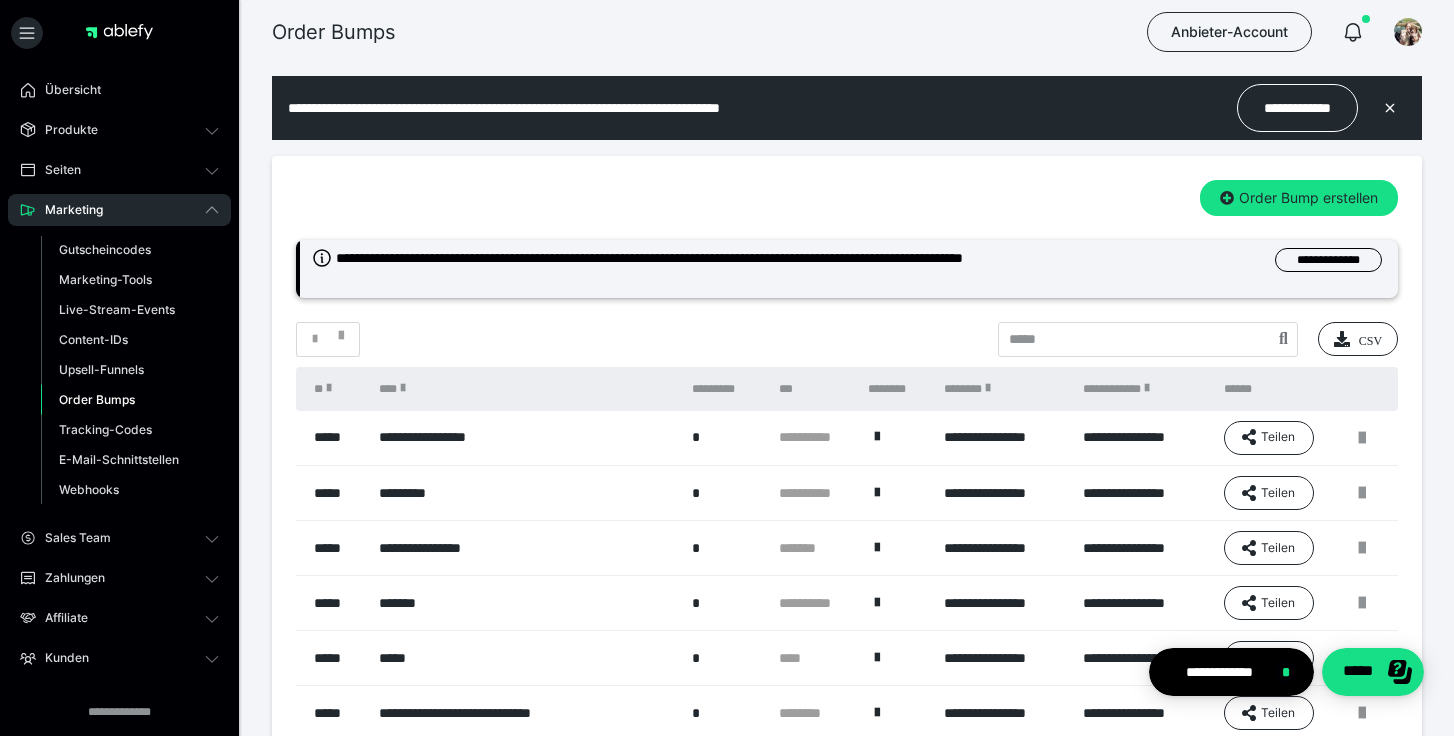 scroll, scrollTop: 0, scrollLeft: 0, axis: both 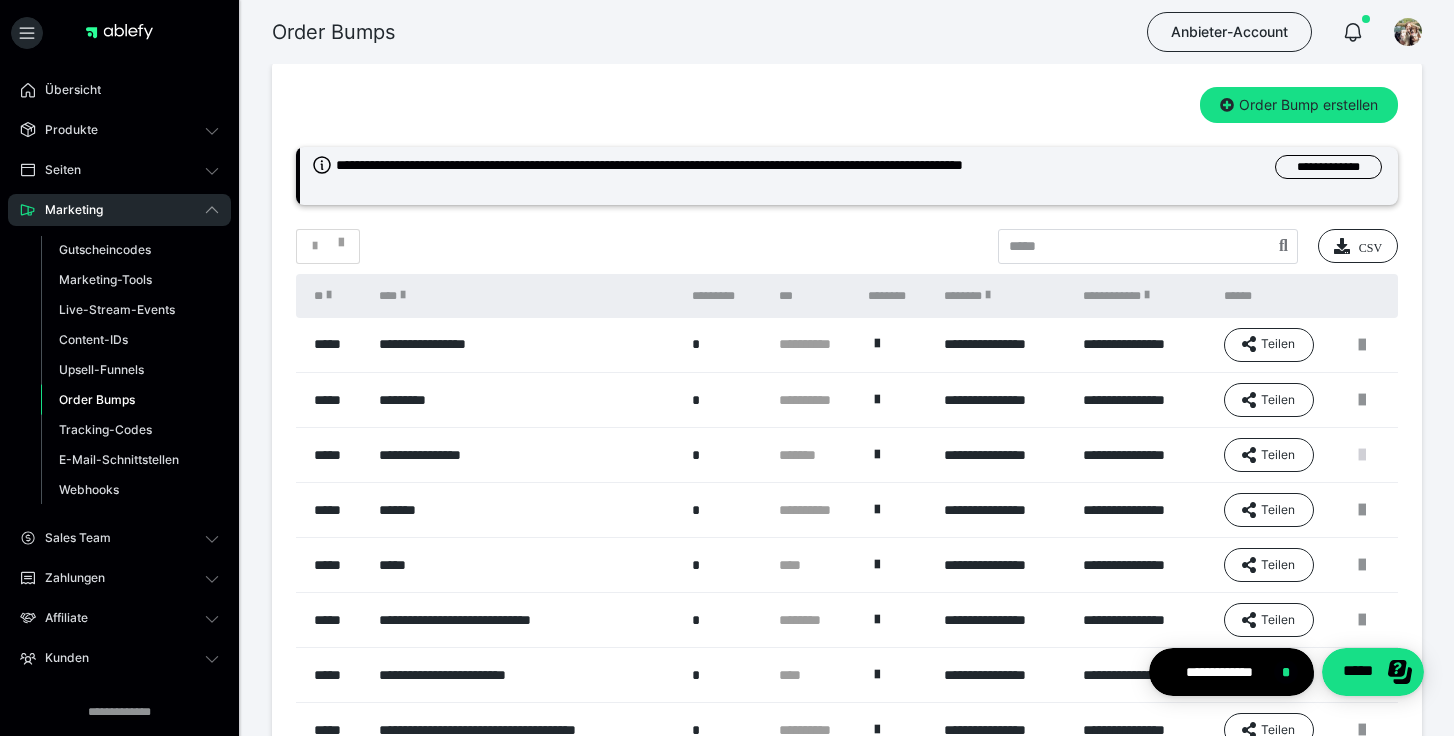click at bounding box center [1362, 455] 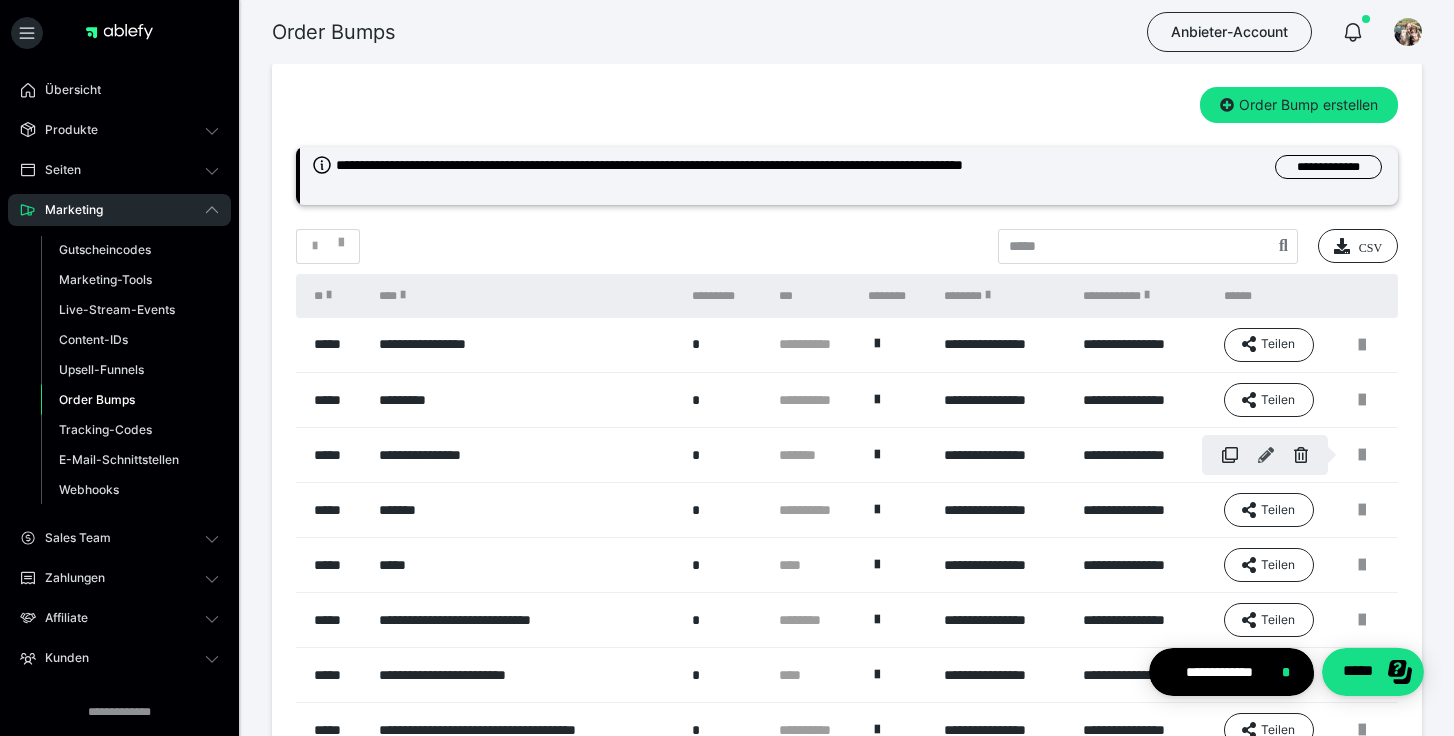 click at bounding box center (1266, 455) 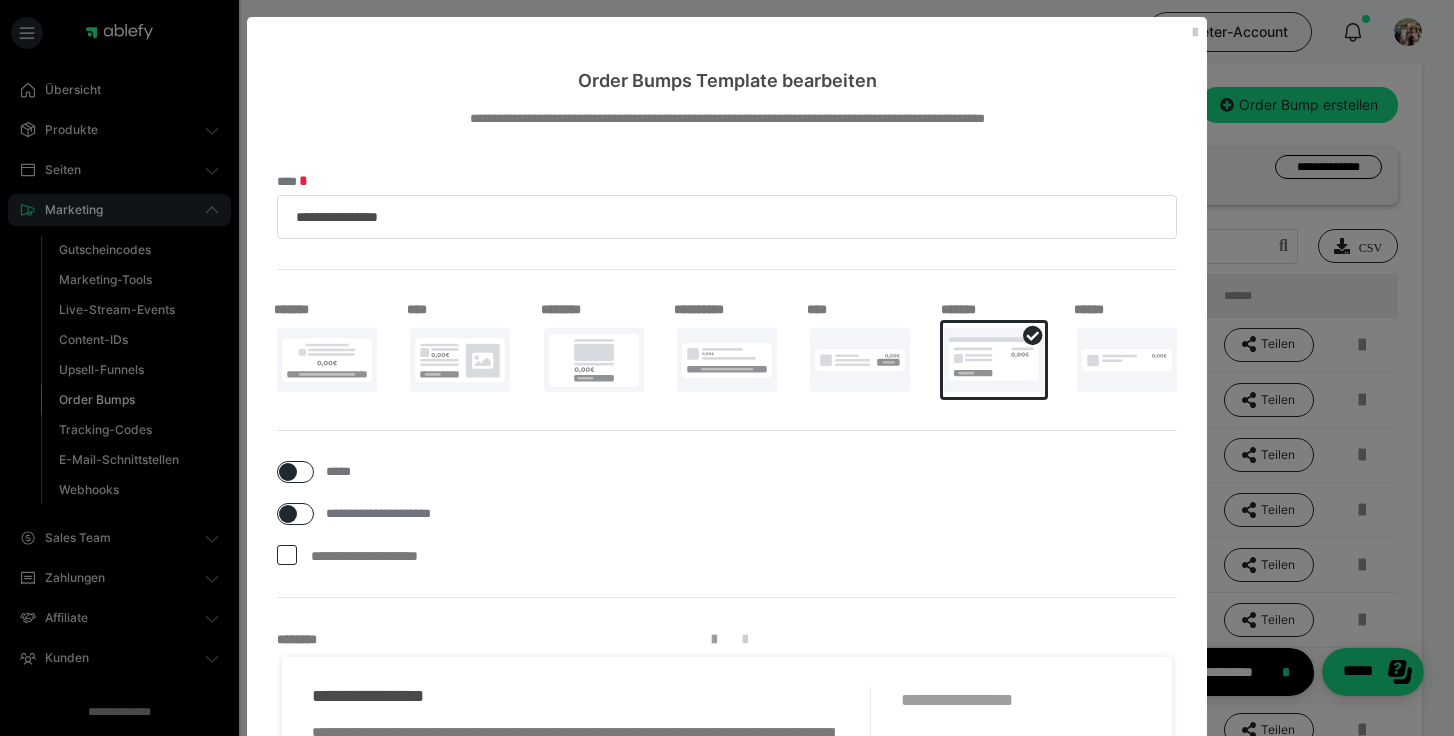 scroll, scrollTop: 0, scrollLeft: 0, axis: both 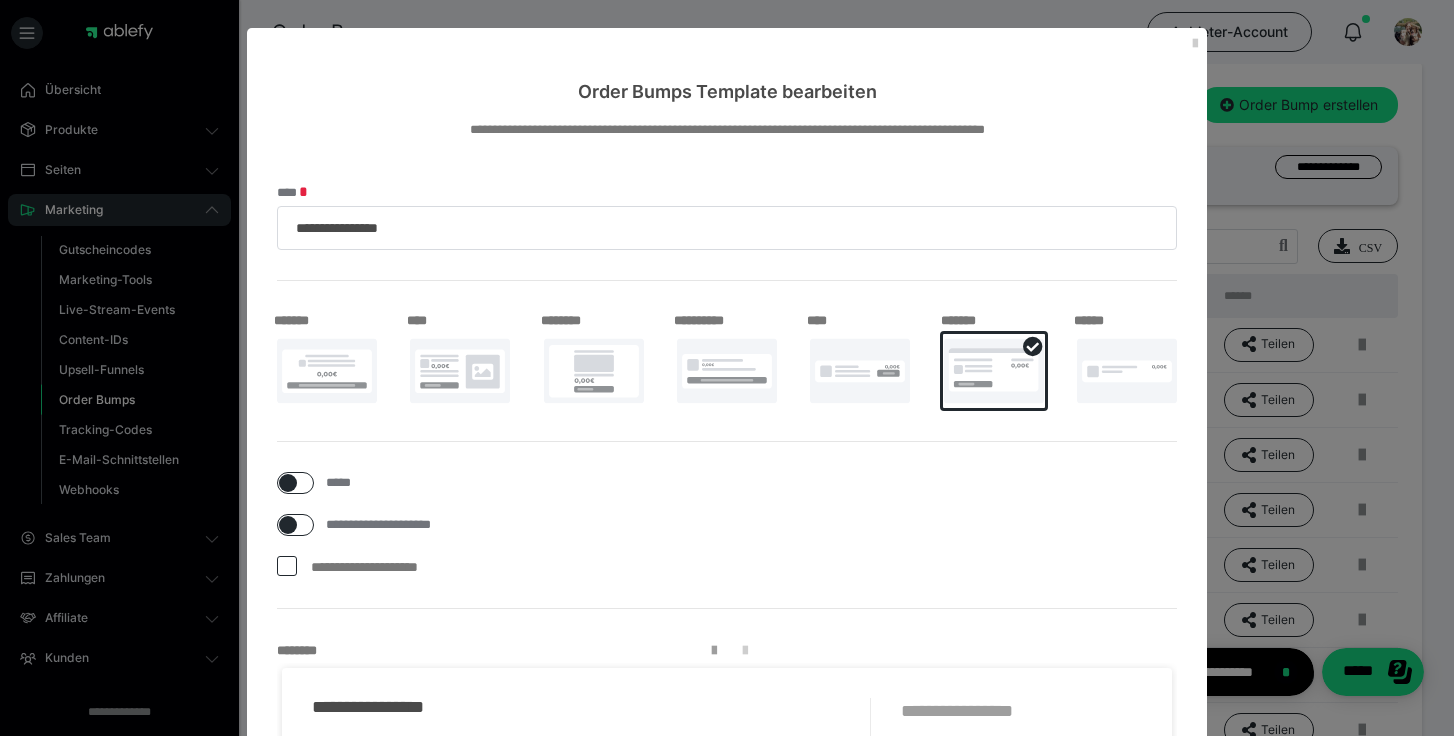 click at bounding box center (1127, 371) 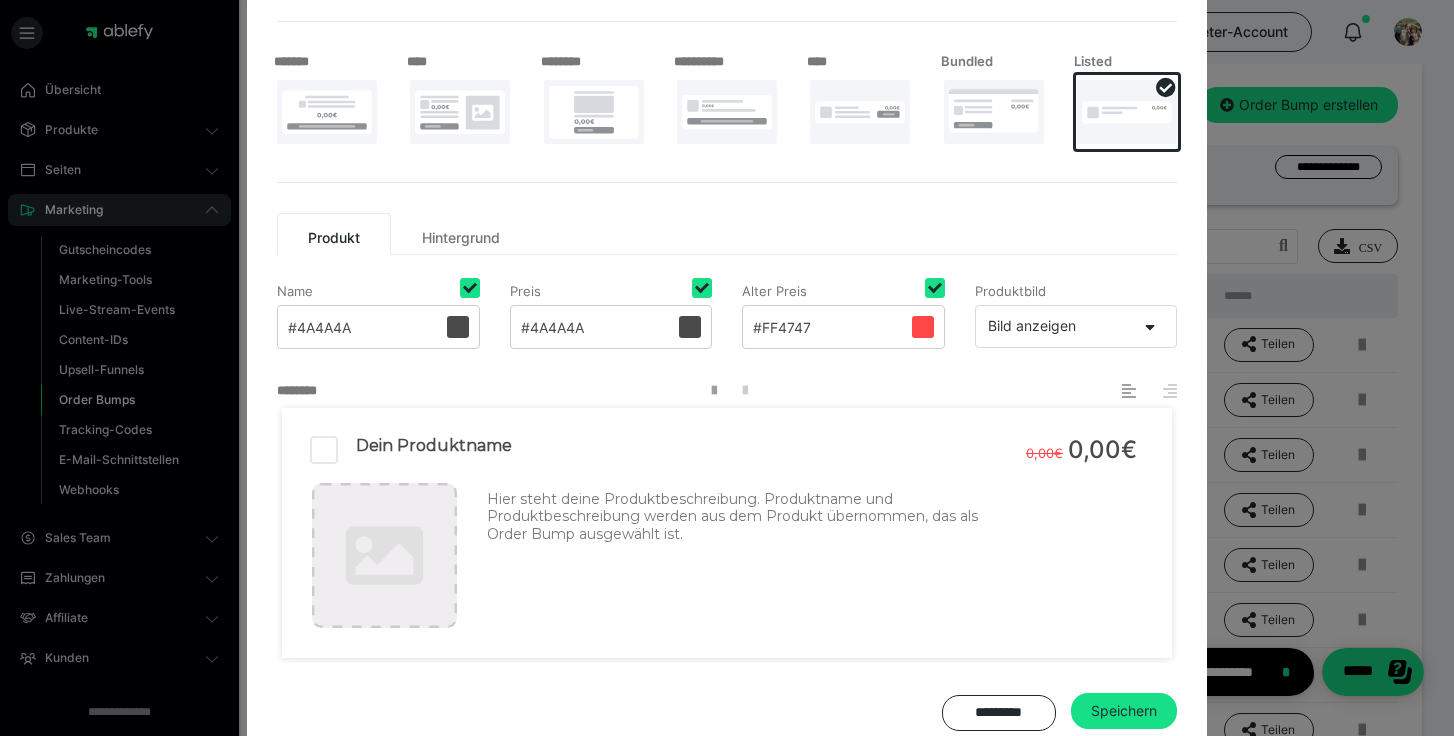scroll, scrollTop: 312, scrollLeft: 0, axis: vertical 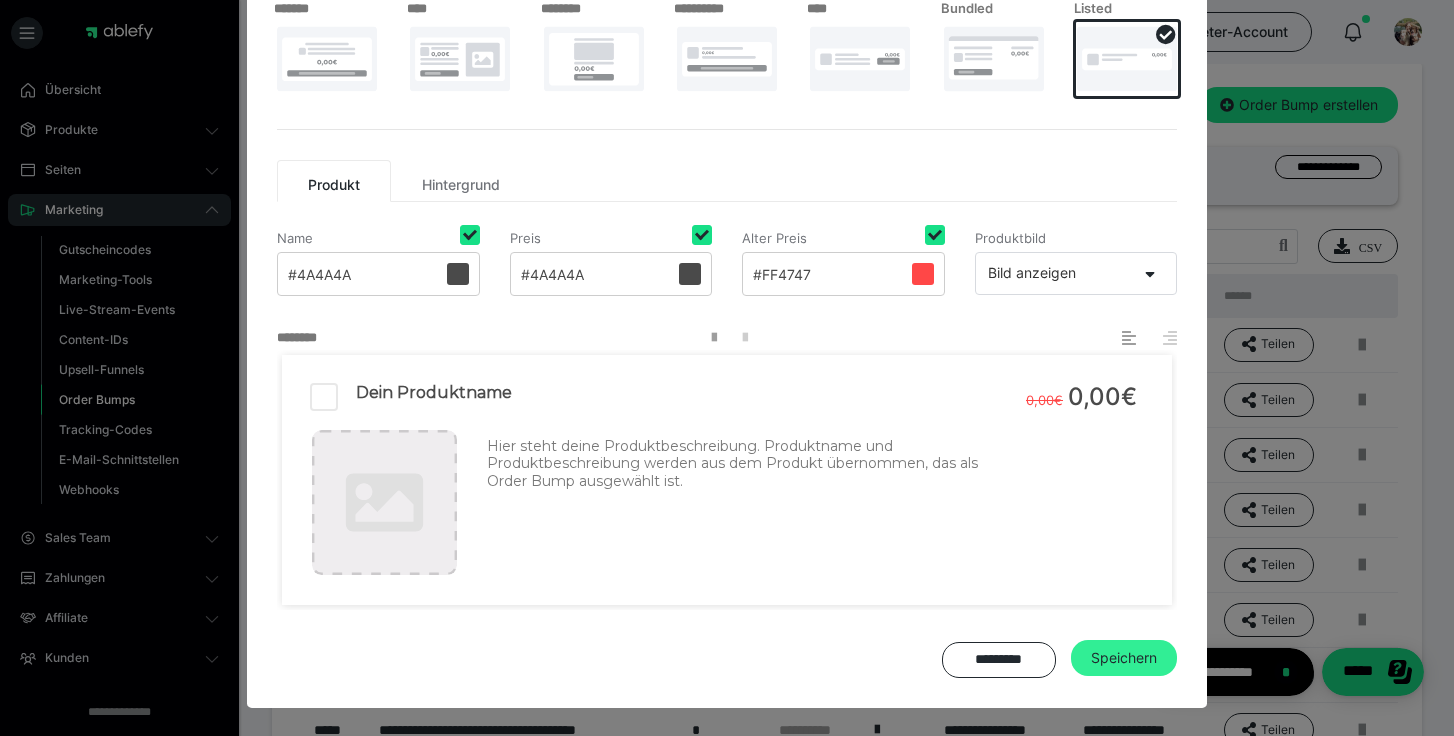 click on "Speichern" at bounding box center [1124, 658] 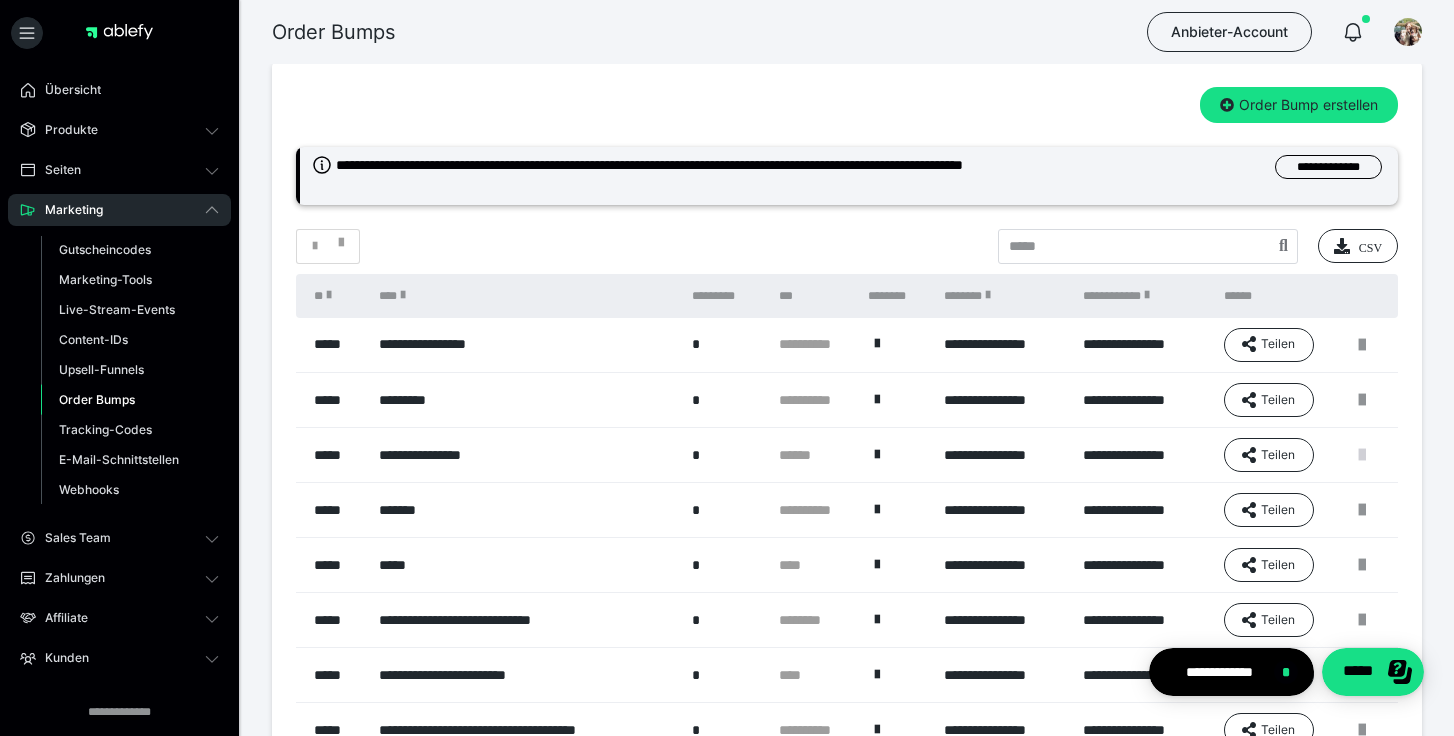 click at bounding box center (1362, 455) 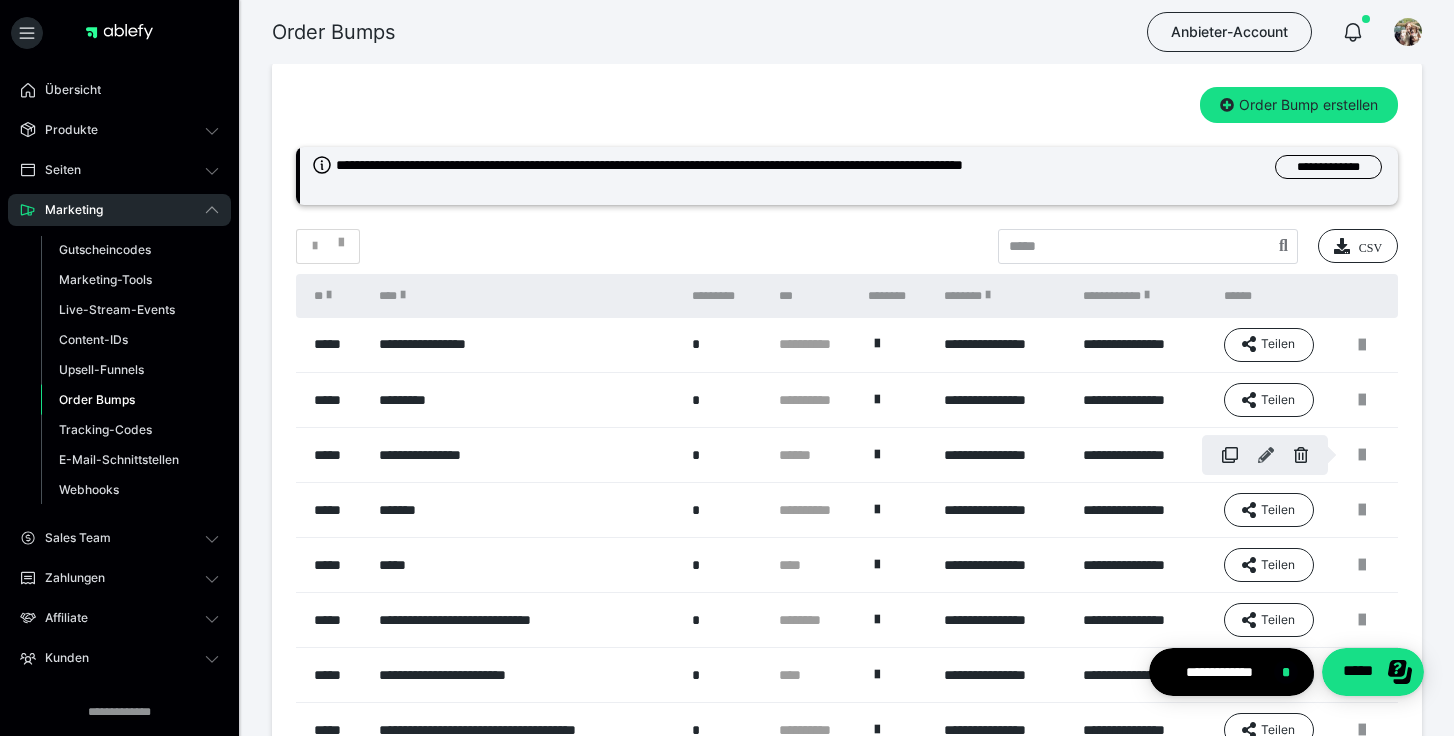 click at bounding box center (1266, 455) 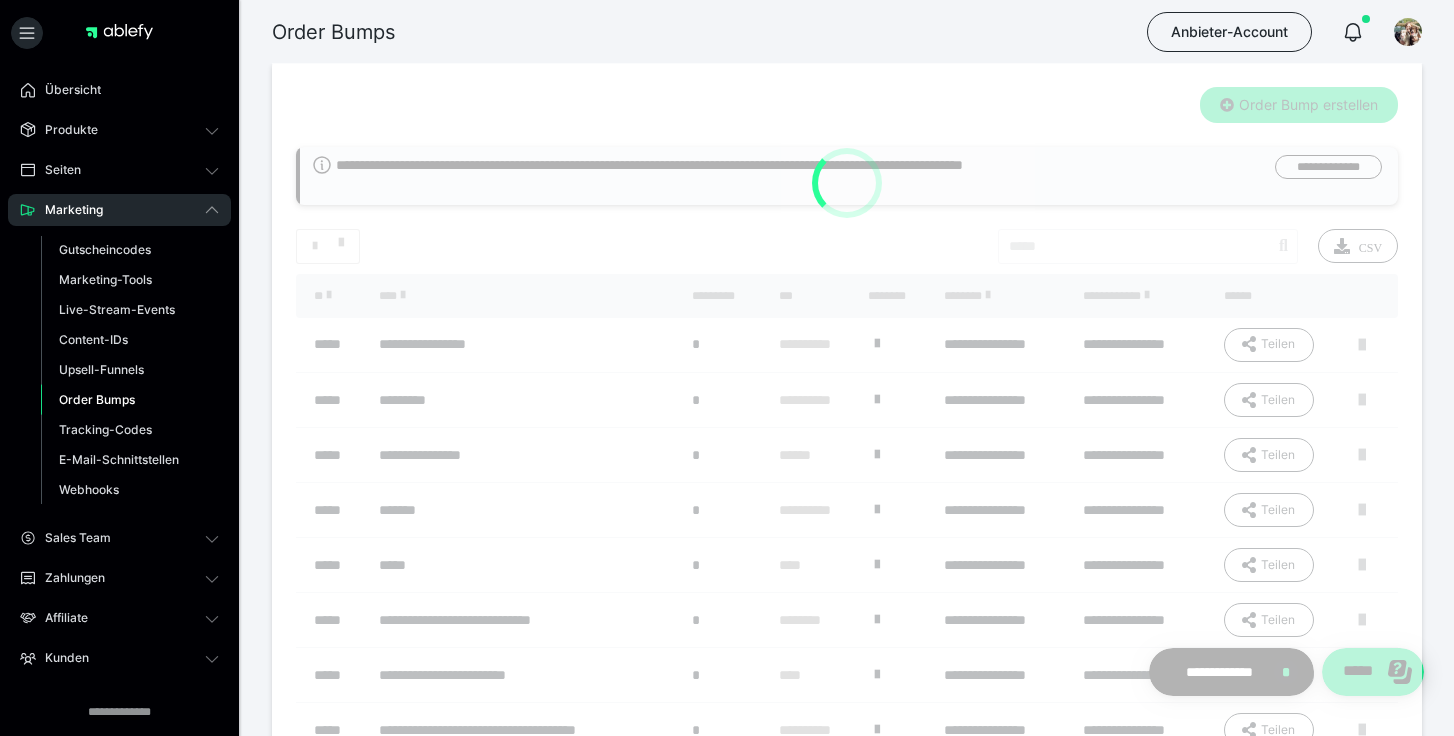 type on "**********" 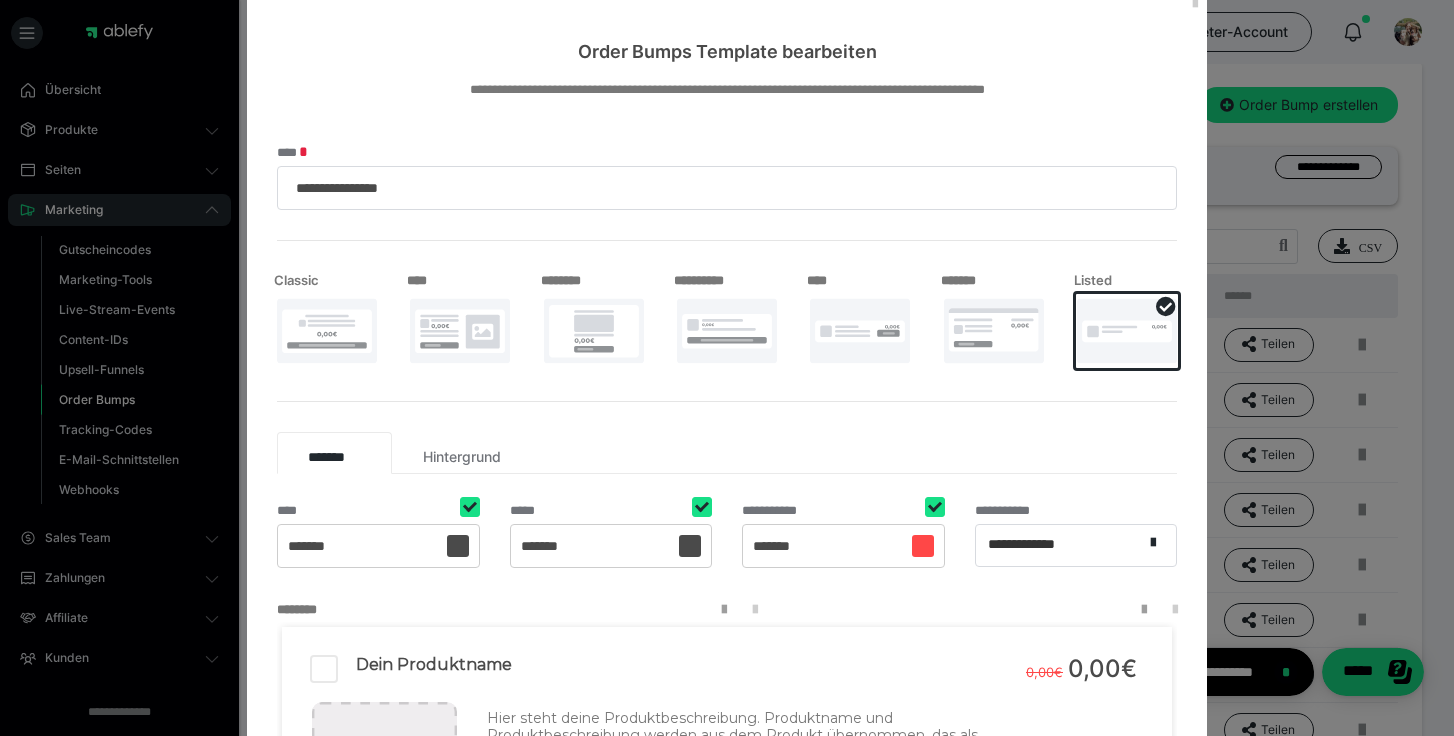 scroll, scrollTop: 35, scrollLeft: 0, axis: vertical 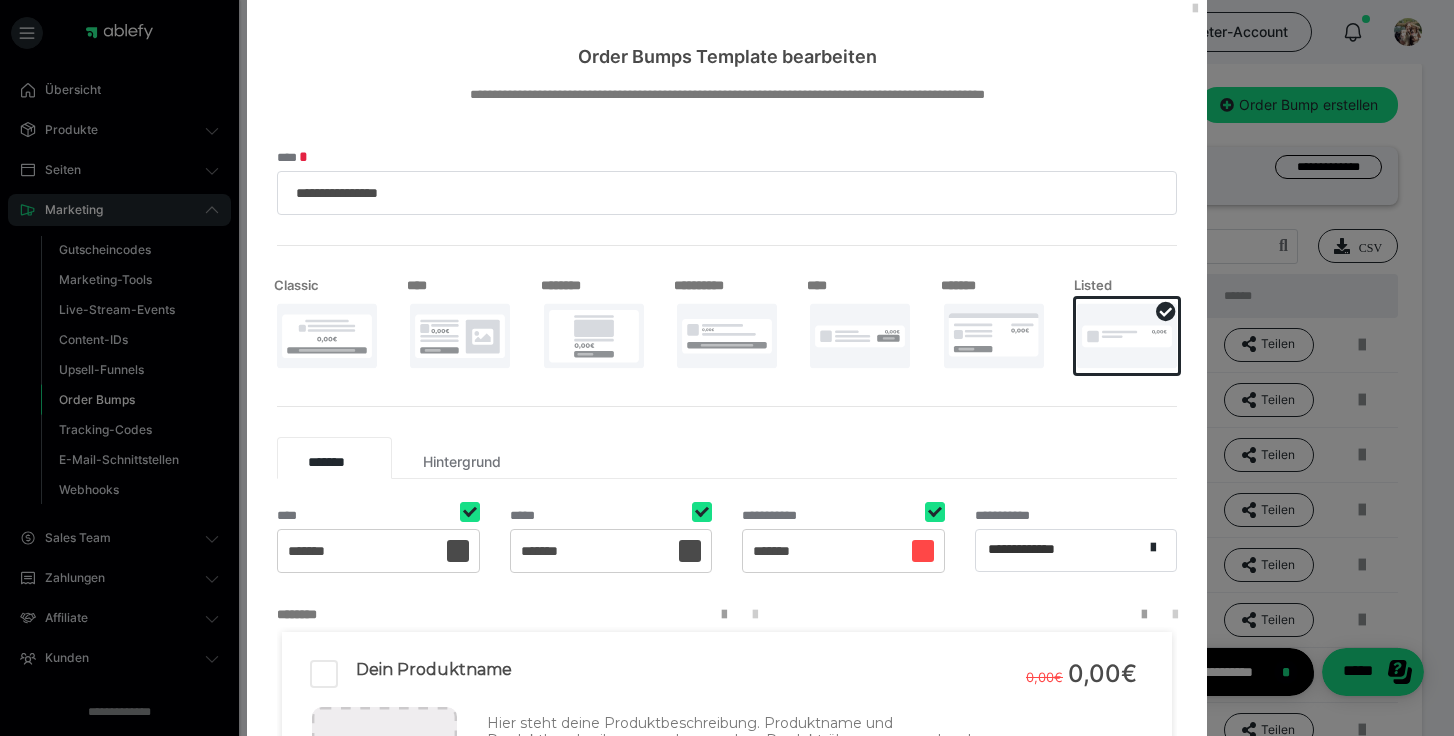 click at bounding box center (860, 336) 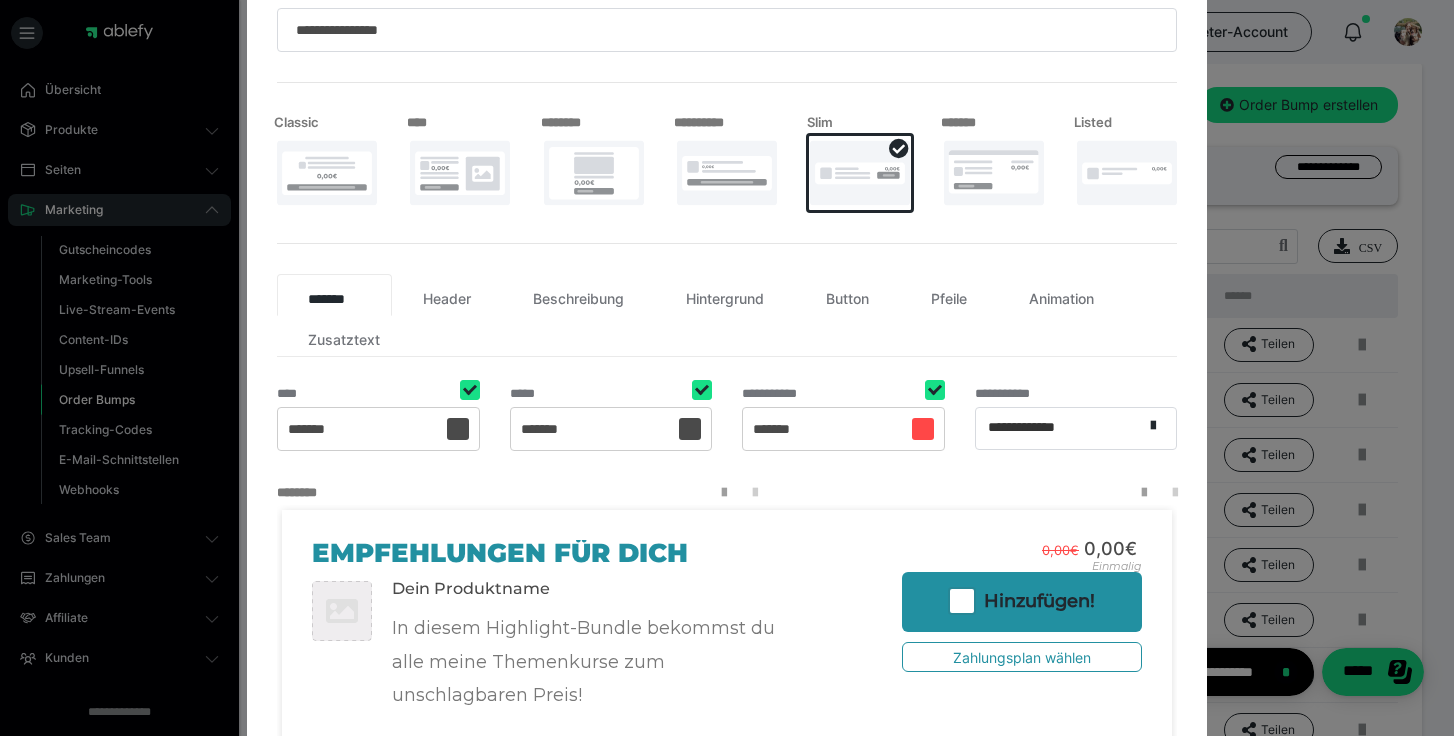 scroll, scrollTop: 120, scrollLeft: 0, axis: vertical 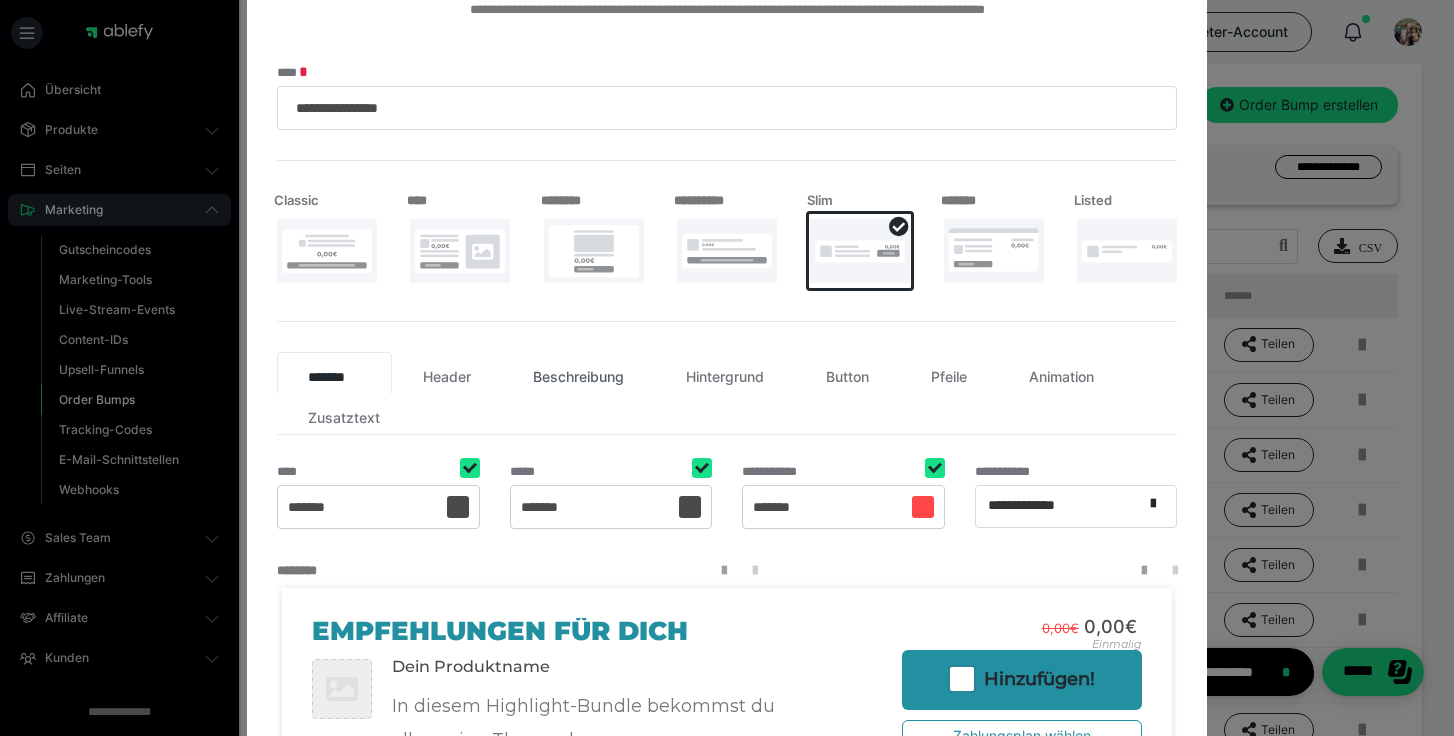 click on "Beschreibung" at bounding box center [578, 373] 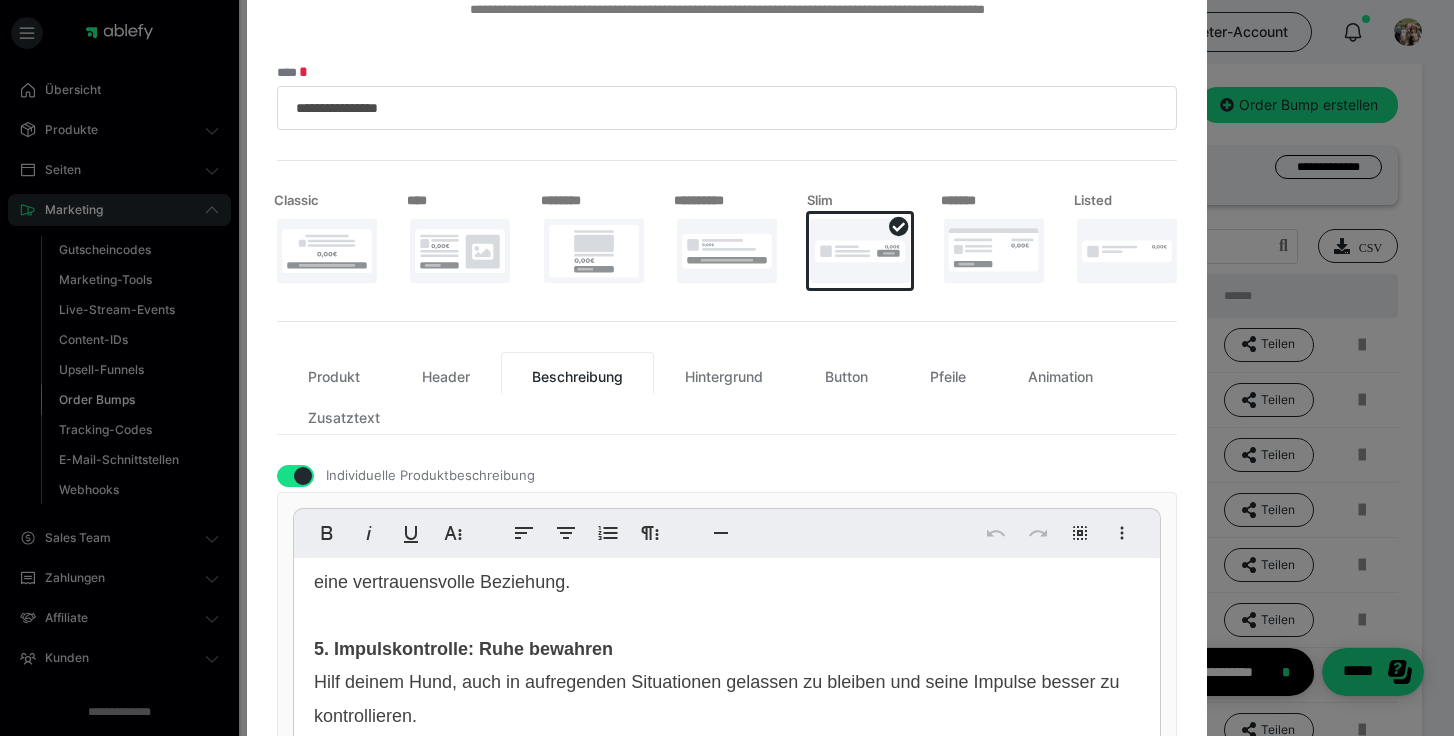 scroll, scrollTop: 556, scrollLeft: 0, axis: vertical 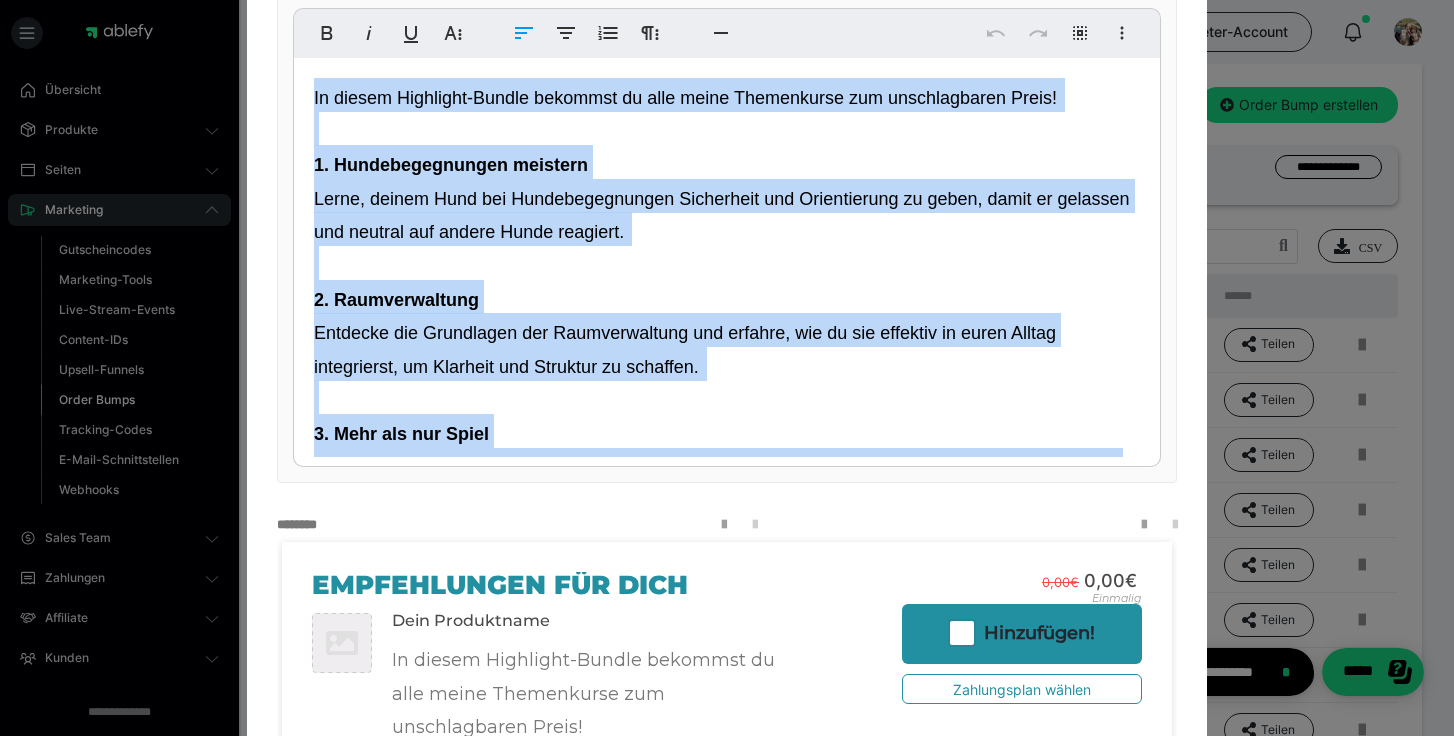 drag, startPoint x: 515, startPoint y: 430, endPoint x: 264, endPoint y: 33, distance: 469.69138 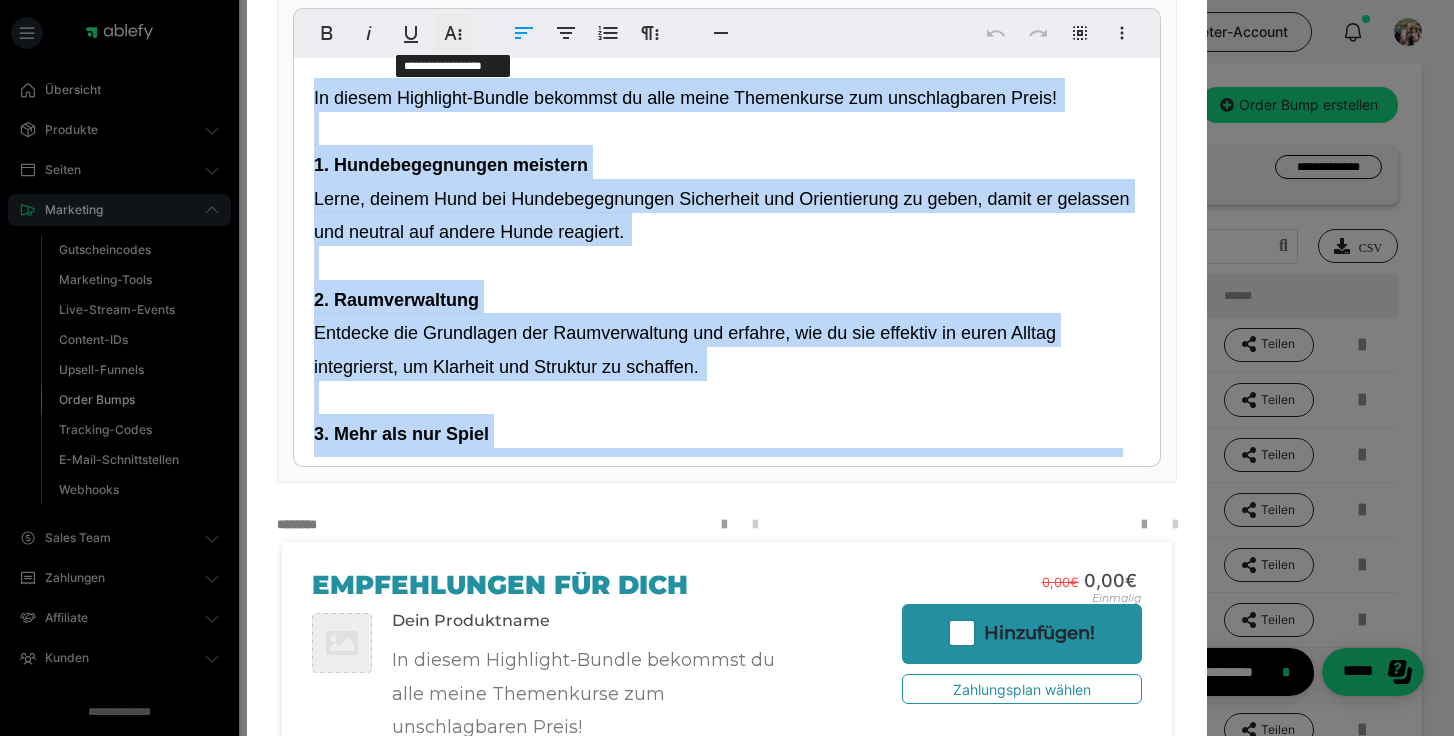 click 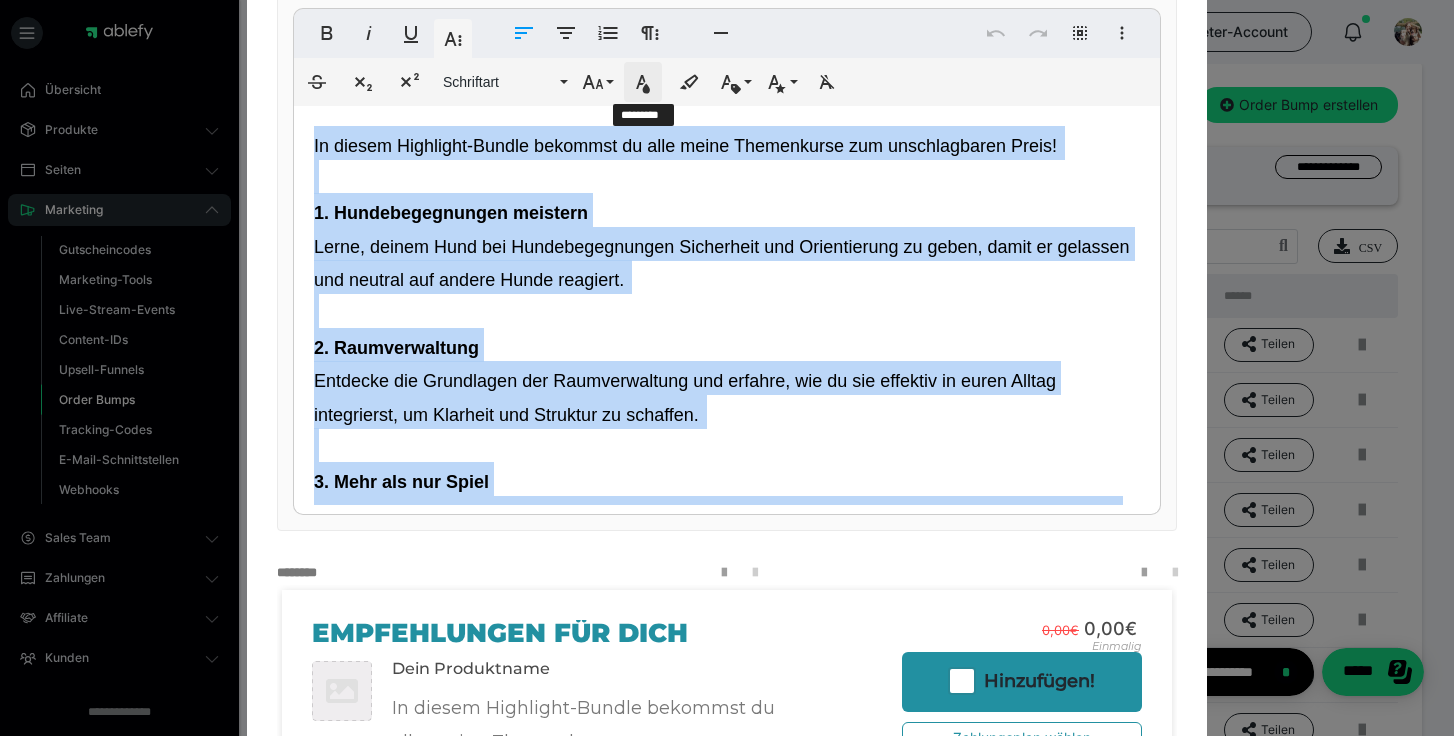 click 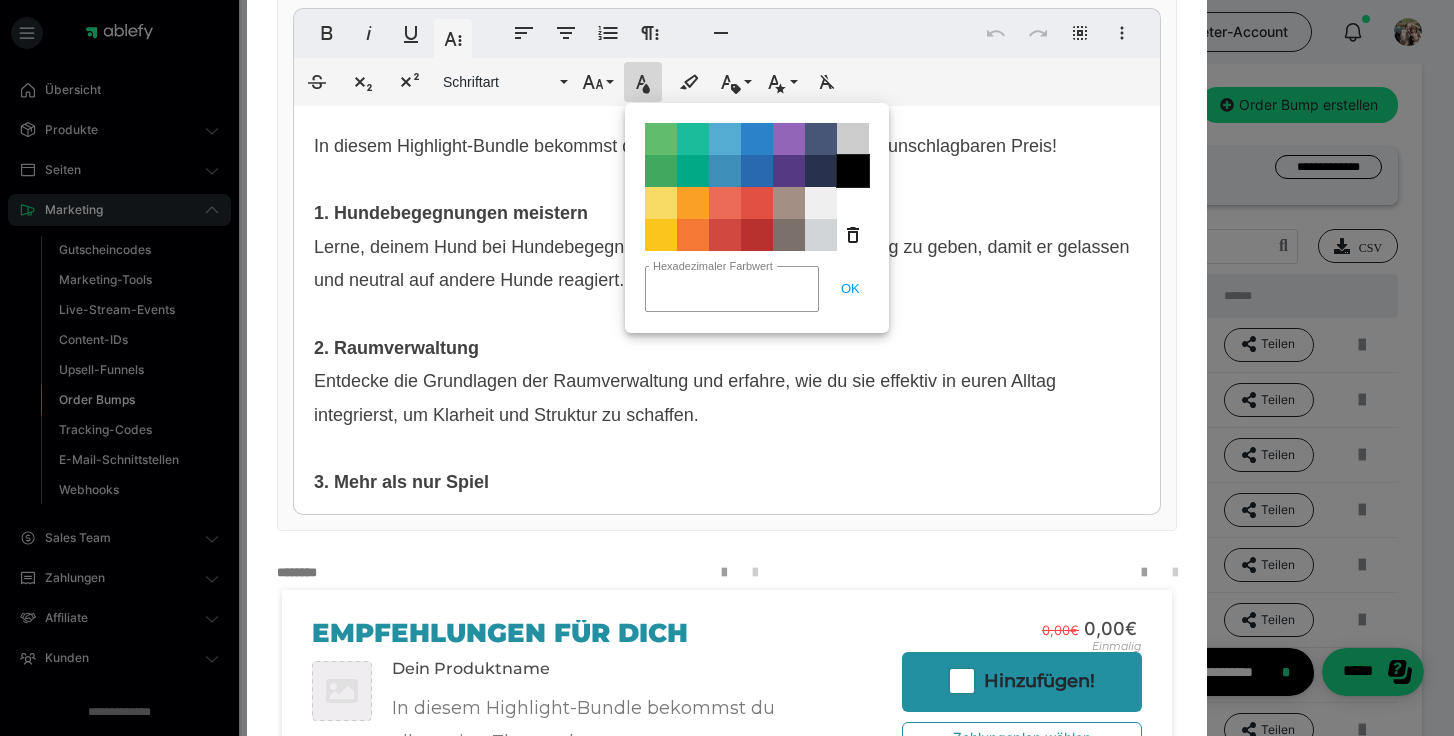 click on "Color#000000" at bounding box center [853, 171] 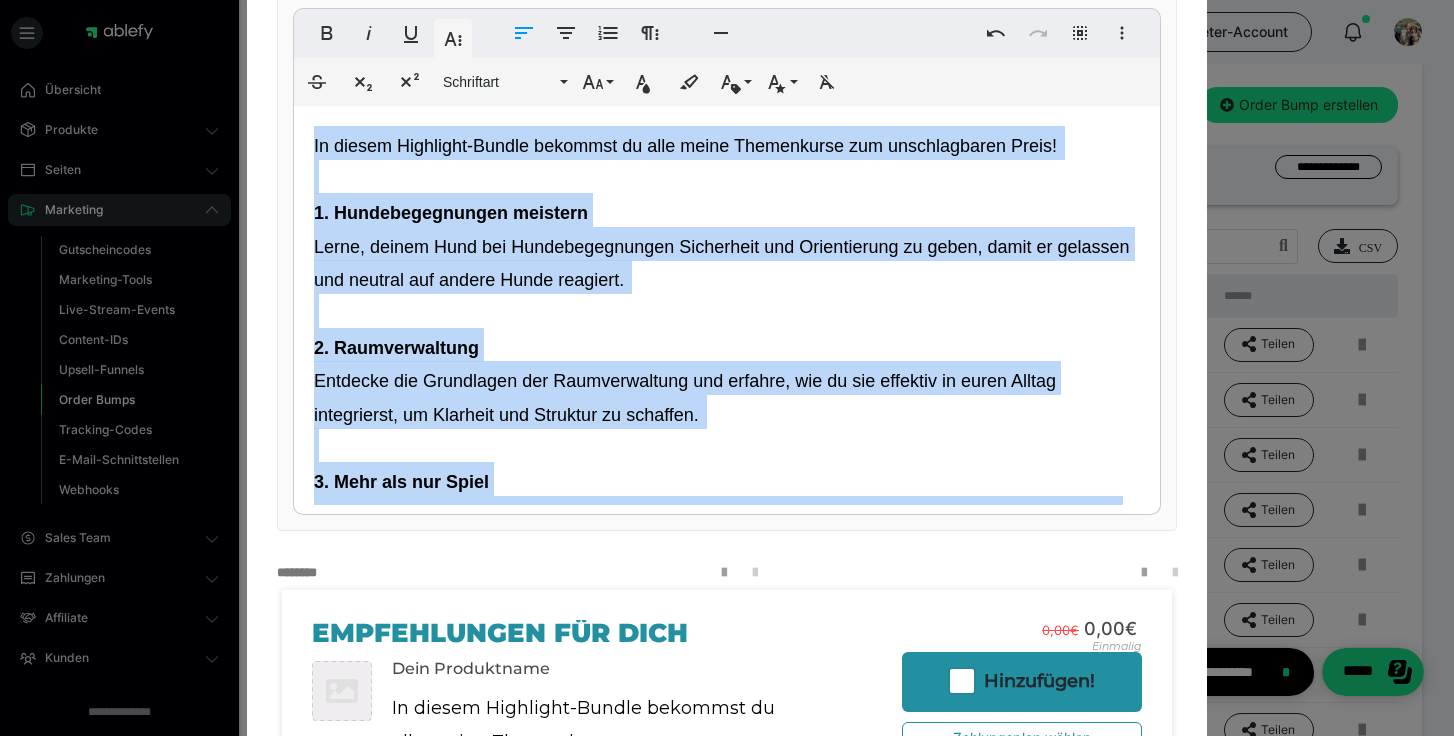 click on "In diesem Highlight-Bundle bekommst du alle meine Themenkurse zum unschlagbaren Preis! 1. Hundebegegnungen meistern Lerne, deinem Hund bei Hundebegegnungen Sicherheit und Orientierung zu geben, damit er gelassen und neutral auf andere Hunde reagiert. 2. Raumverwaltung Entdecke die Grundlagen der Raumverwaltung und erfahre, wie du sie effektiv in euren Alltag integrierst, um Klarheit und Struktur zu schaffen. 3. Mehr als nur Spiel Erfahre, wie du durch bewusstes gemeinsames Spiel Bindung stärkst, Kooperation förderst und klare Grenzen setzt. 4. Hunde führen mit Köpfchen Erarbeite mentale Stärke und lerne, deinem Hund auf faire und klare Weise Führung zu geben – für eine vertrauensvolle Beziehung. 5. Impulskontrolle: Ruhe bewahren Hilf deinem Hund, auch in aufregenden Situationen gelassen zu bleiben und seine Impulse besser zu kontrollieren. 6. Leinenführung meistern Mit 10 erprobten Tipps zu entspannten Spaziergängen ohne Ziehen und Zerren – für mehr Freude an gemeinsamen Ausflügen." at bounding box center (727, 680) 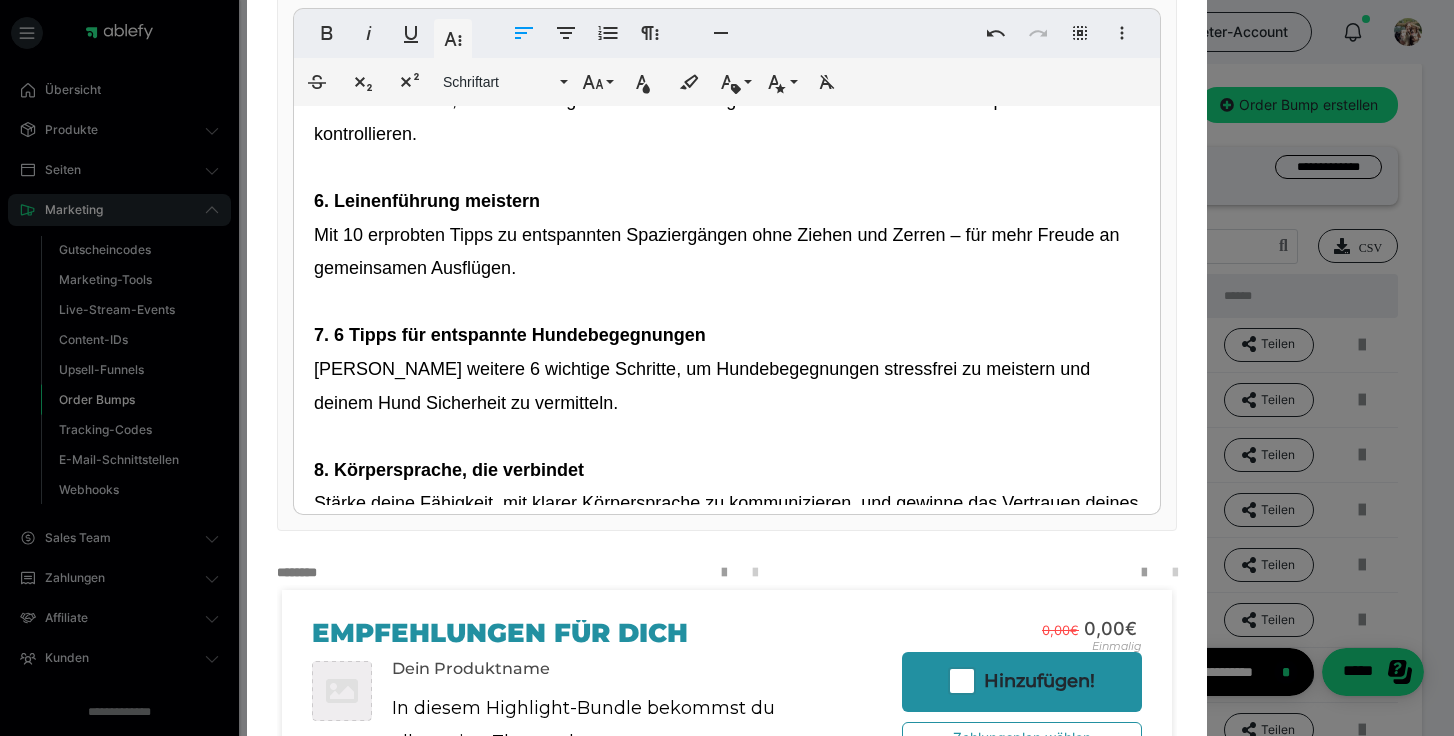scroll, scrollTop: 758, scrollLeft: 0, axis: vertical 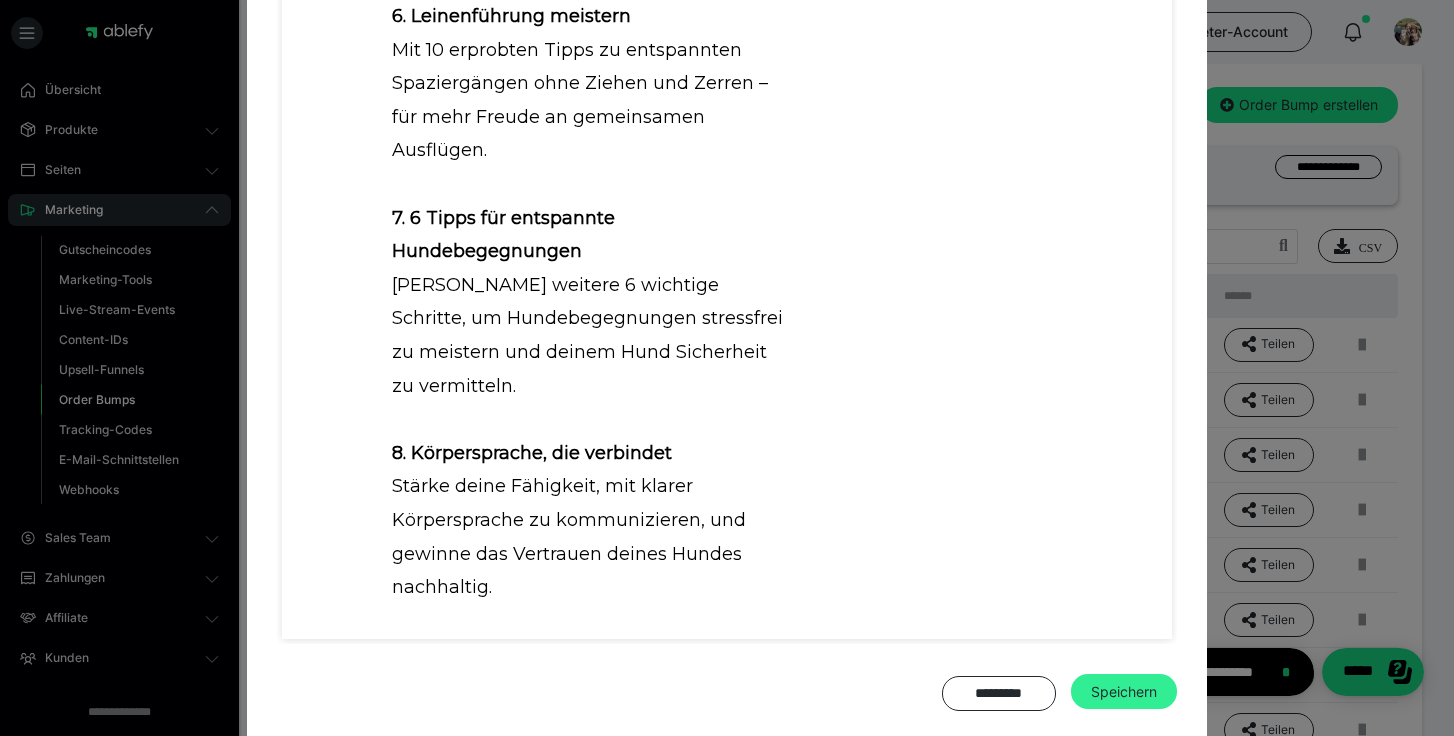 click on "Speichern" at bounding box center [1124, 692] 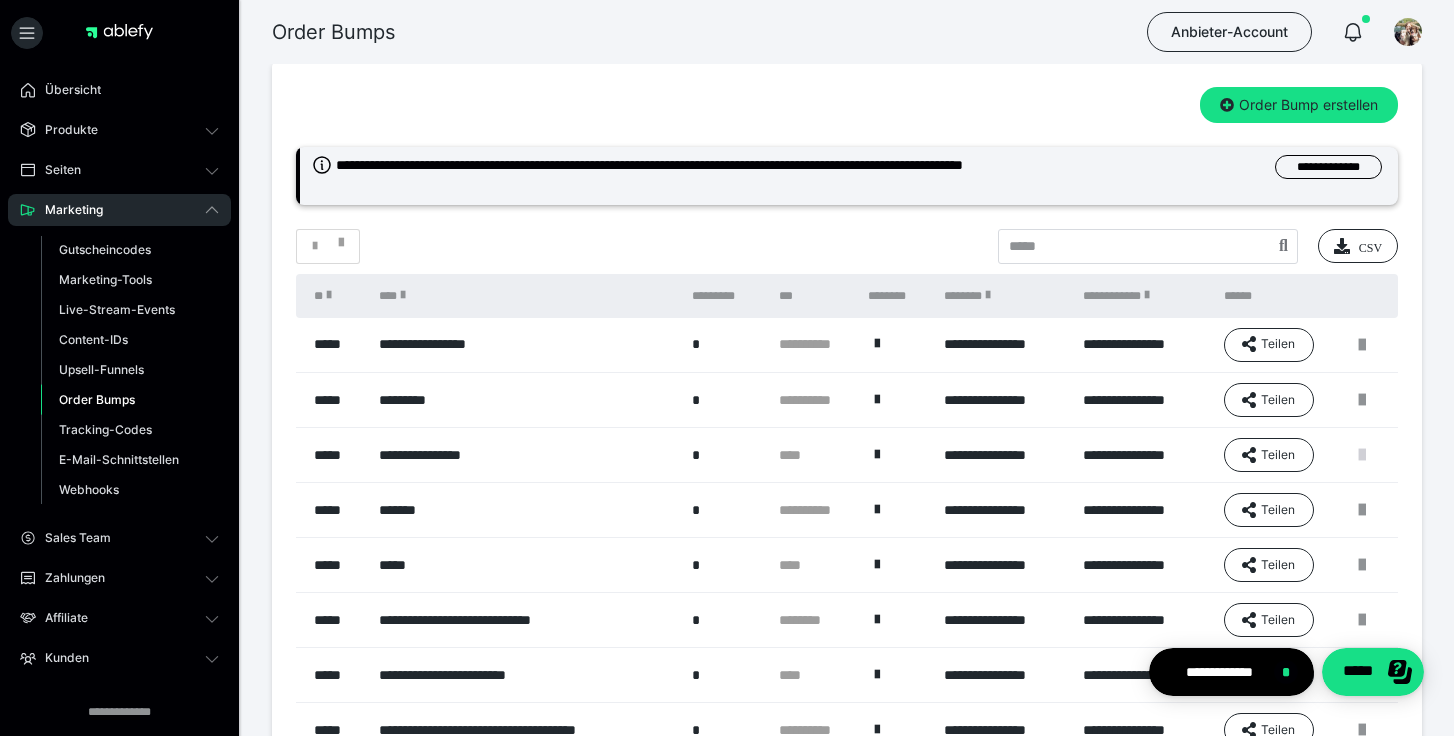 click at bounding box center [1362, 455] 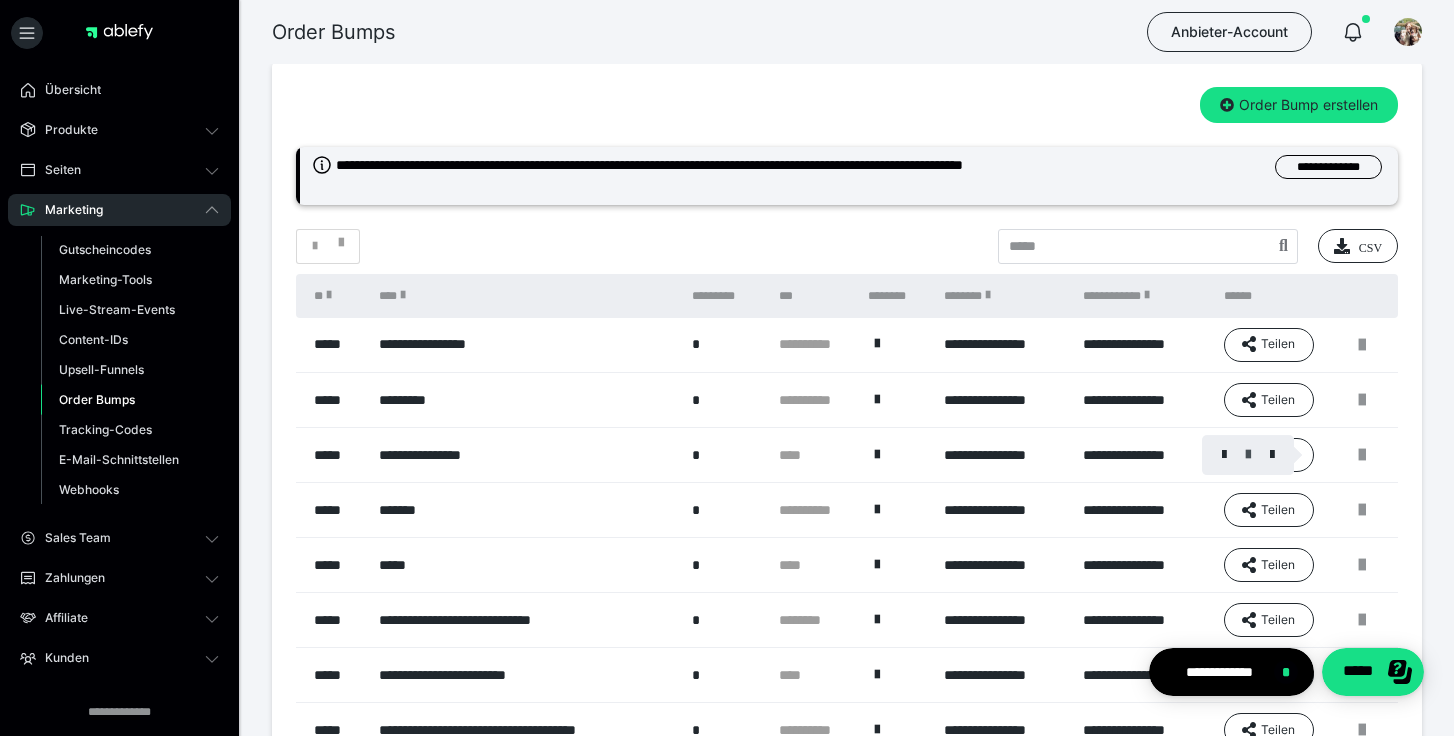 click at bounding box center [1248, 455] 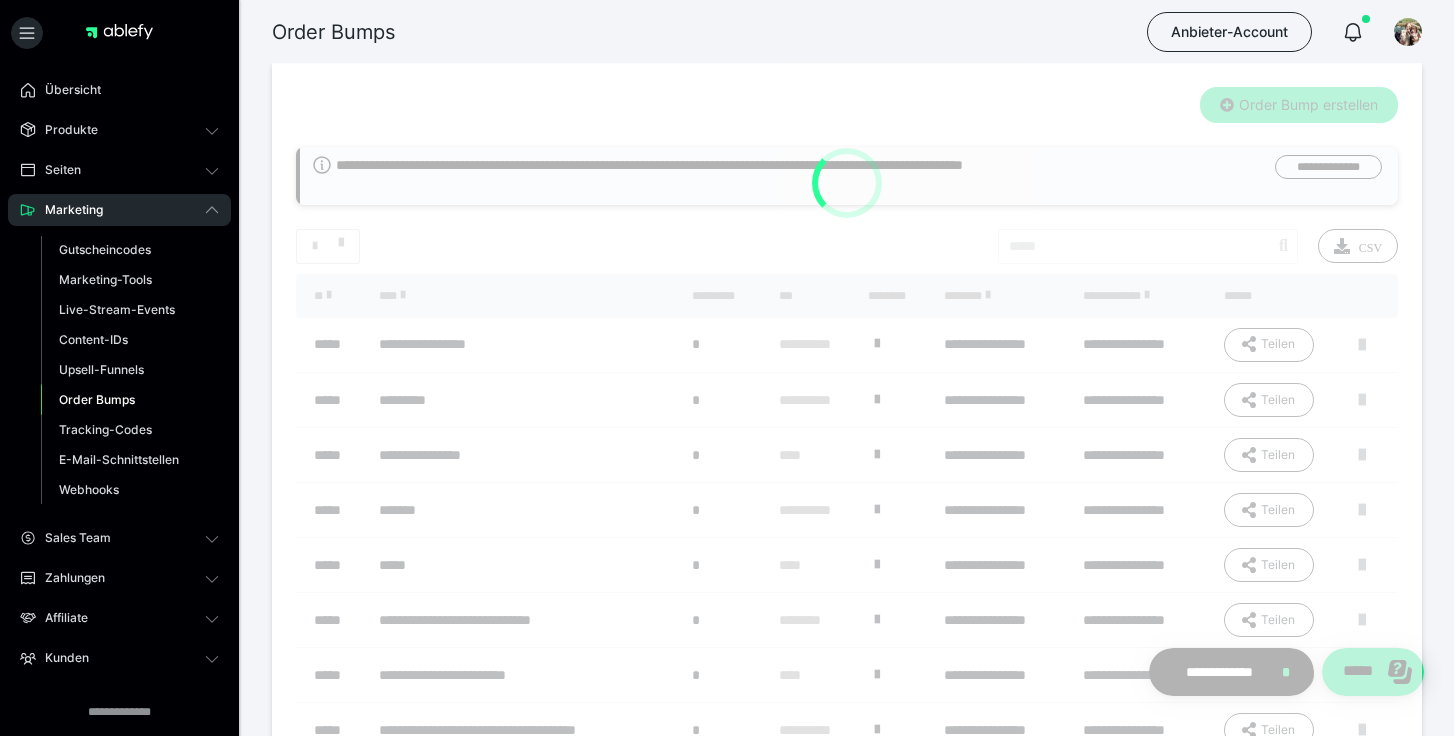 type on "**********" 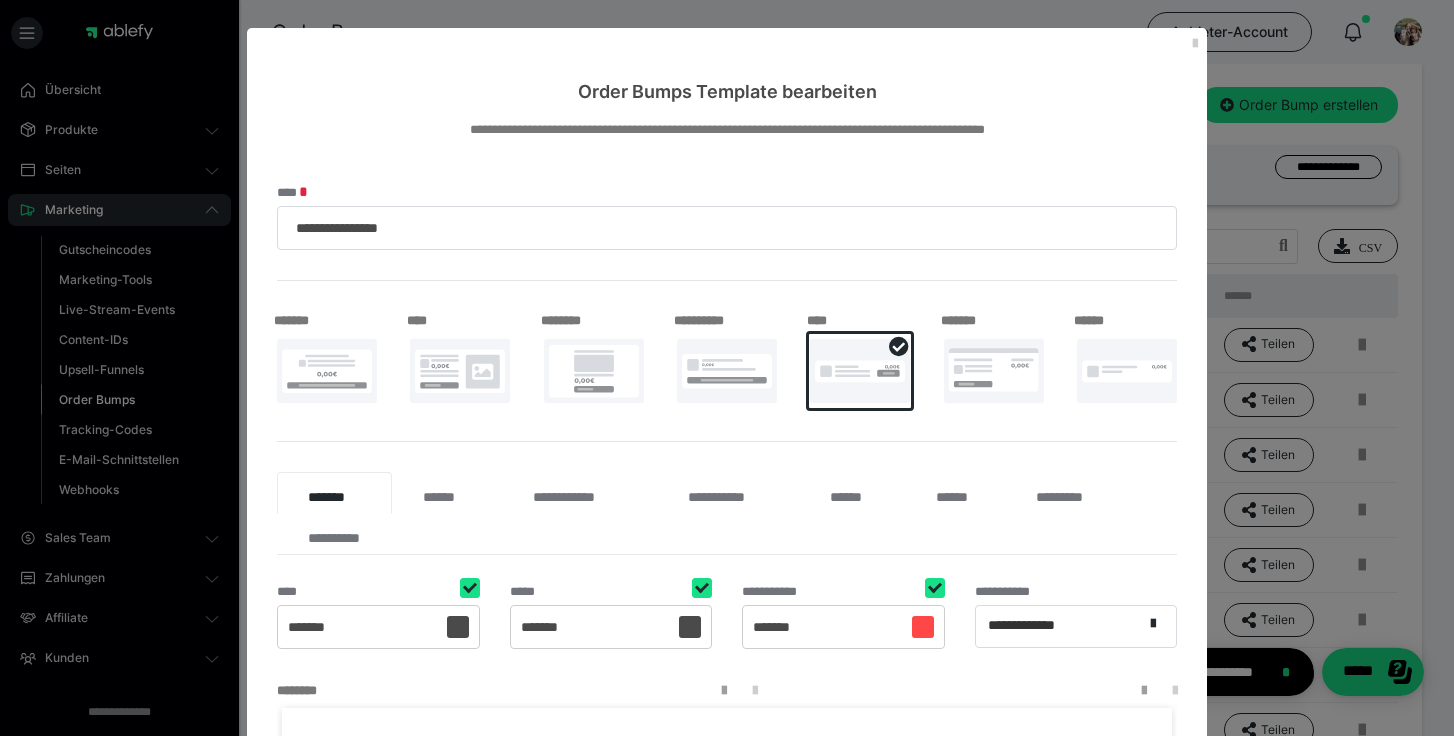 click at bounding box center [727, 371] 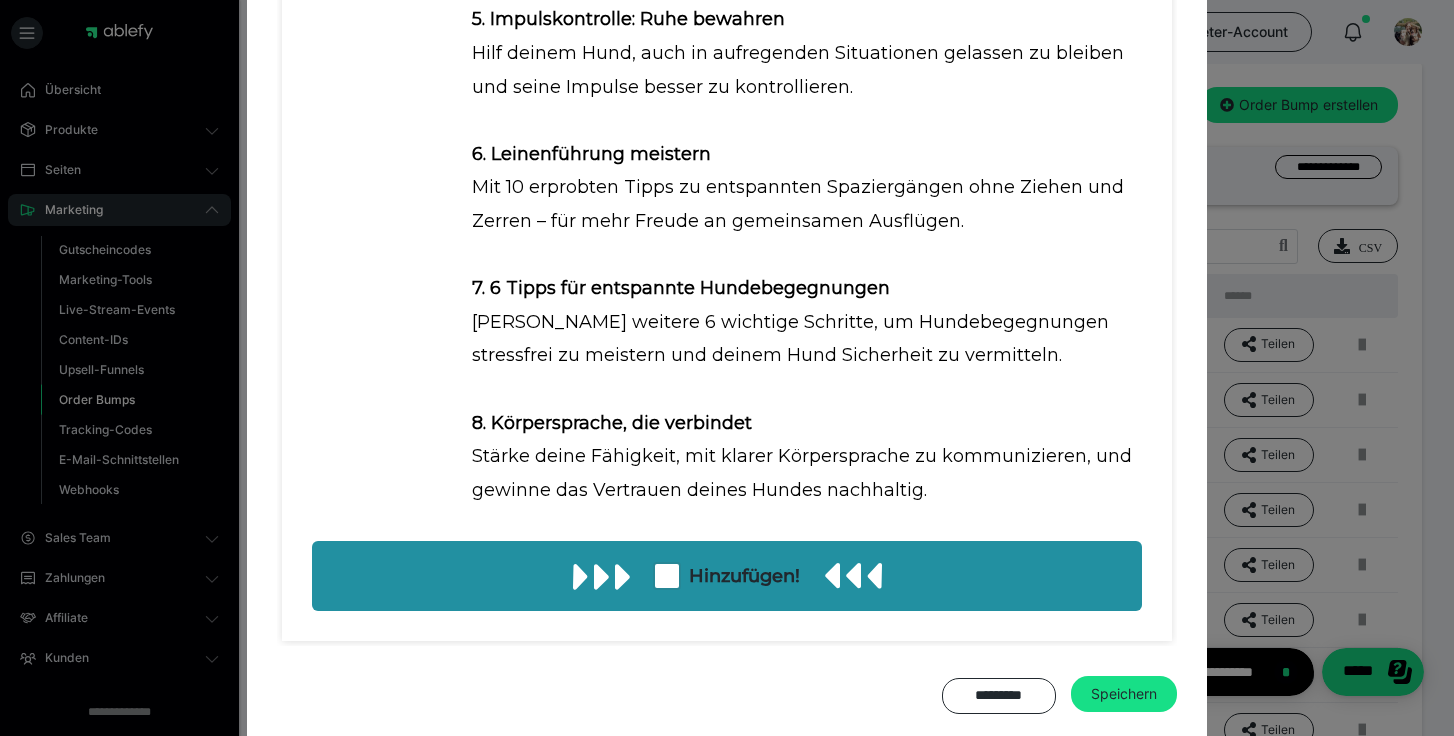 scroll, scrollTop: 1541, scrollLeft: 0, axis: vertical 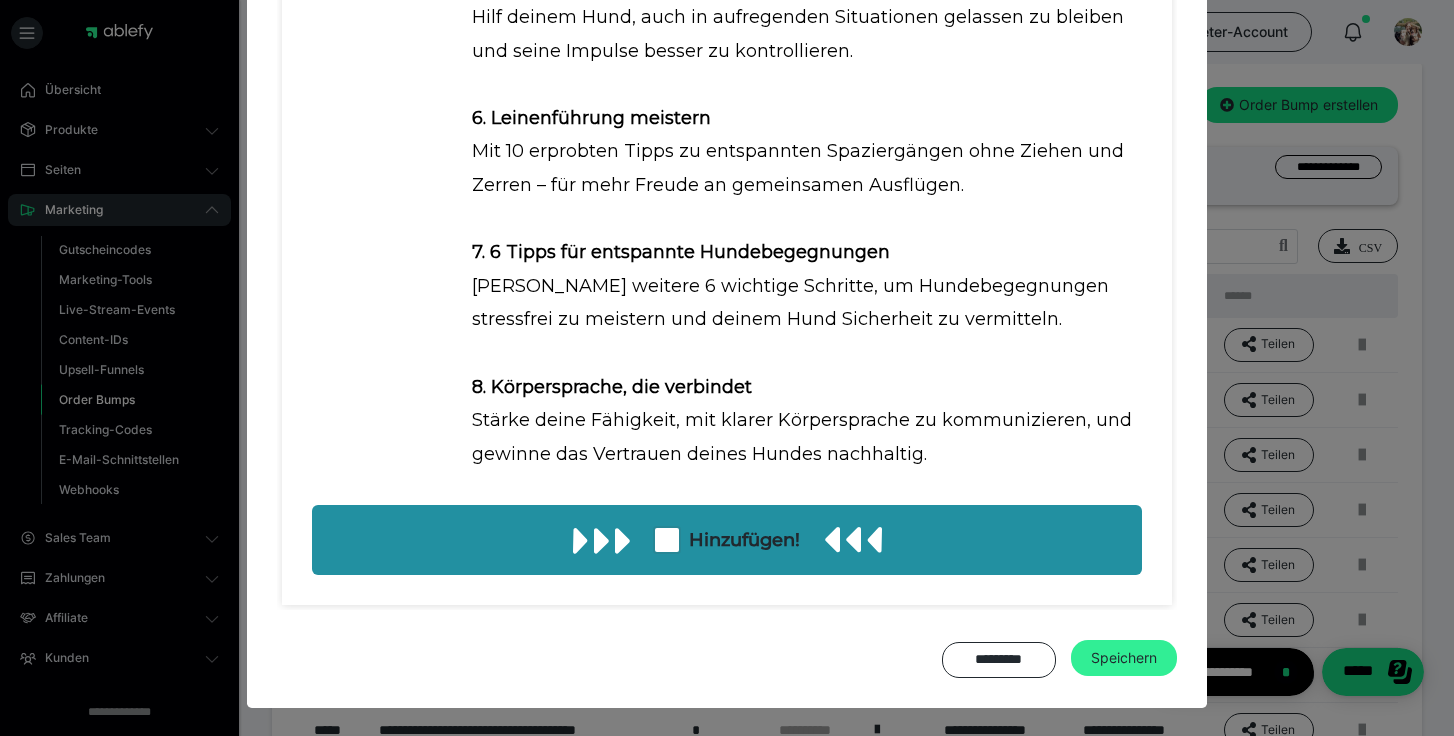 click on "Speichern" at bounding box center (1124, 658) 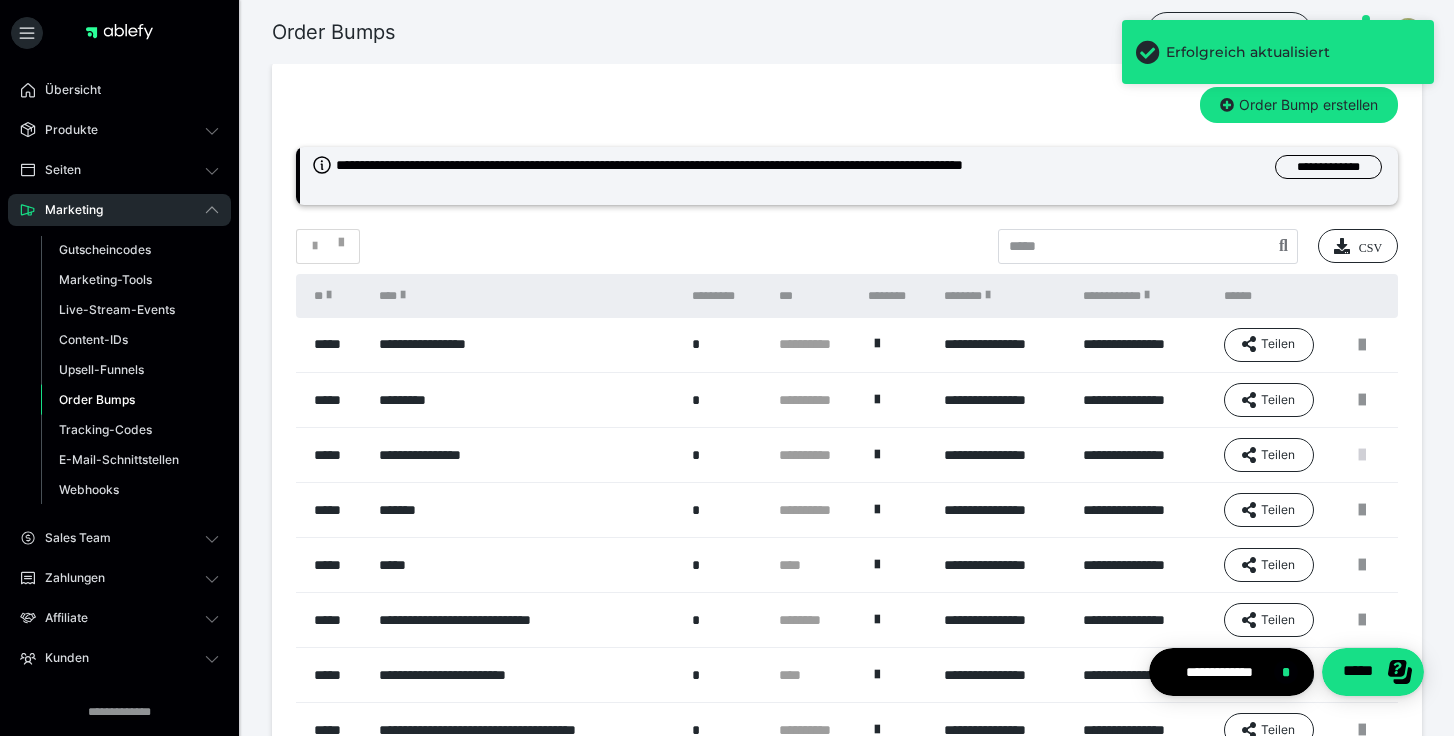 click at bounding box center [1362, 455] 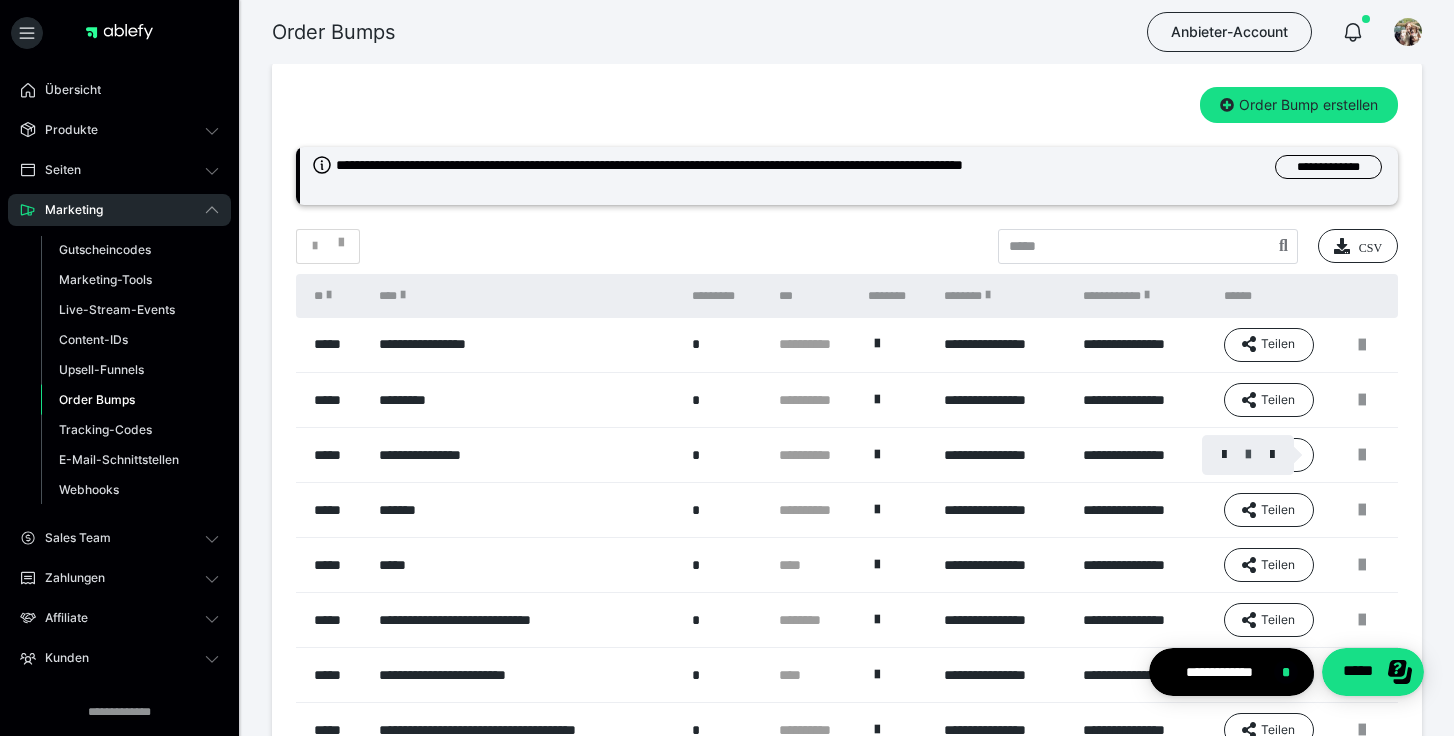 click at bounding box center (1248, 455) 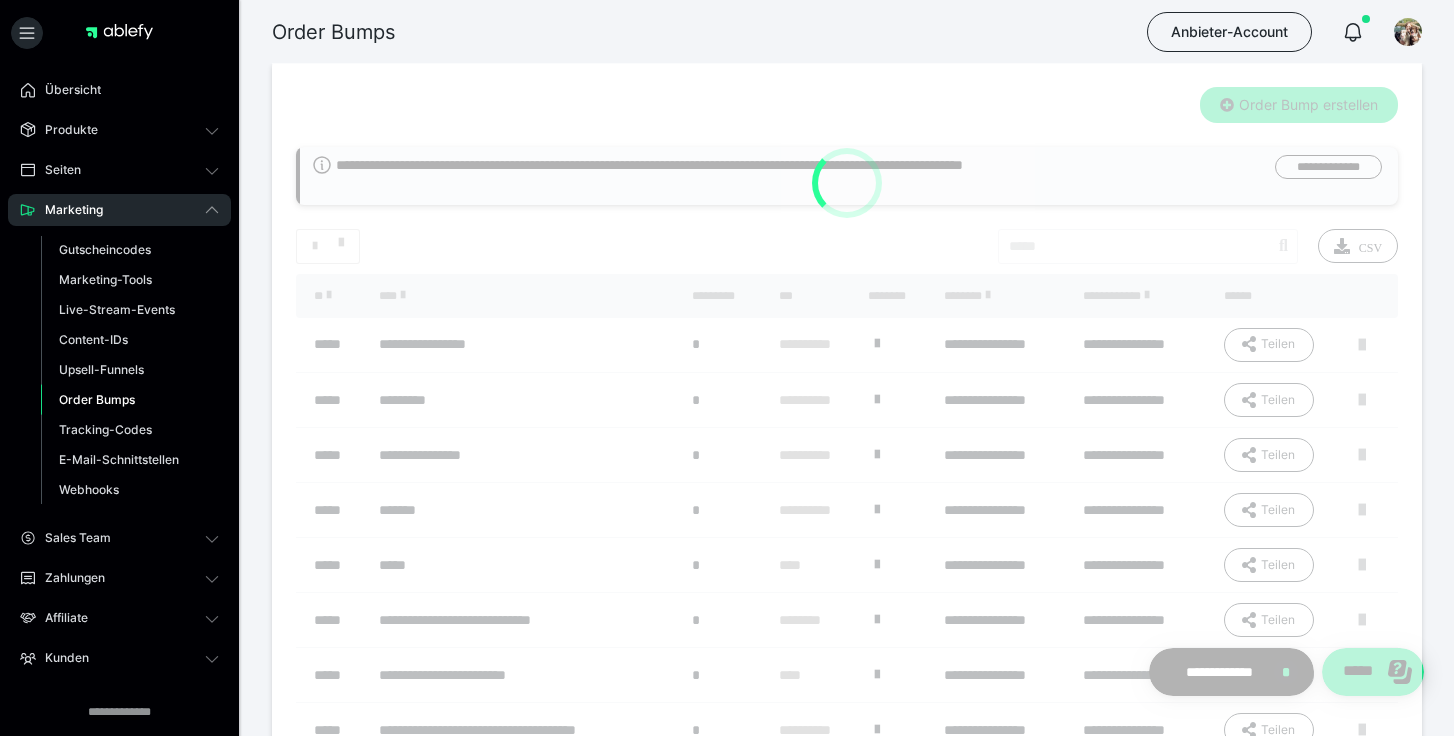 type on "**********" 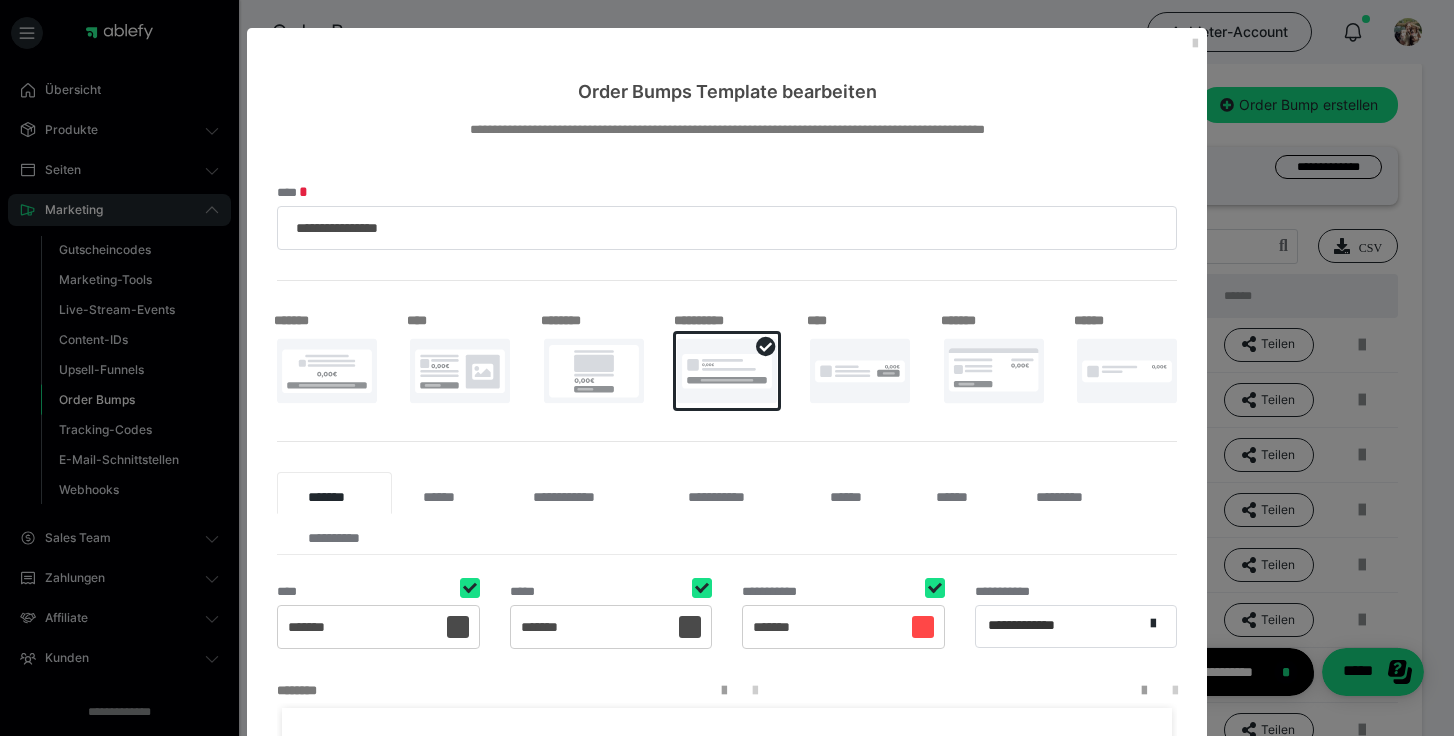 click at bounding box center (1127, 371) 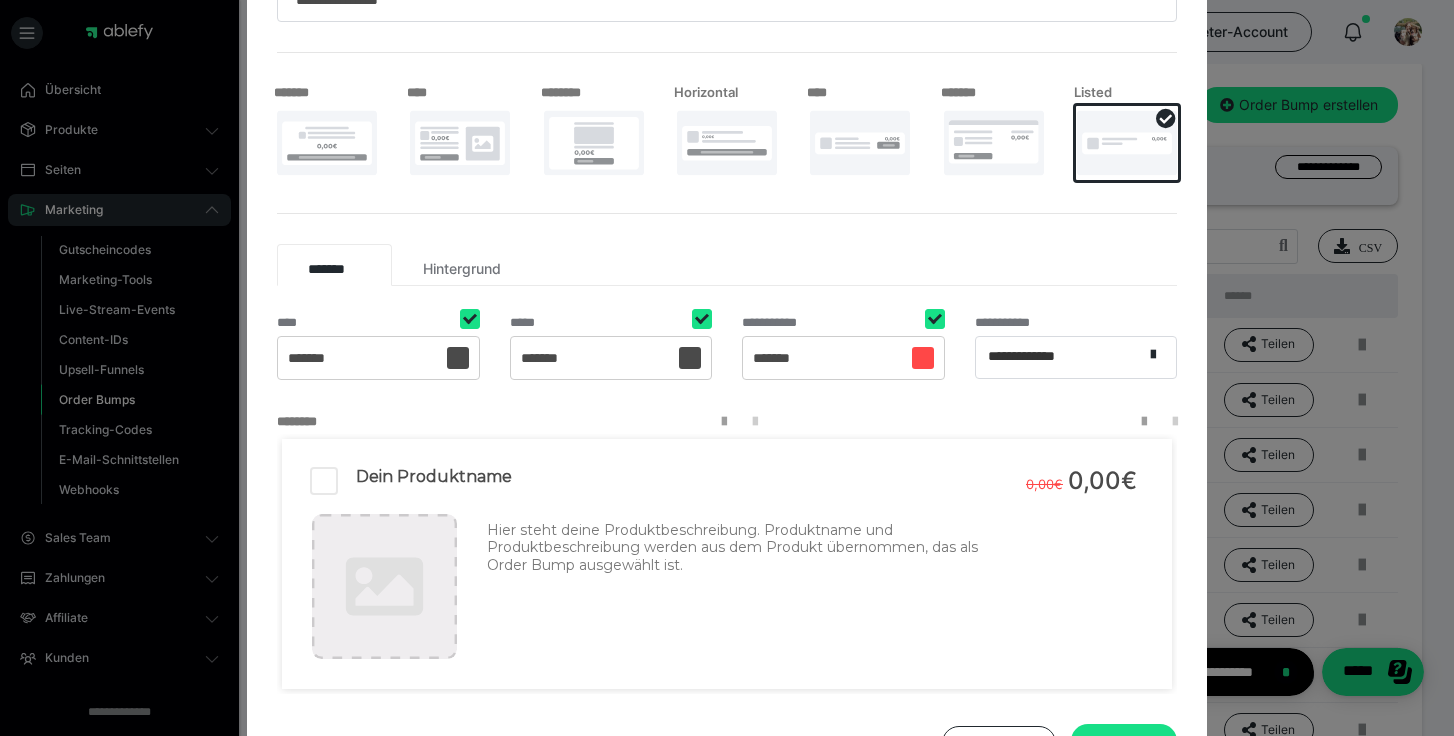 scroll, scrollTop: 312, scrollLeft: 0, axis: vertical 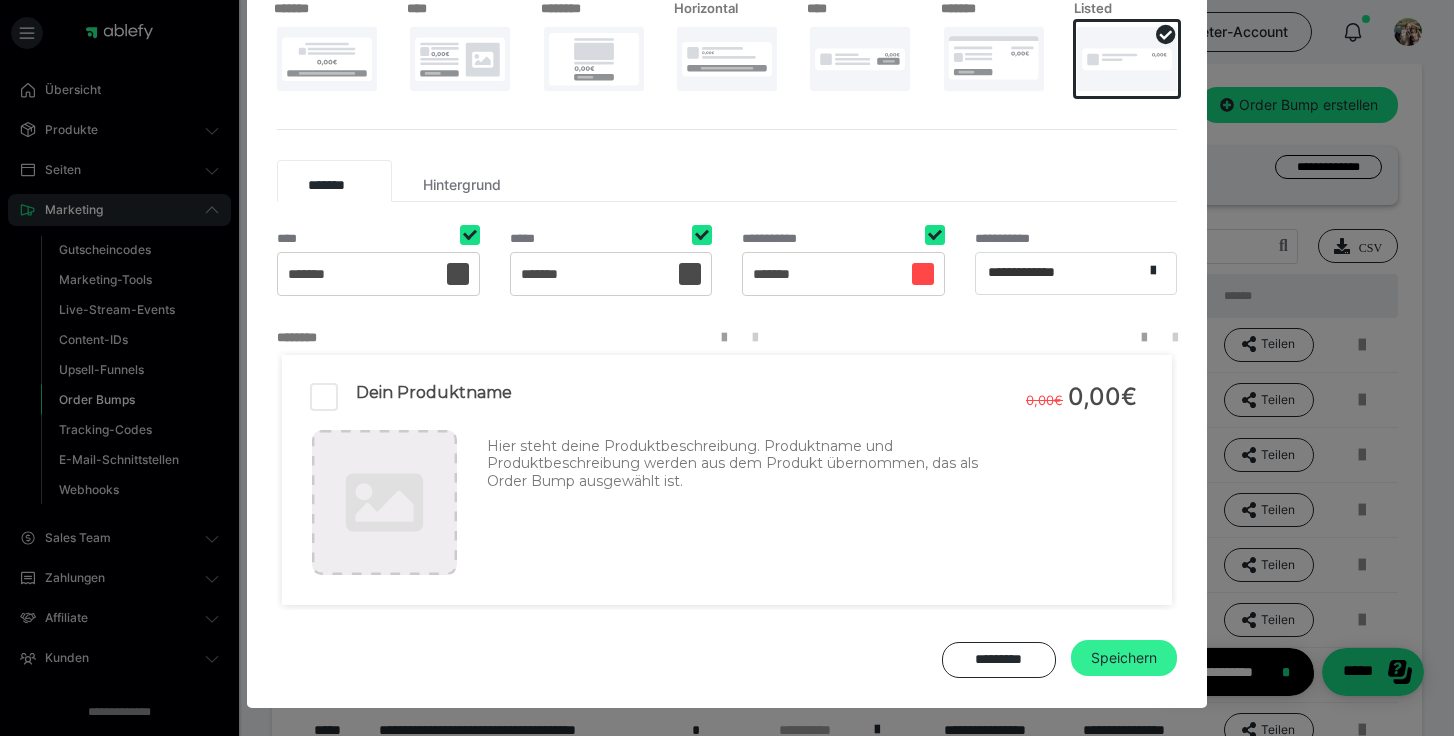 click on "Speichern" at bounding box center [1124, 658] 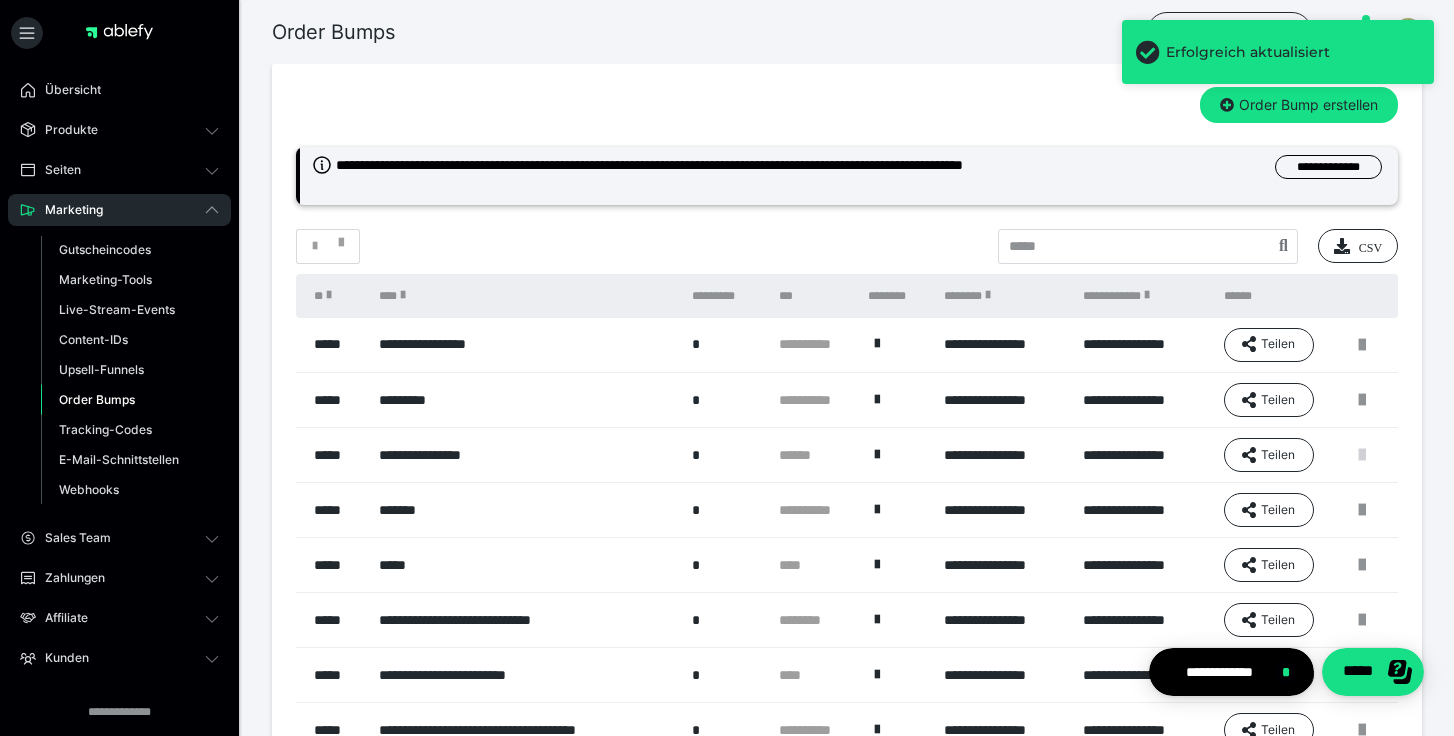 click at bounding box center (1362, 455) 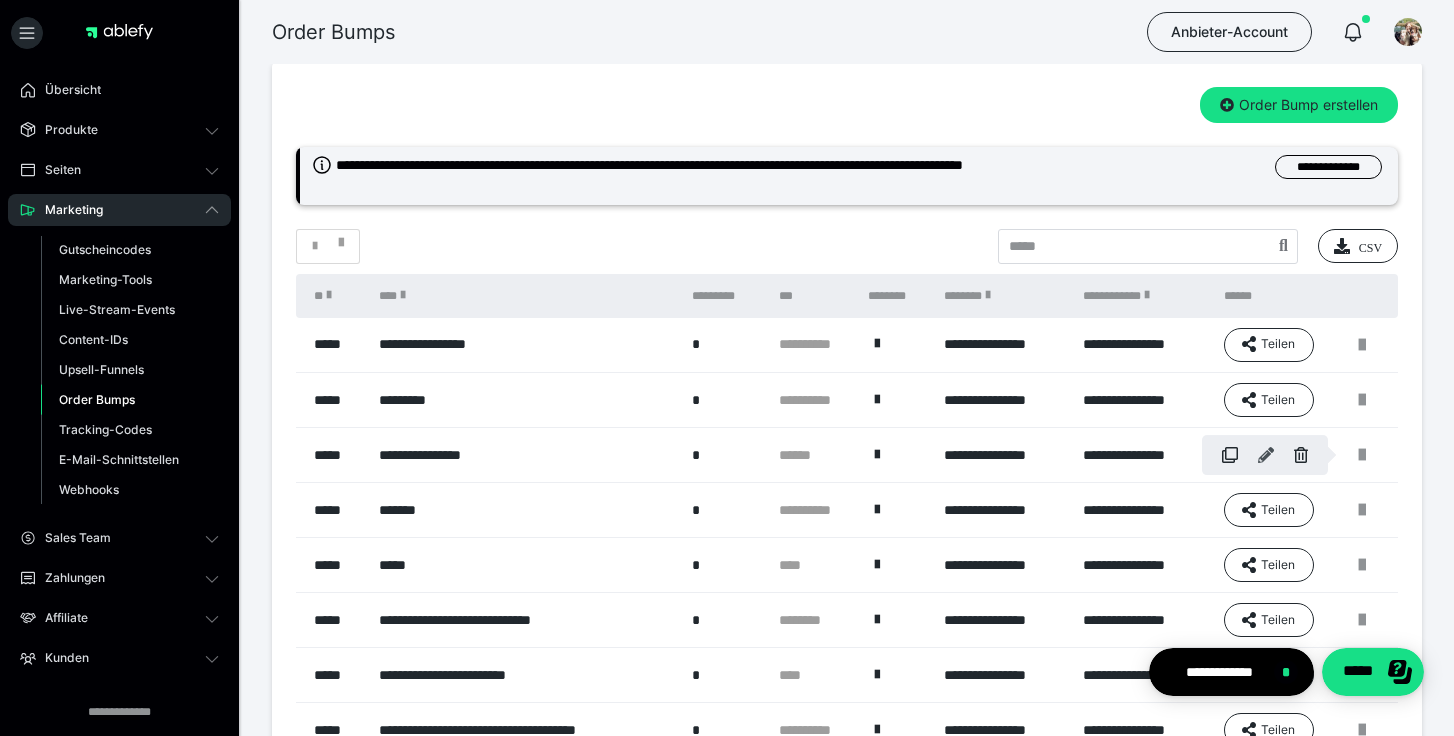 click at bounding box center (1266, 455) 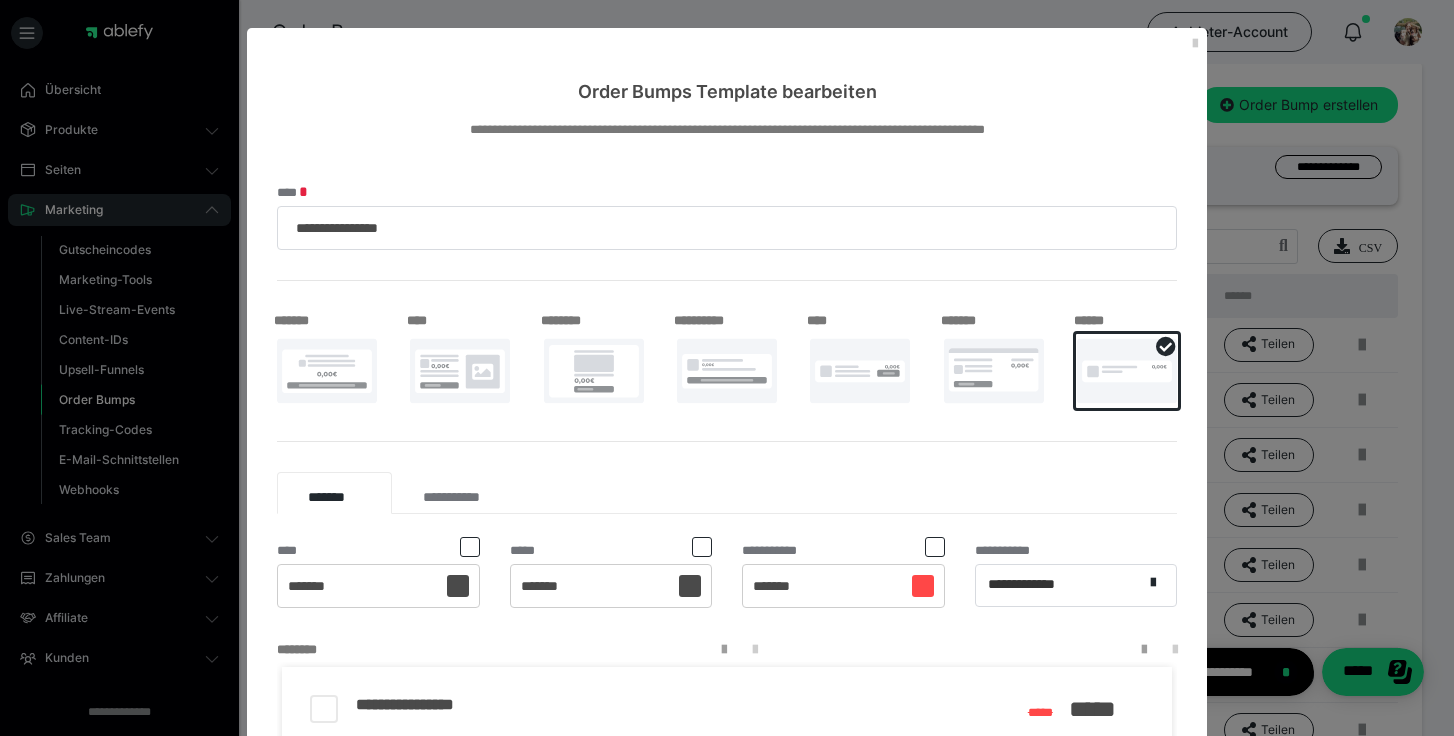 click at bounding box center [727, 371] 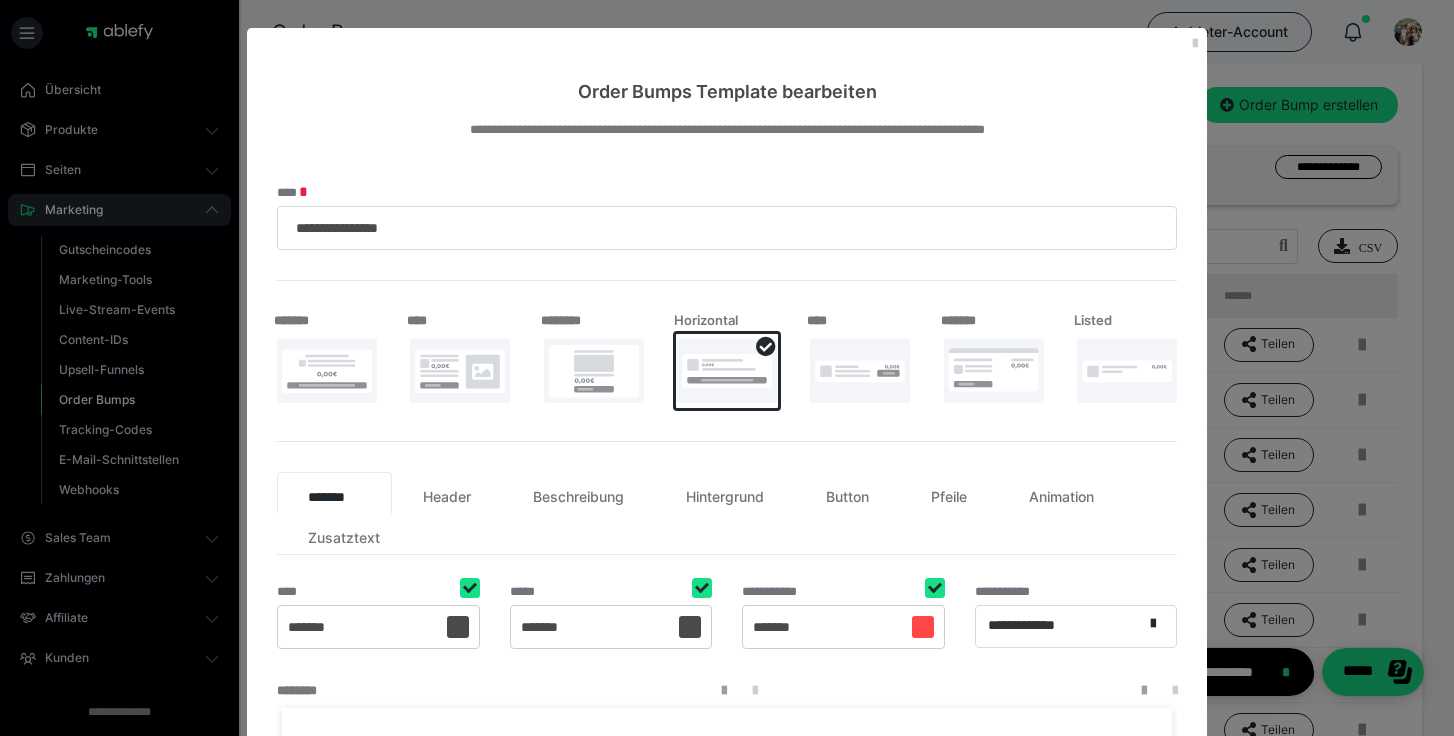 click at bounding box center [594, 371] 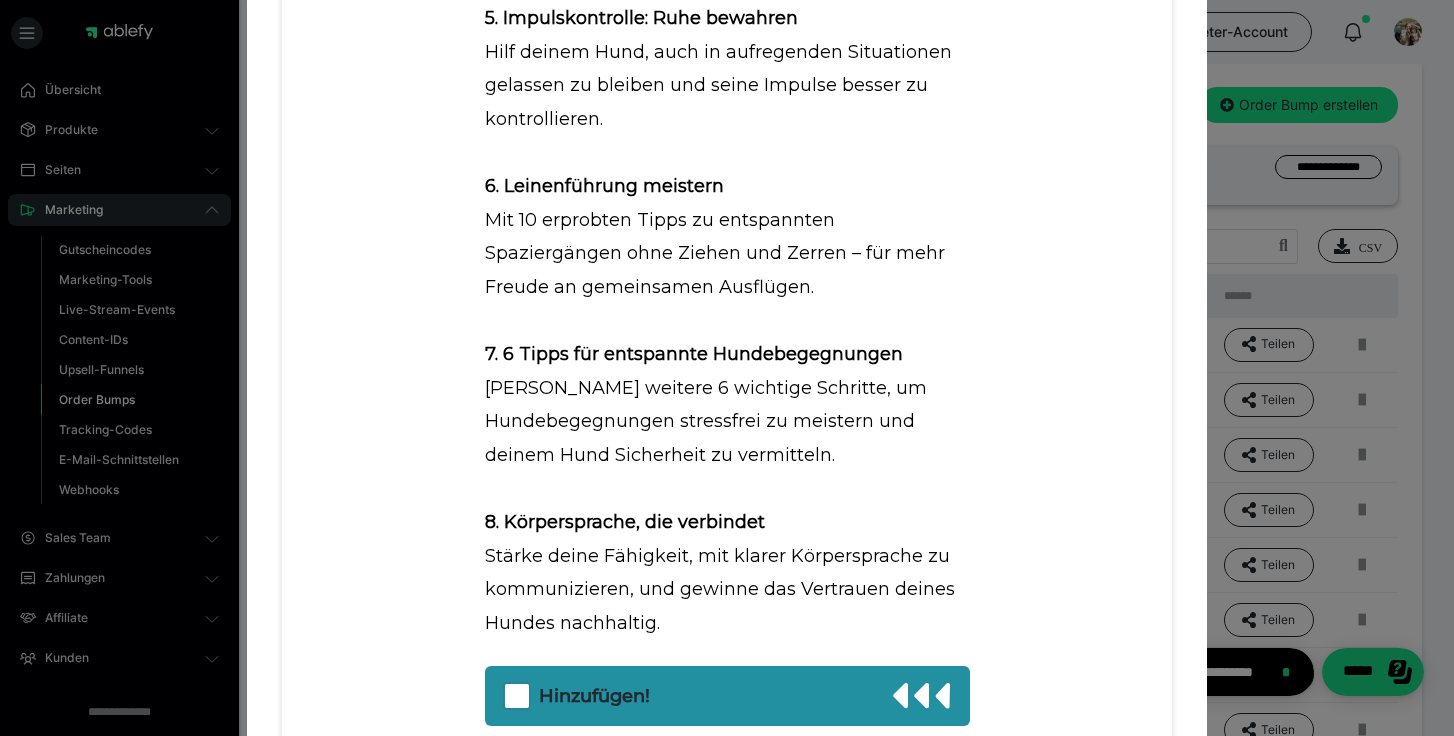 scroll, scrollTop: 2106, scrollLeft: 0, axis: vertical 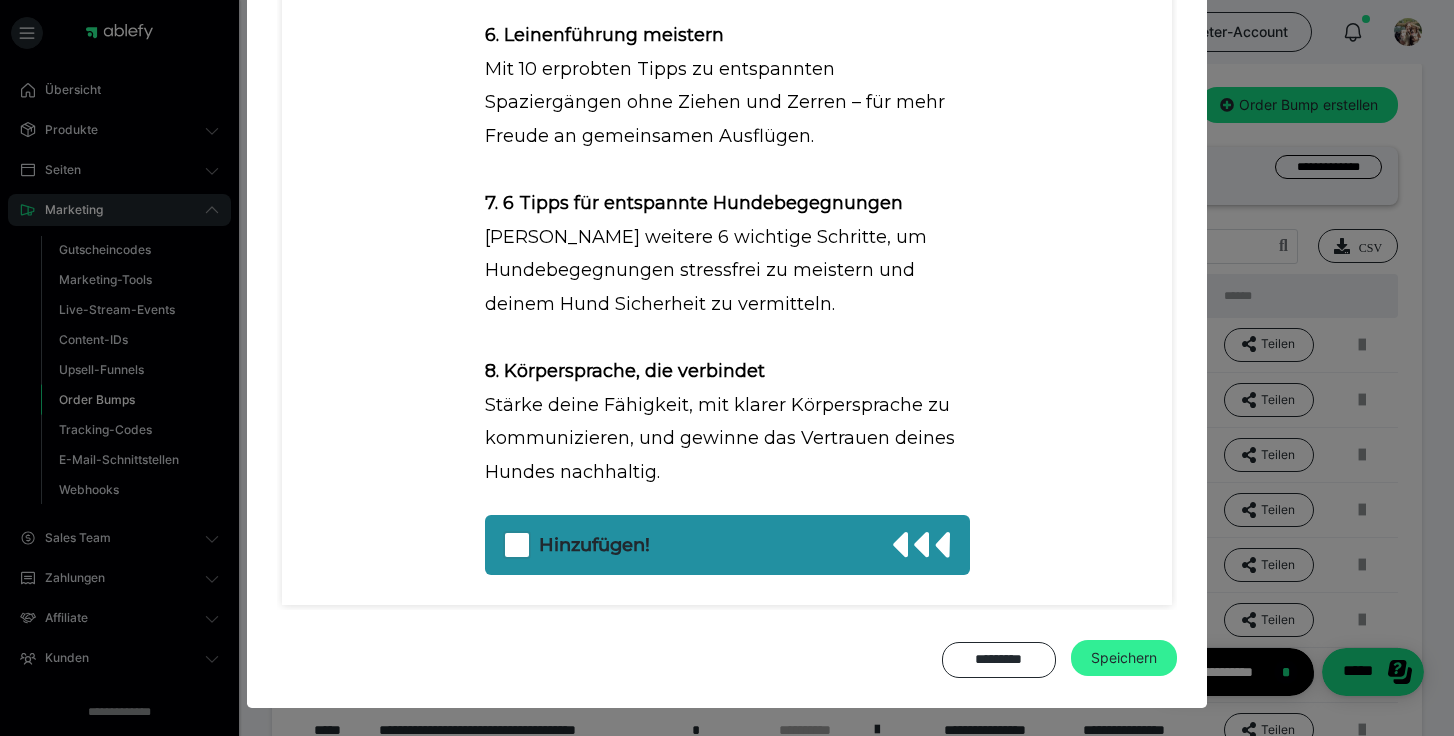 click on "Speichern" at bounding box center (1124, 658) 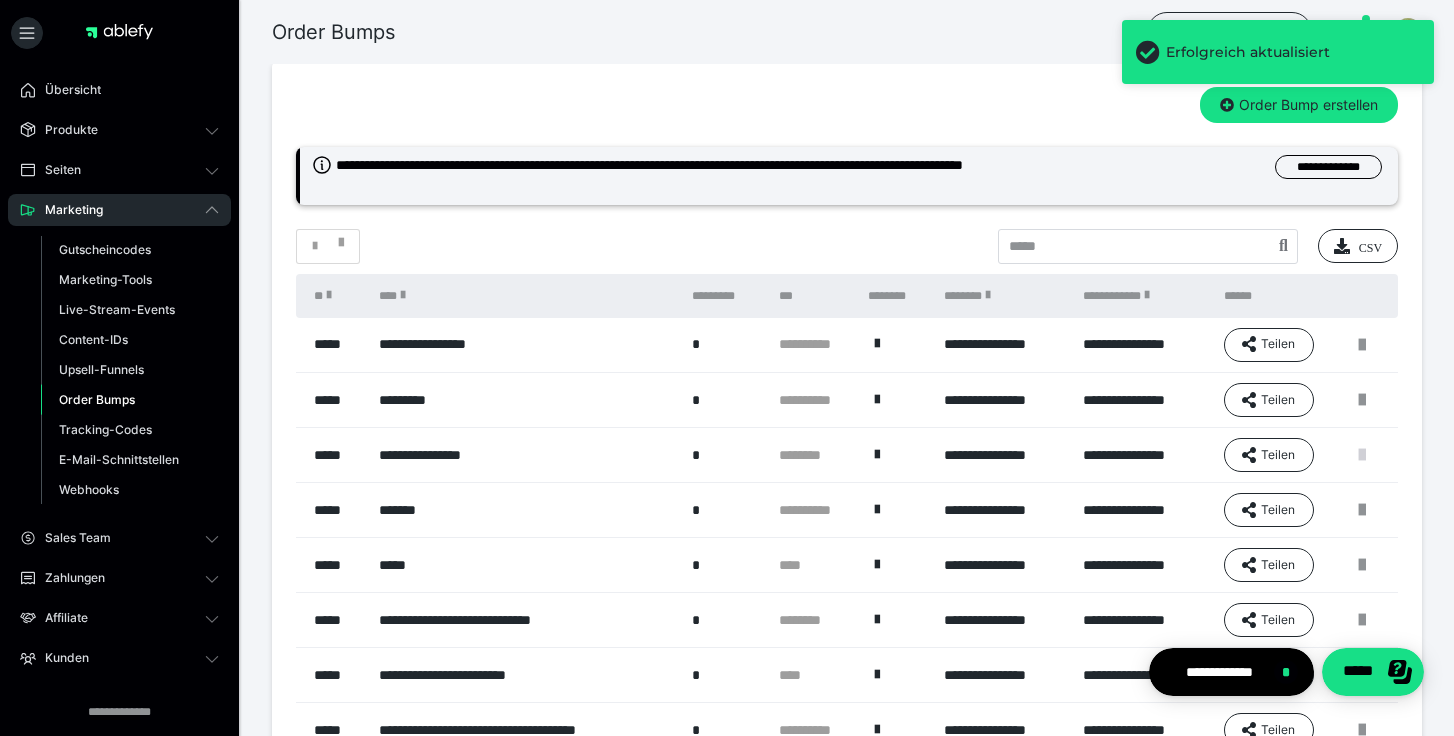 click at bounding box center (1362, 455) 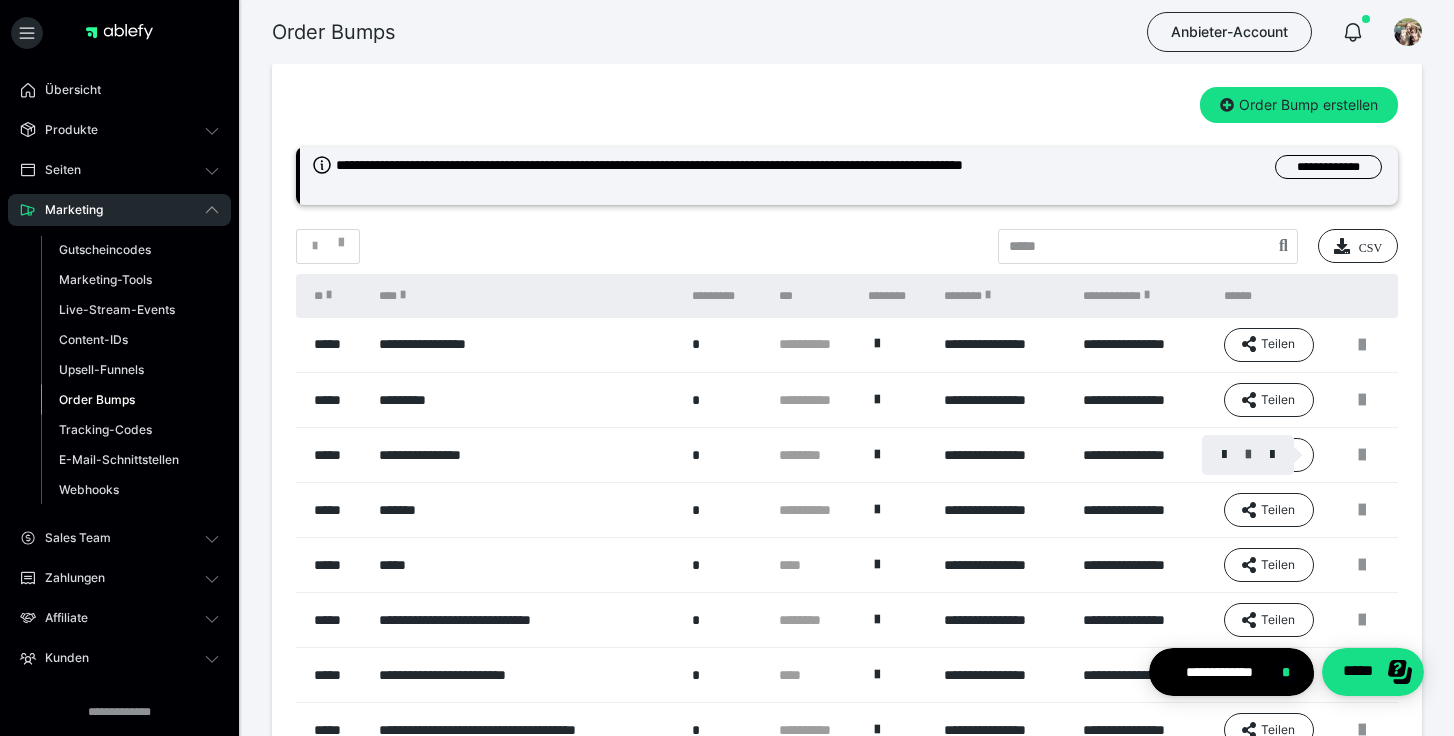 click at bounding box center [1248, 455] 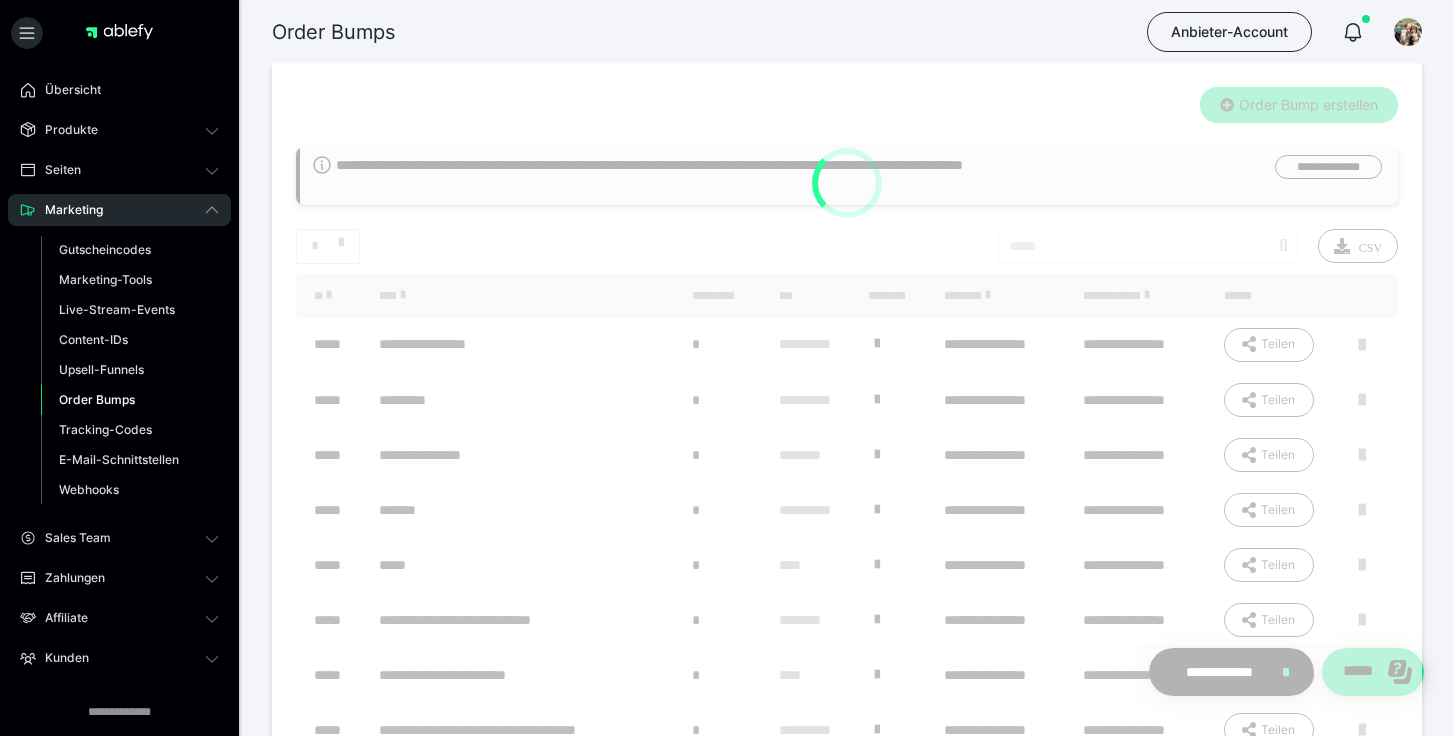 type on "**********" 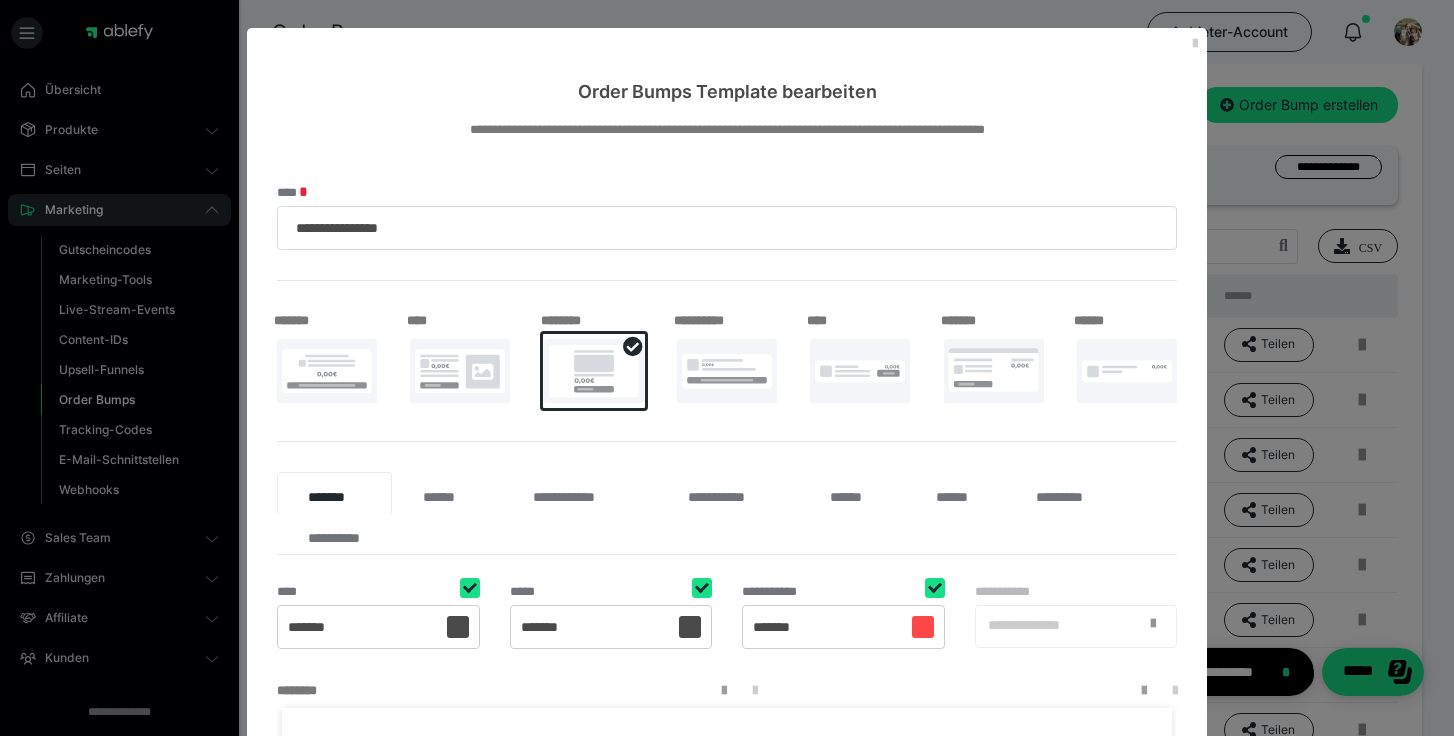 click at bounding box center (460, 371) 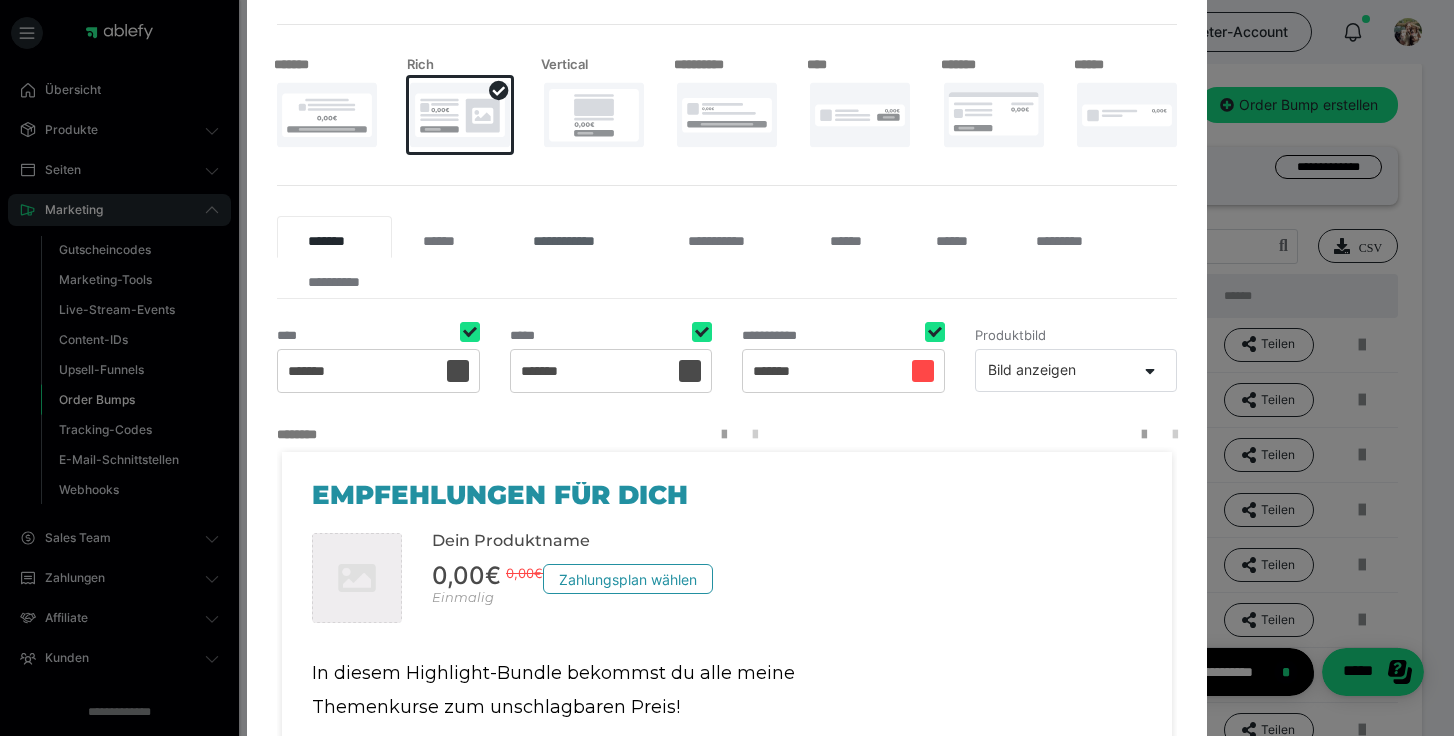 scroll, scrollTop: 249, scrollLeft: 0, axis: vertical 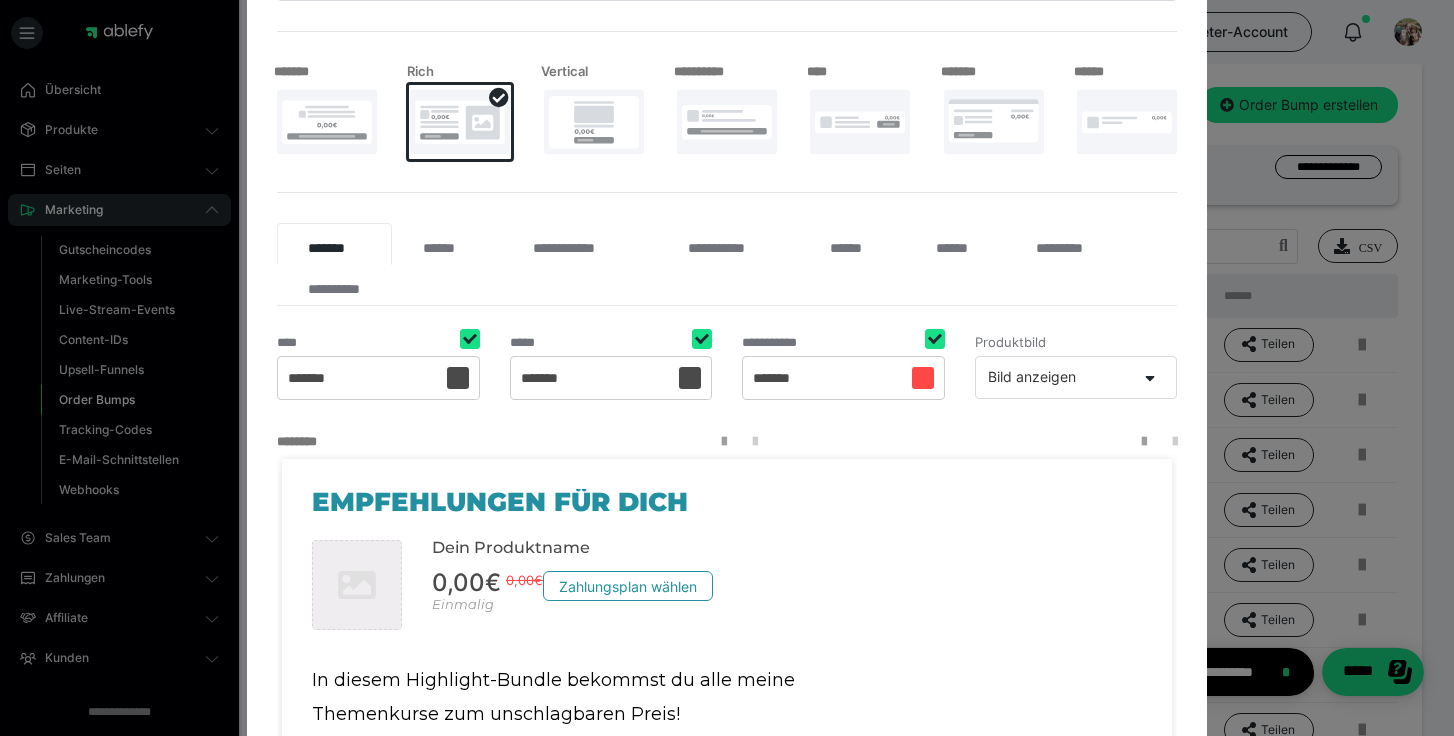 click at bounding box center [327, 122] 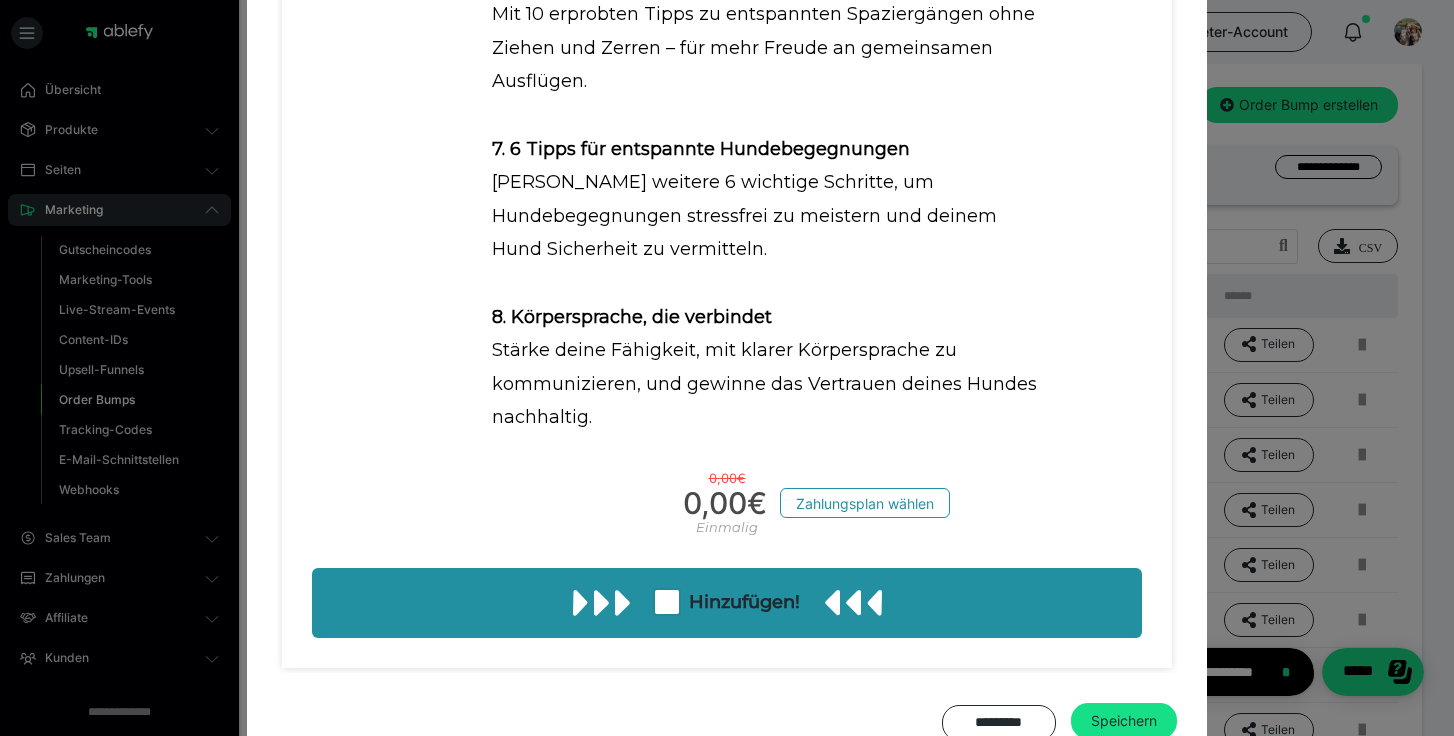 scroll, scrollTop: 1806, scrollLeft: 0, axis: vertical 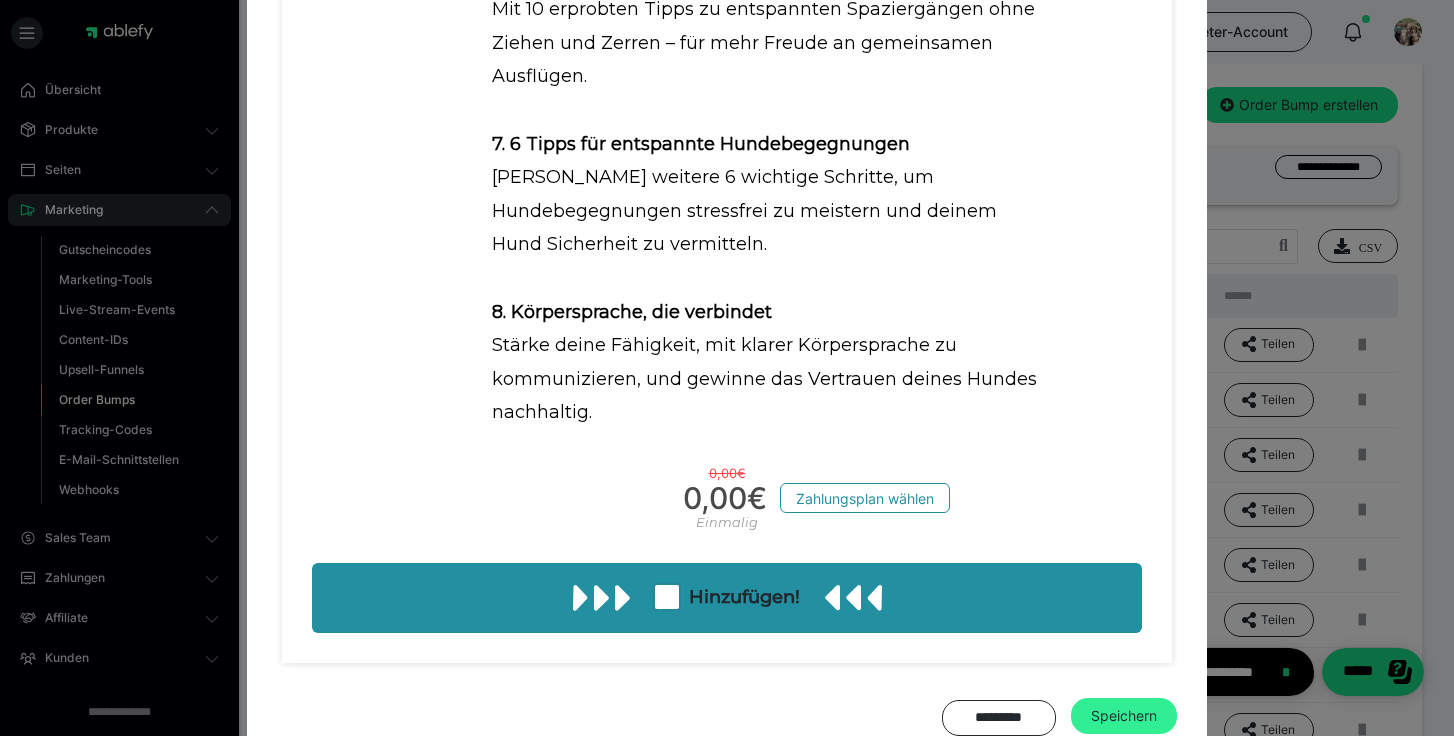 click on "Speichern" at bounding box center [1124, 716] 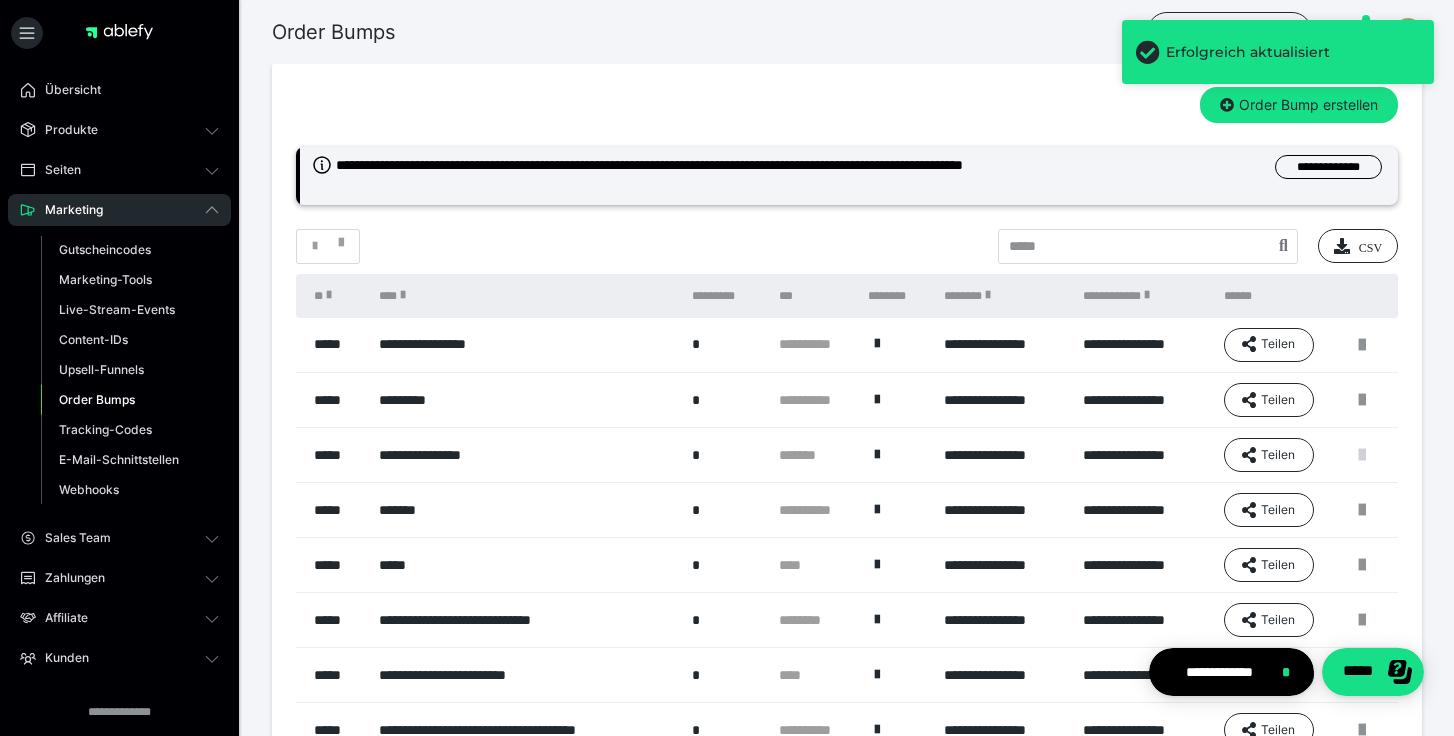 click at bounding box center [1362, 455] 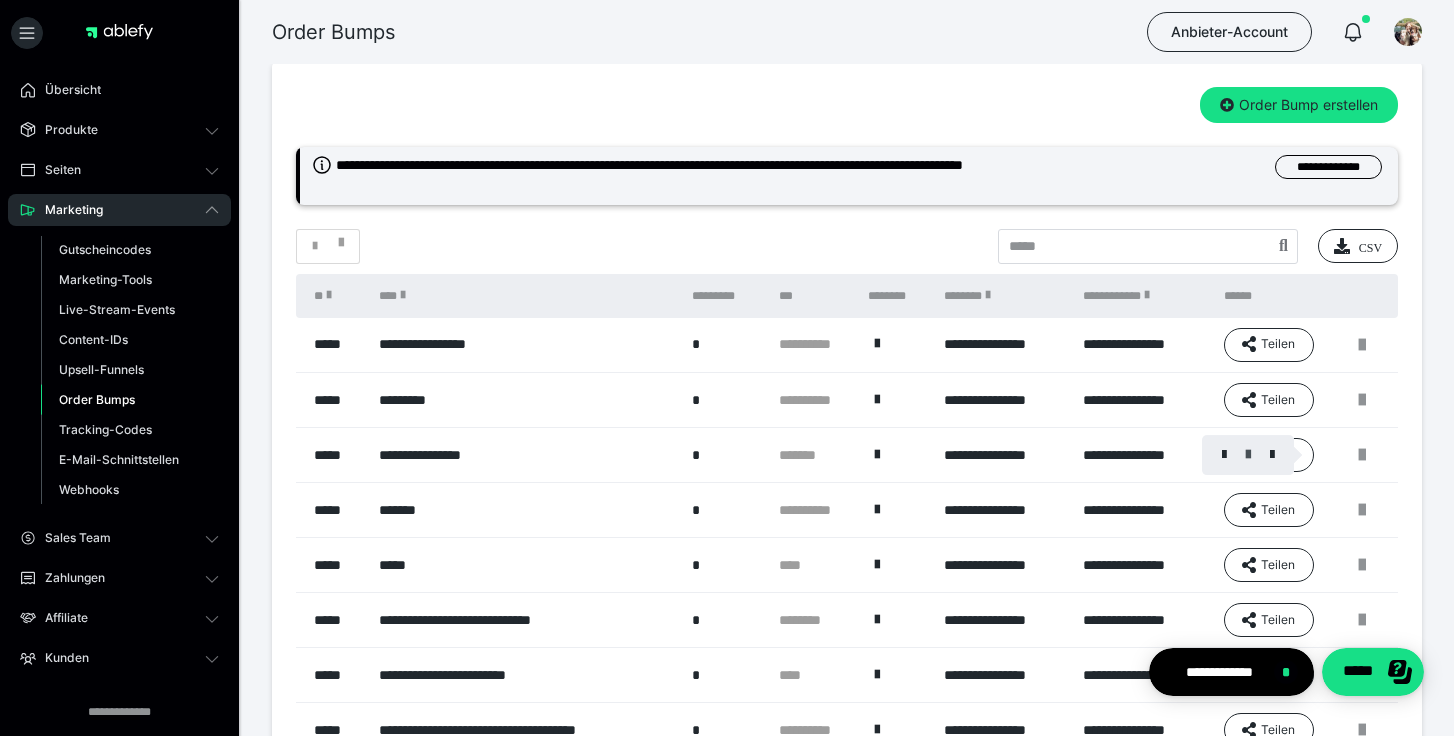 click at bounding box center [1248, 455] 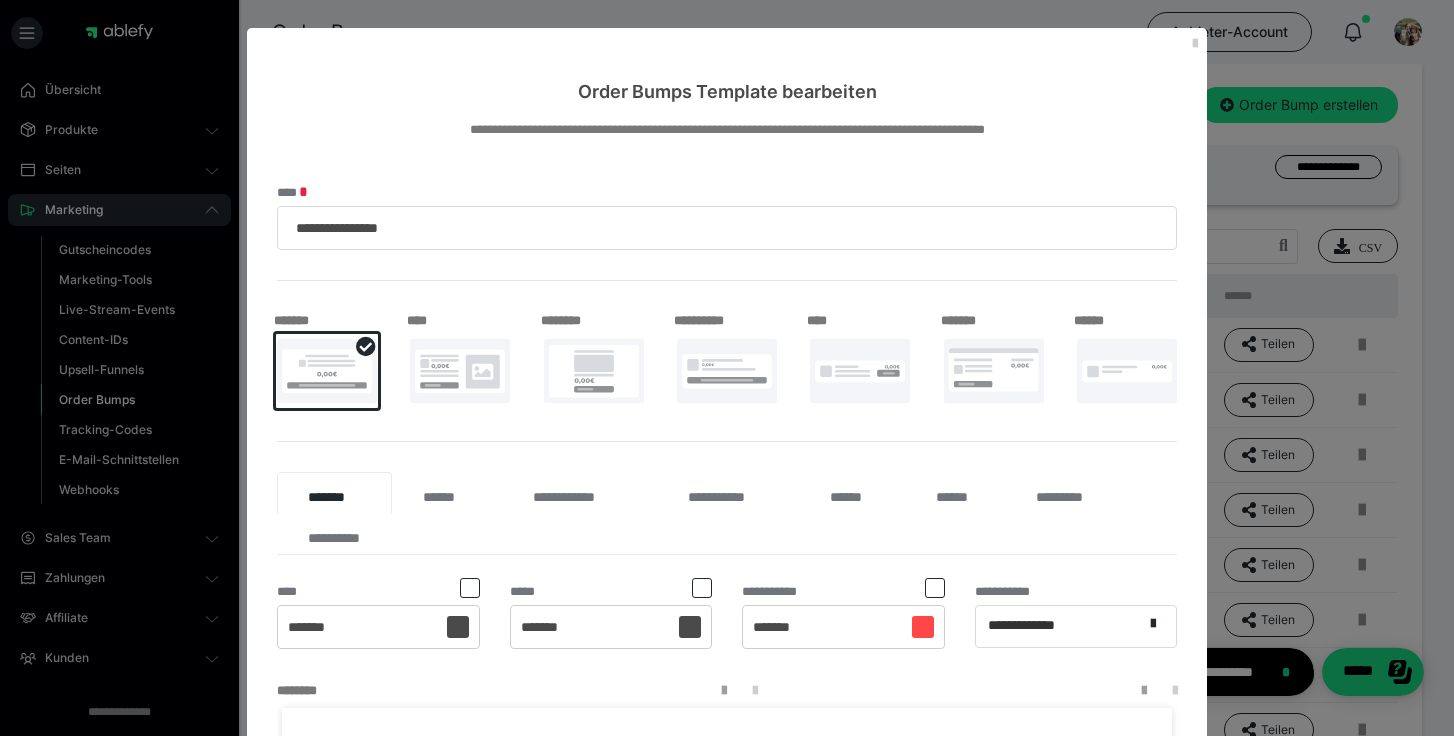 click at bounding box center (727, 371) 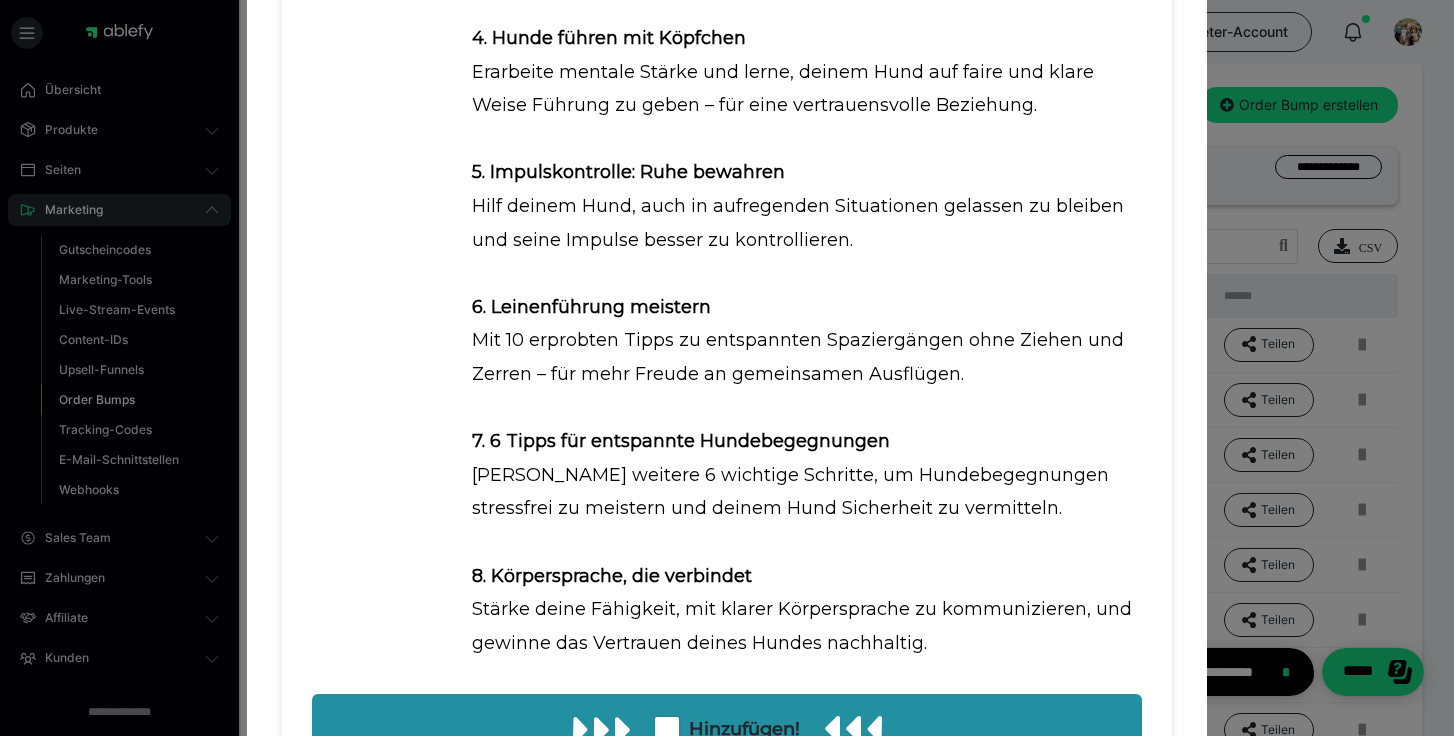 scroll, scrollTop: 1541, scrollLeft: 0, axis: vertical 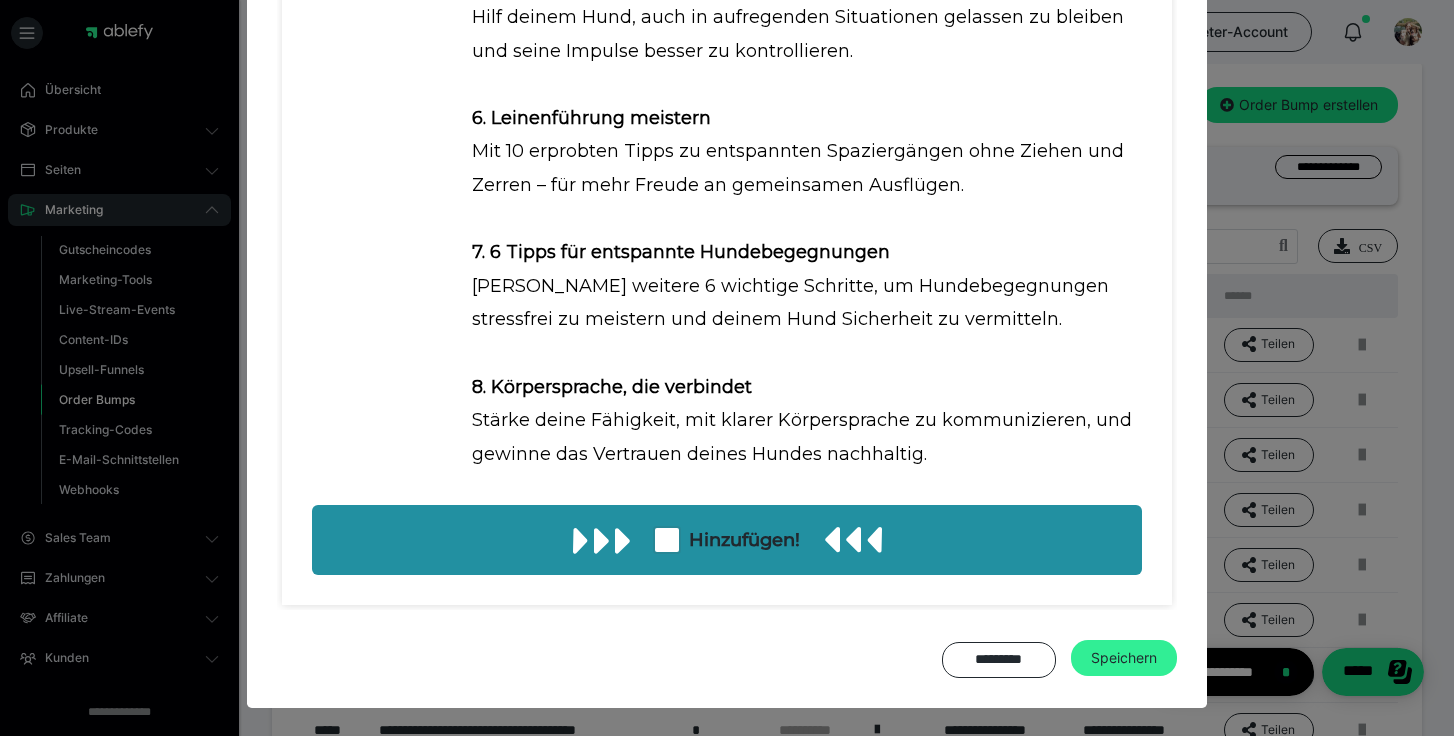 click on "Speichern" at bounding box center [1124, 658] 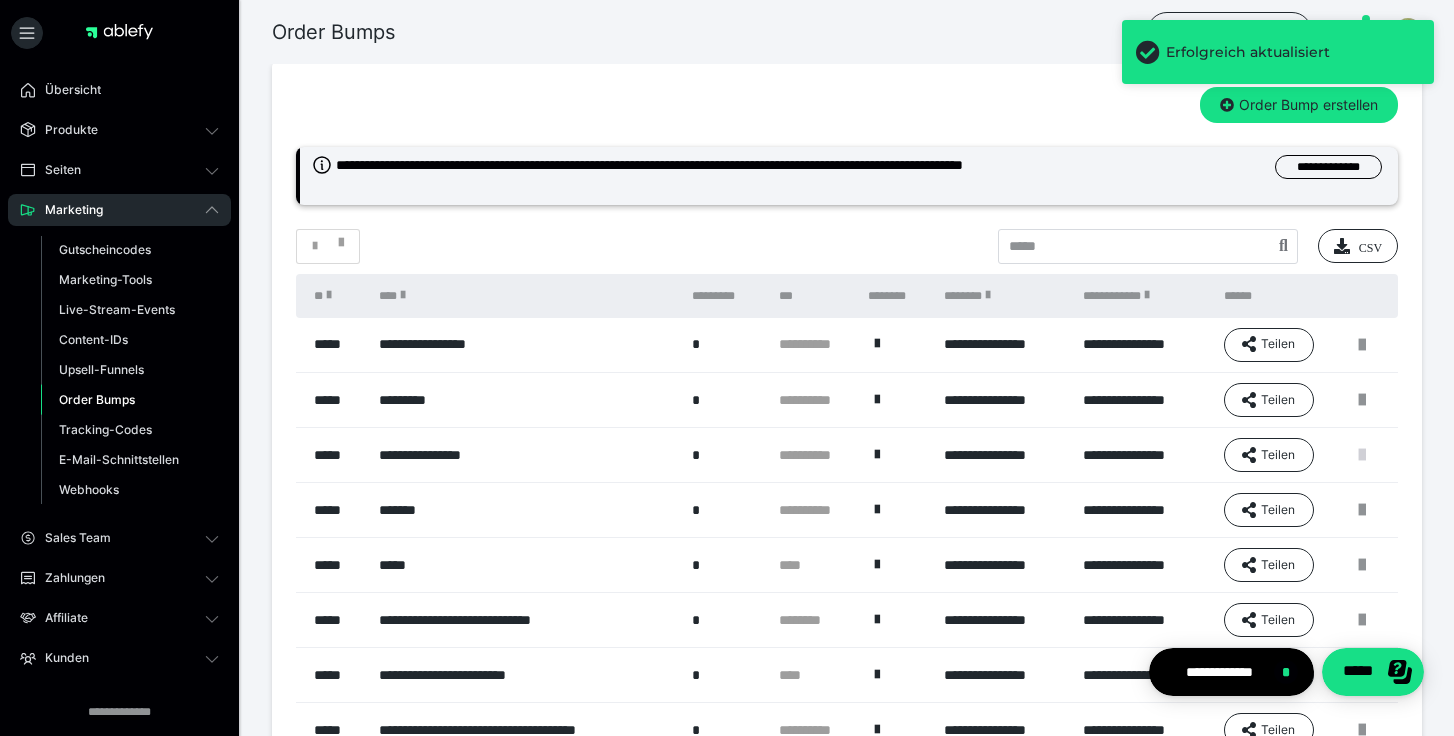 click at bounding box center [1362, 455] 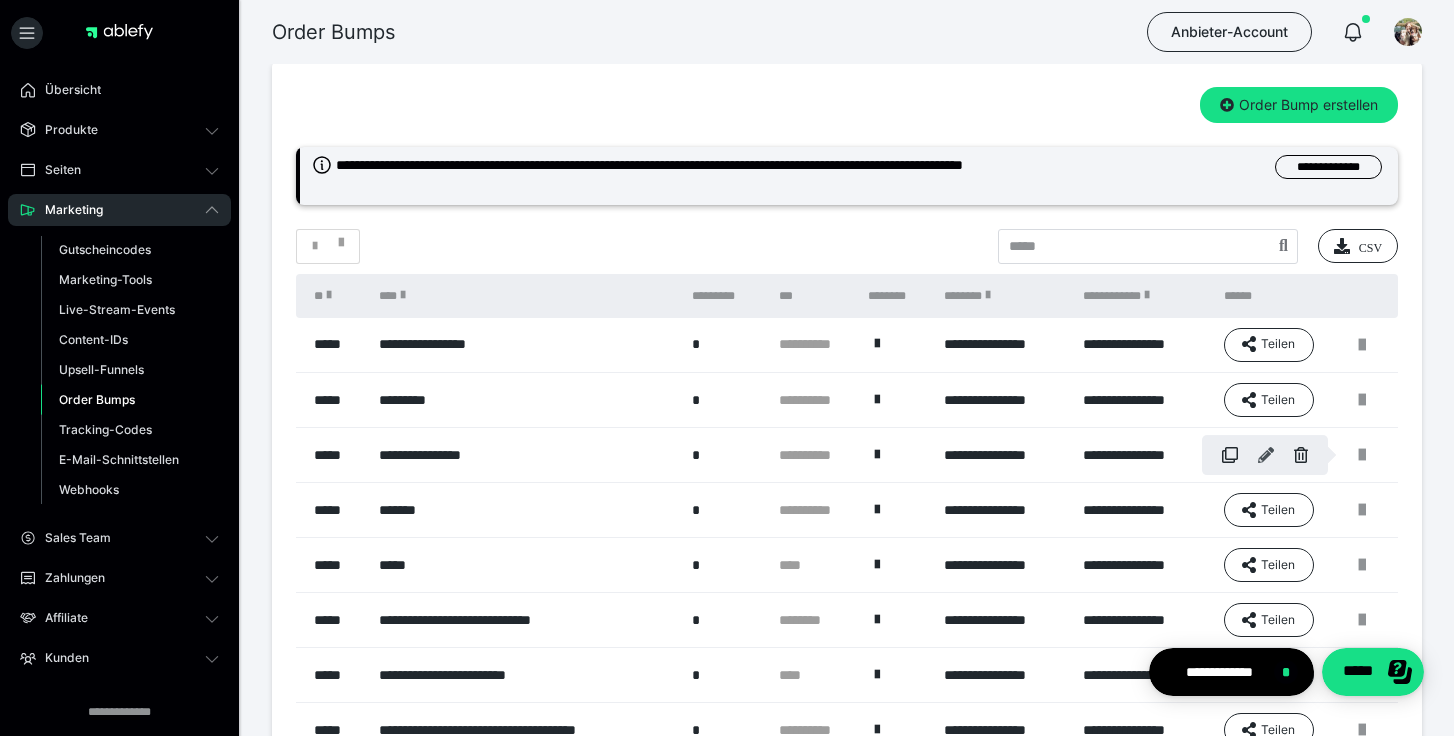 click at bounding box center [1266, 455] 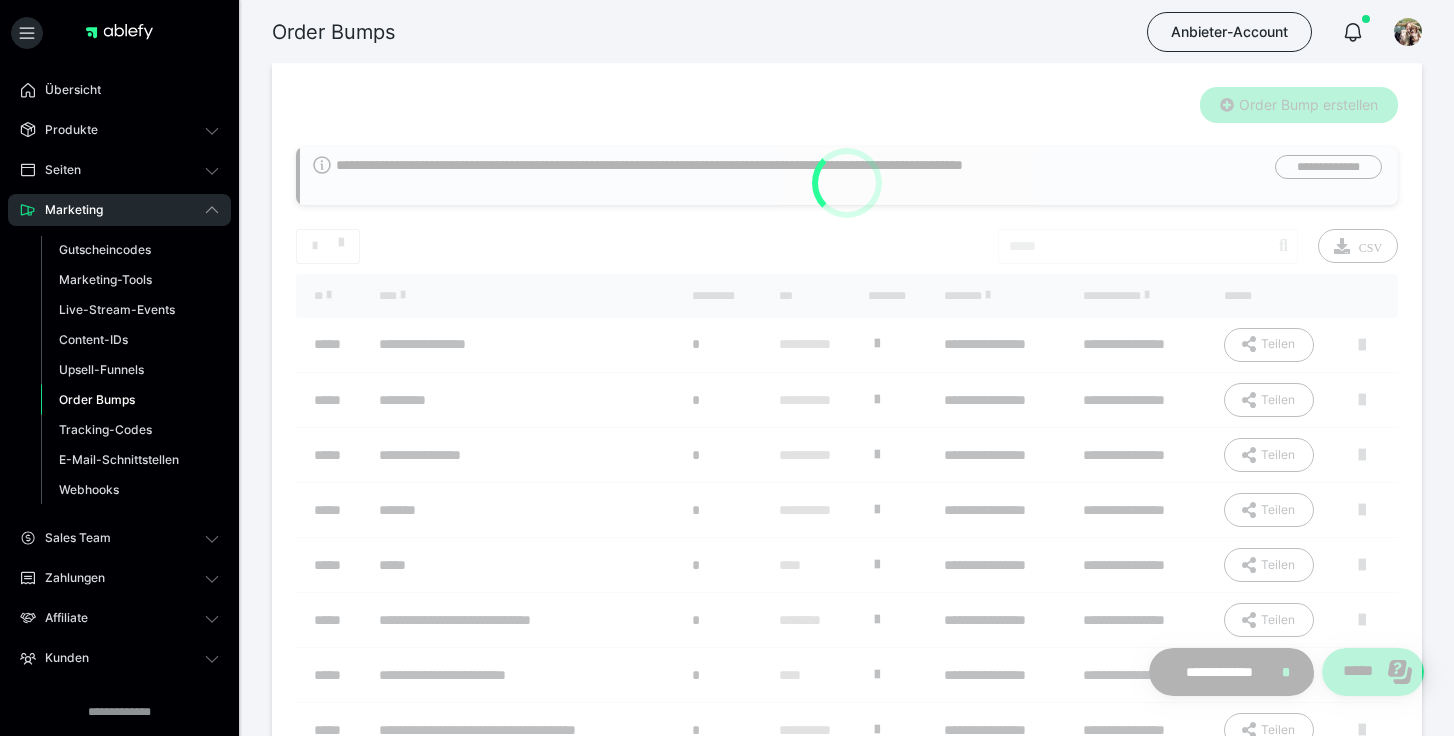 type on "**********" 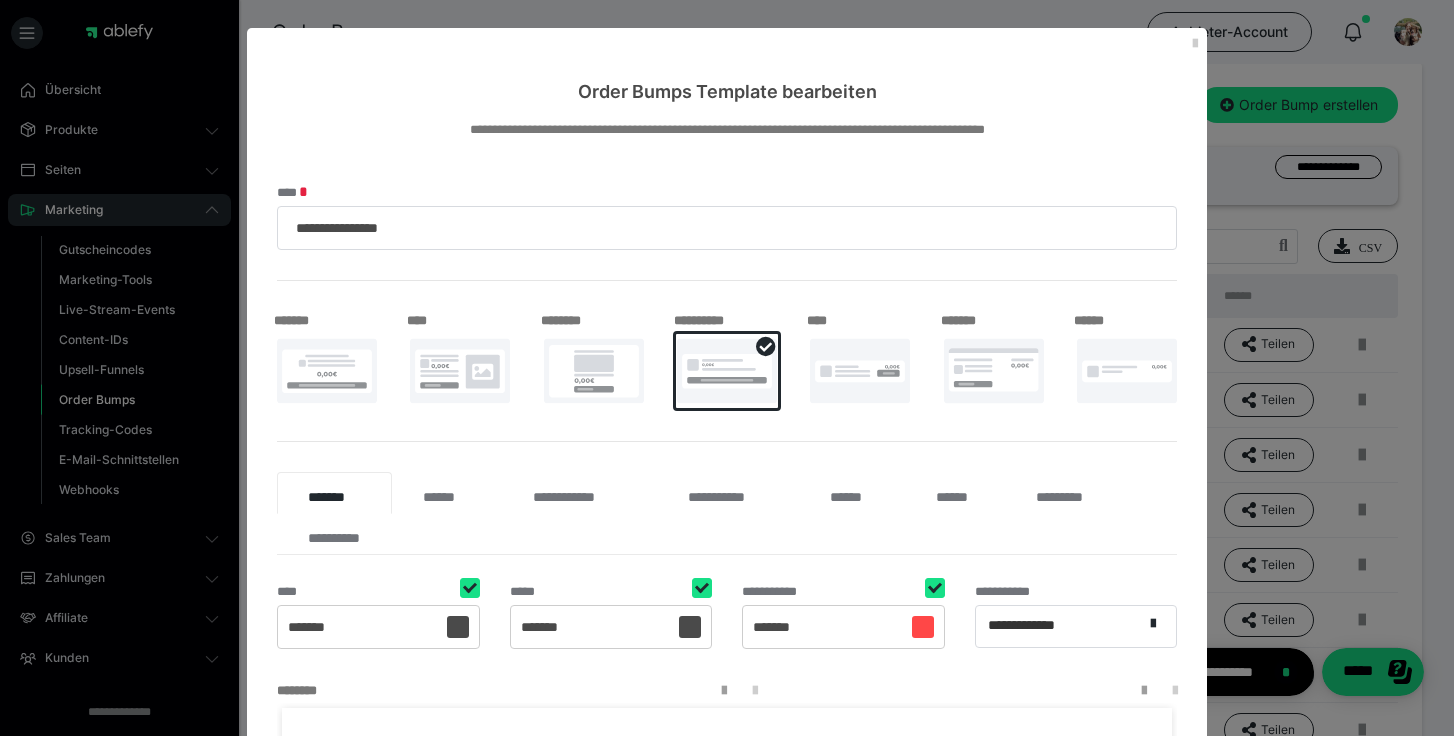 click at bounding box center [1127, 371] 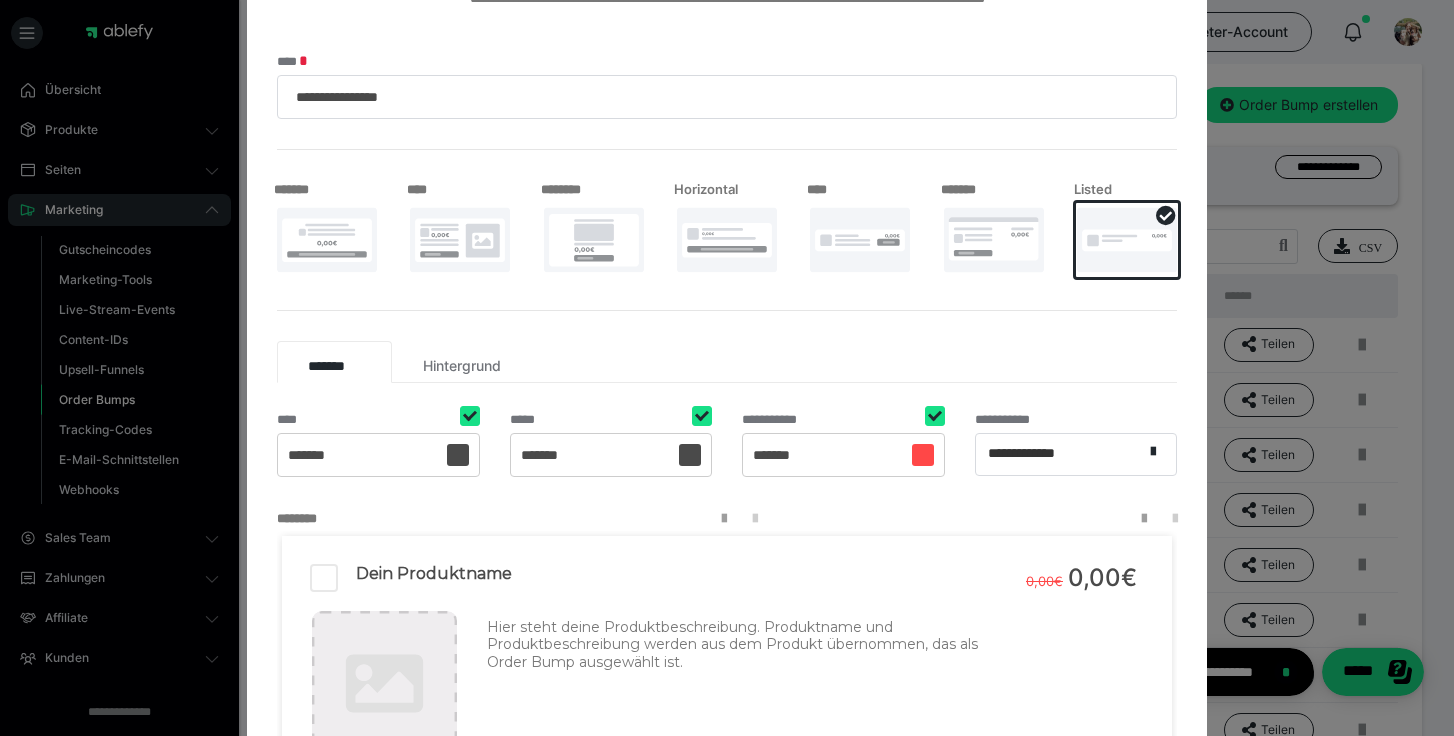 scroll, scrollTop: 312, scrollLeft: 0, axis: vertical 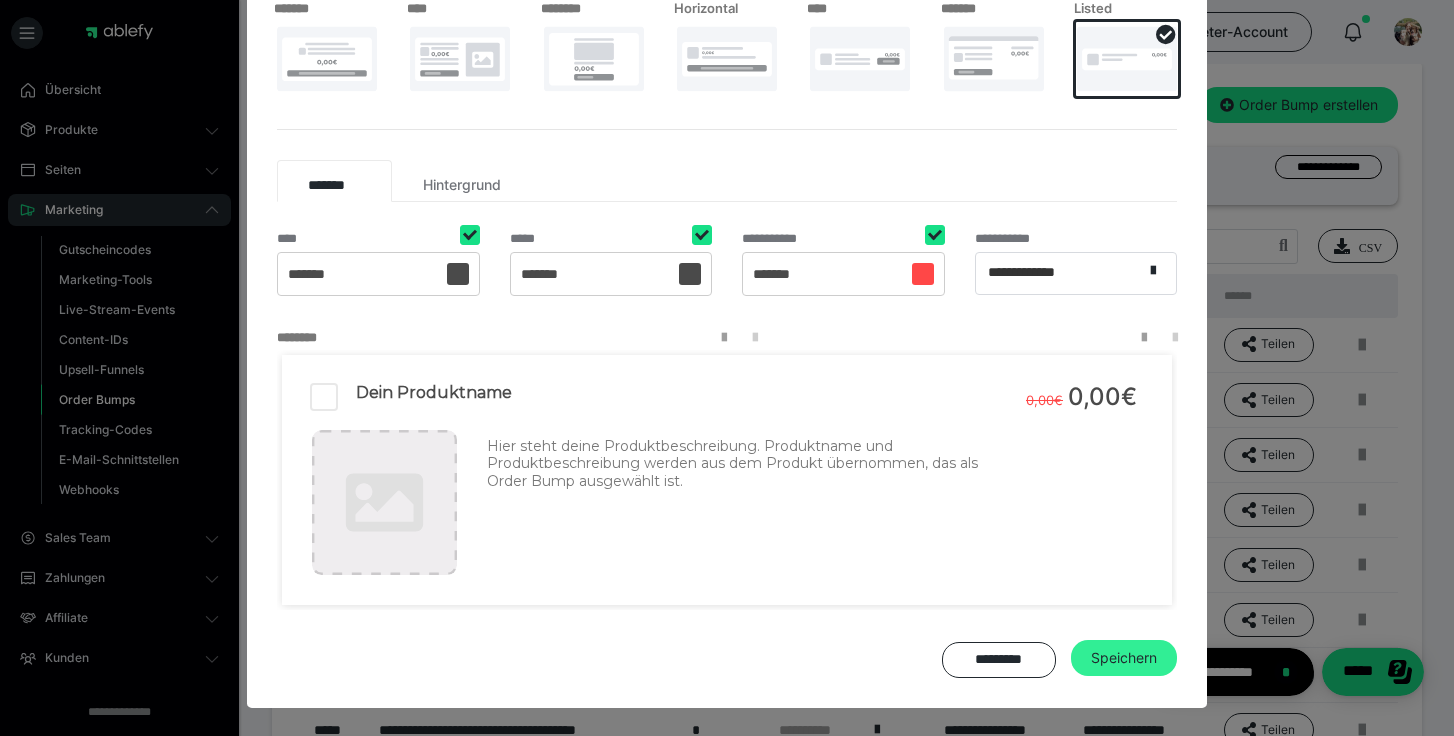 click on "Speichern" at bounding box center [1124, 658] 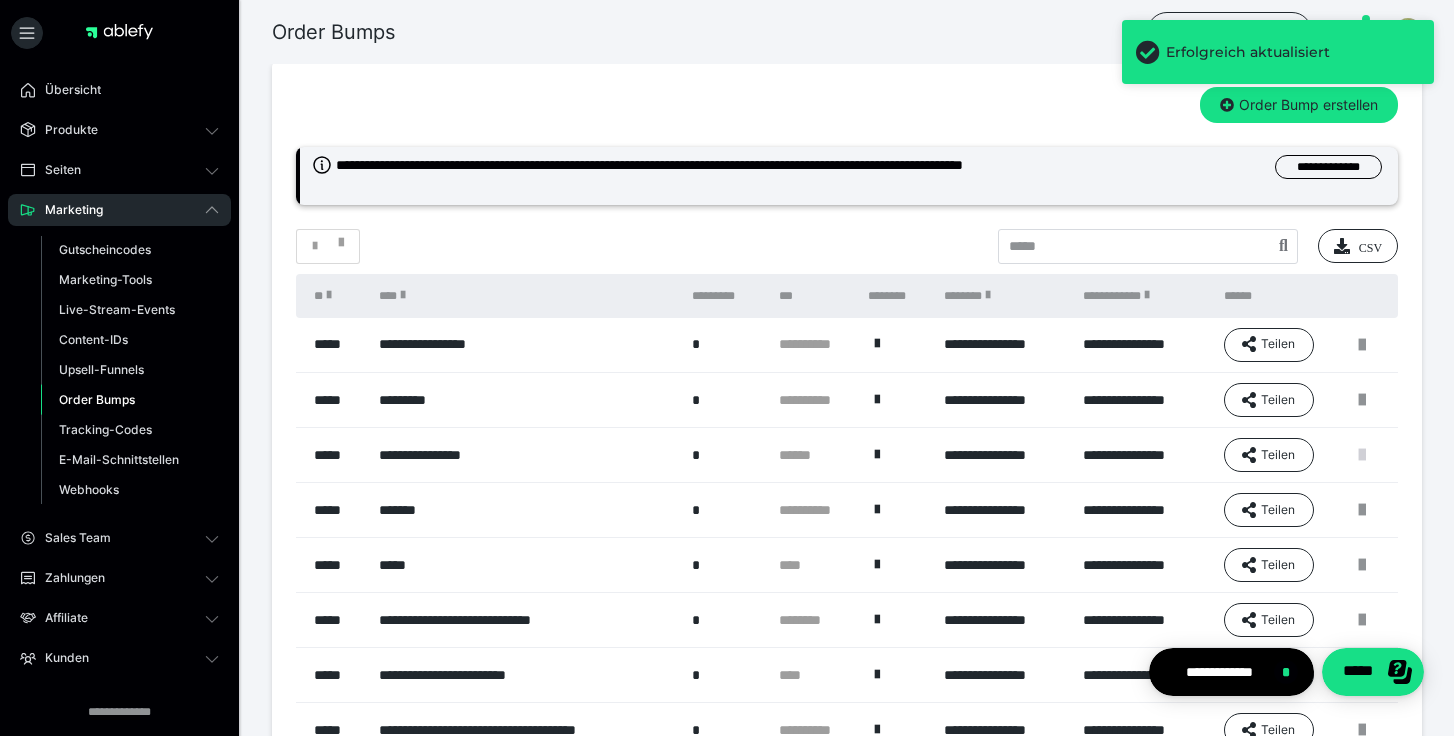 click at bounding box center [1362, 455] 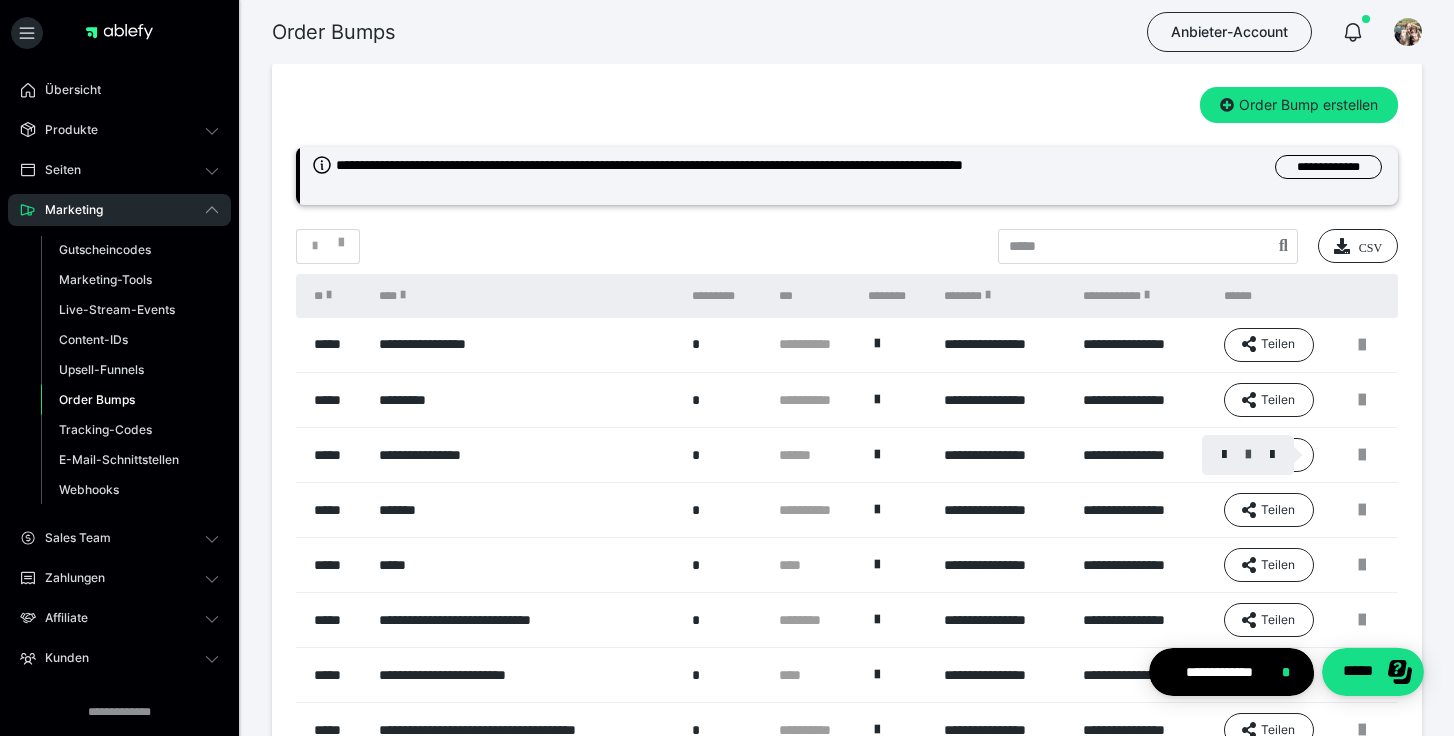 click at bounding box center [1248, 455] 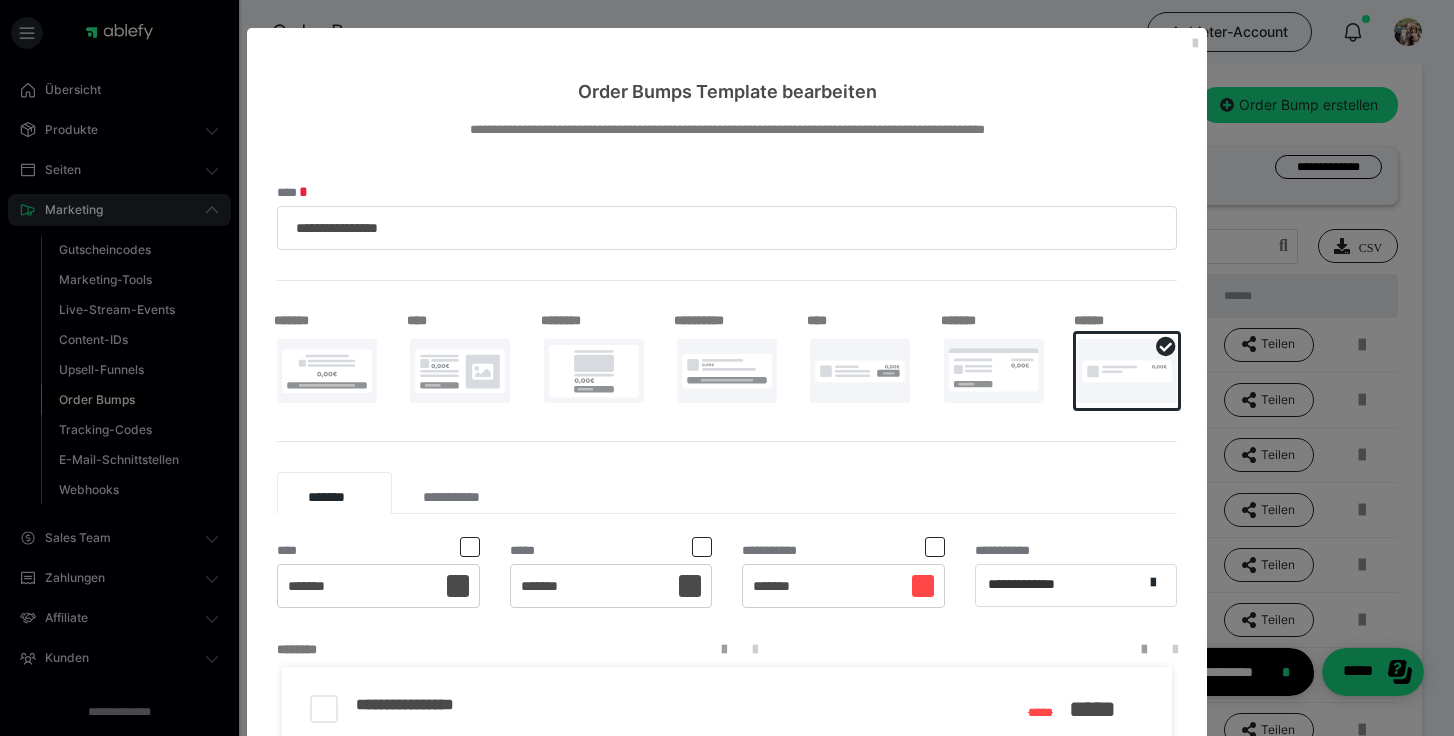 click on "**********" at bounding box center (727, 368) 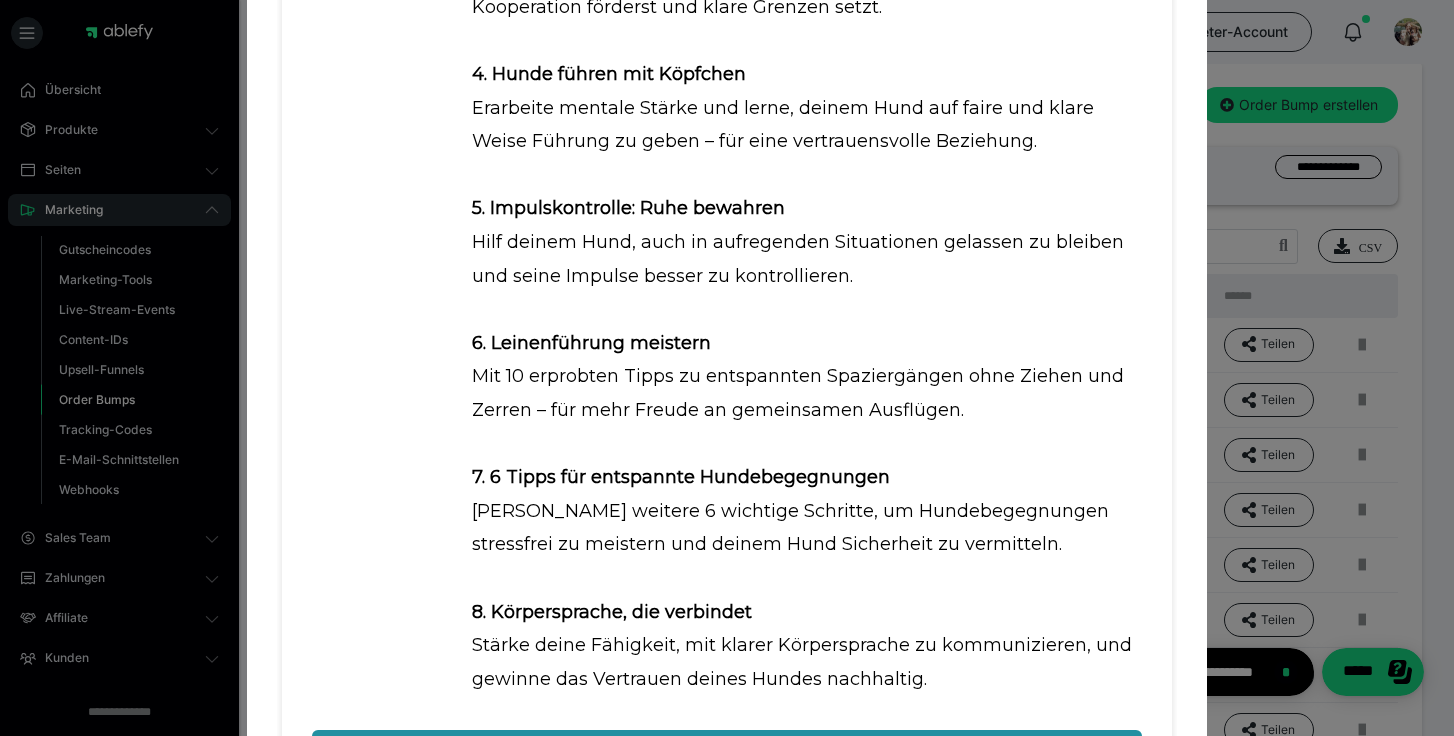 scroll, scrollTop: 1541, scrollLeft: 0, axis: vertical 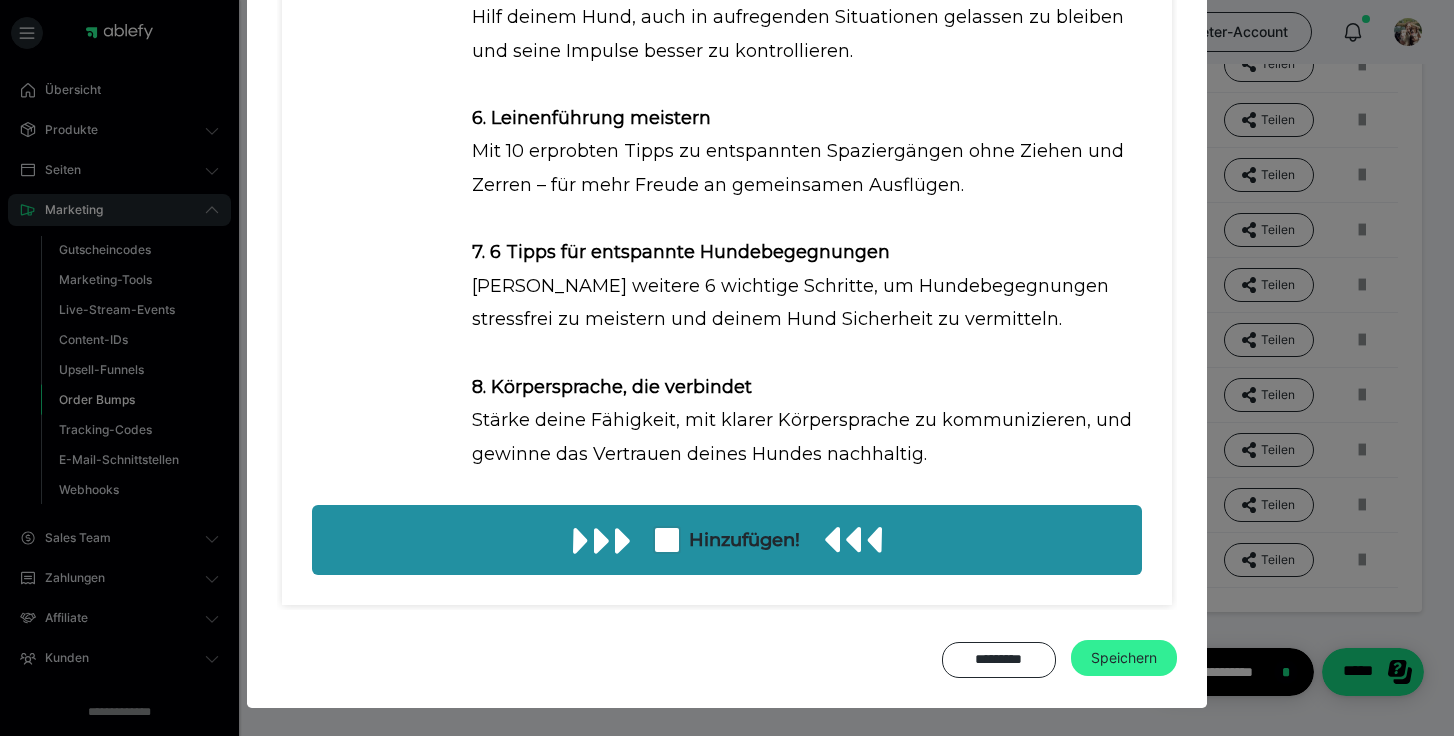 click on "Speichern" at bounding box center [1124, 658] 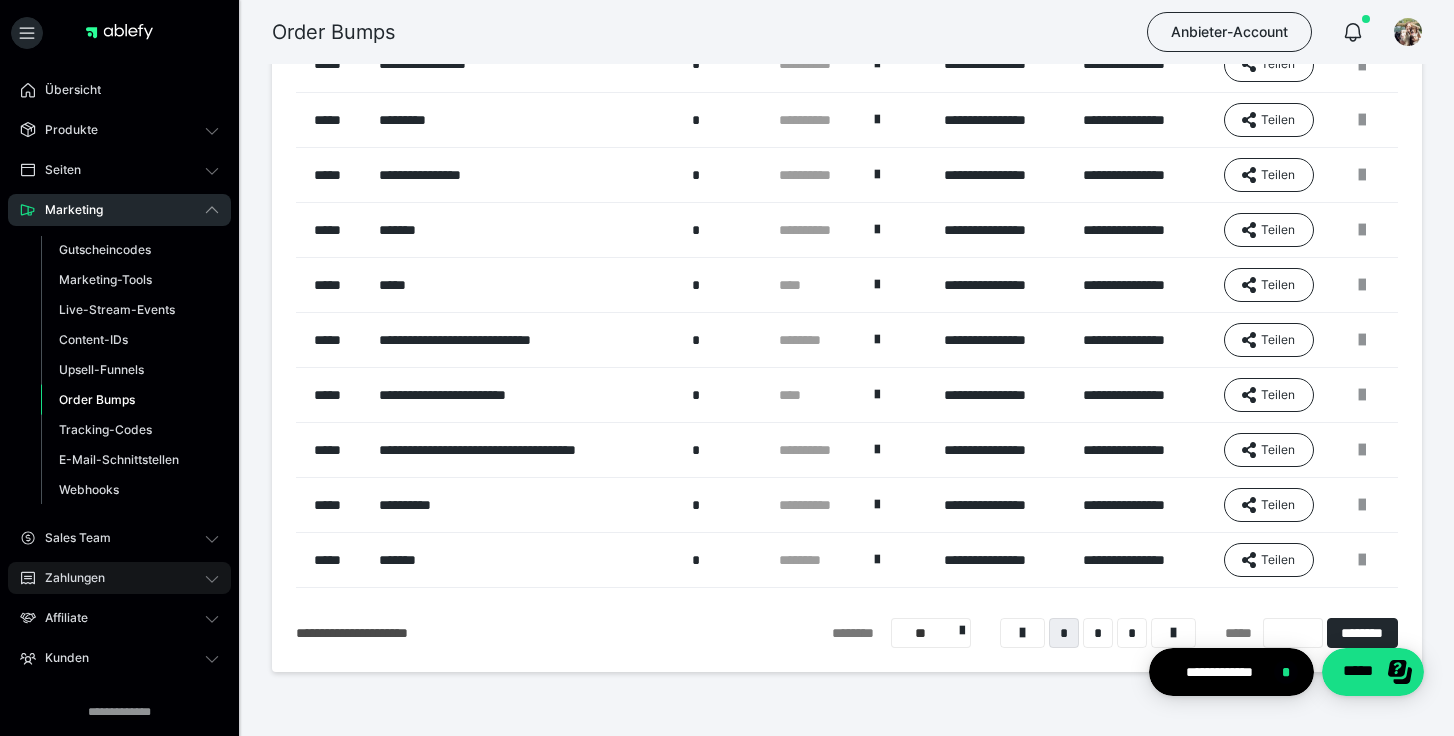 click on "Zahlungen" at bounding box center [119, 578] 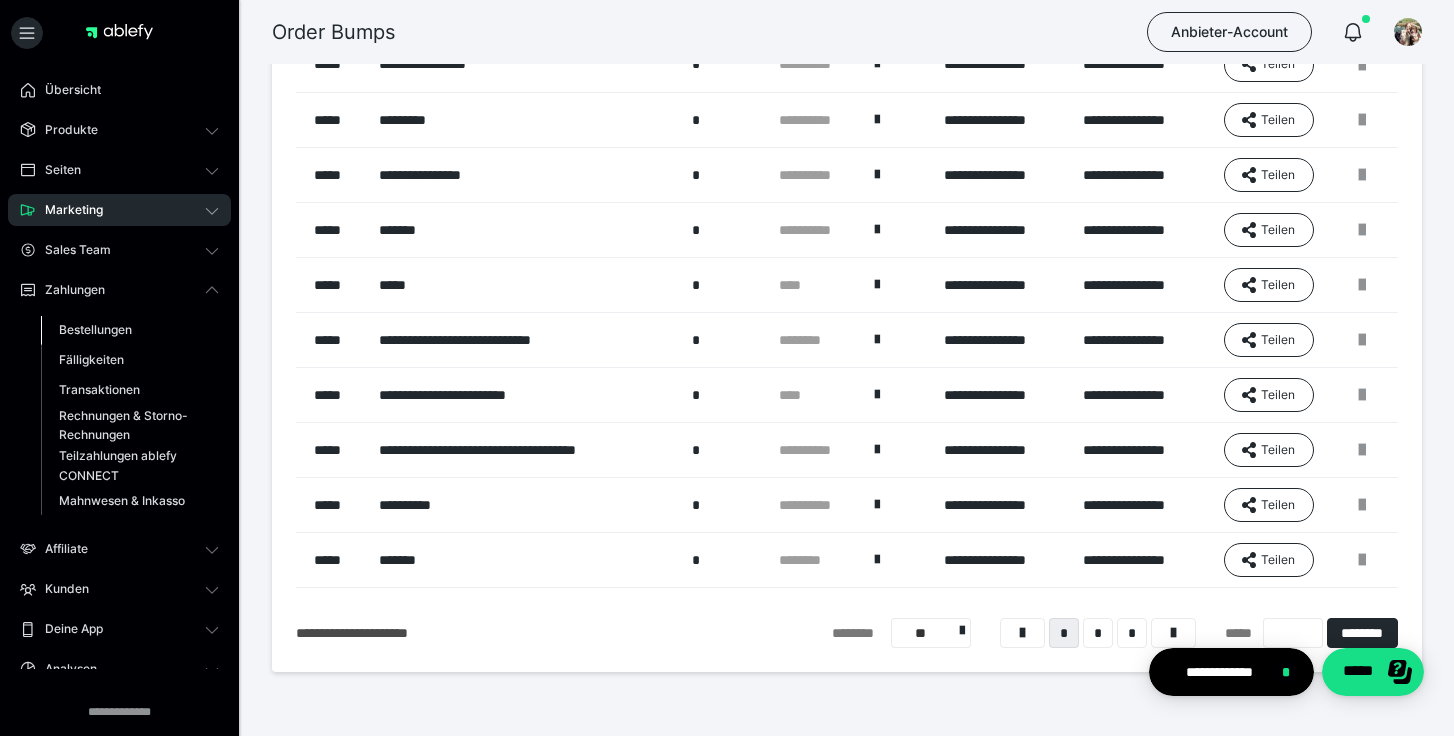 click on "Bestellungen" at bounding box center (95, 329) 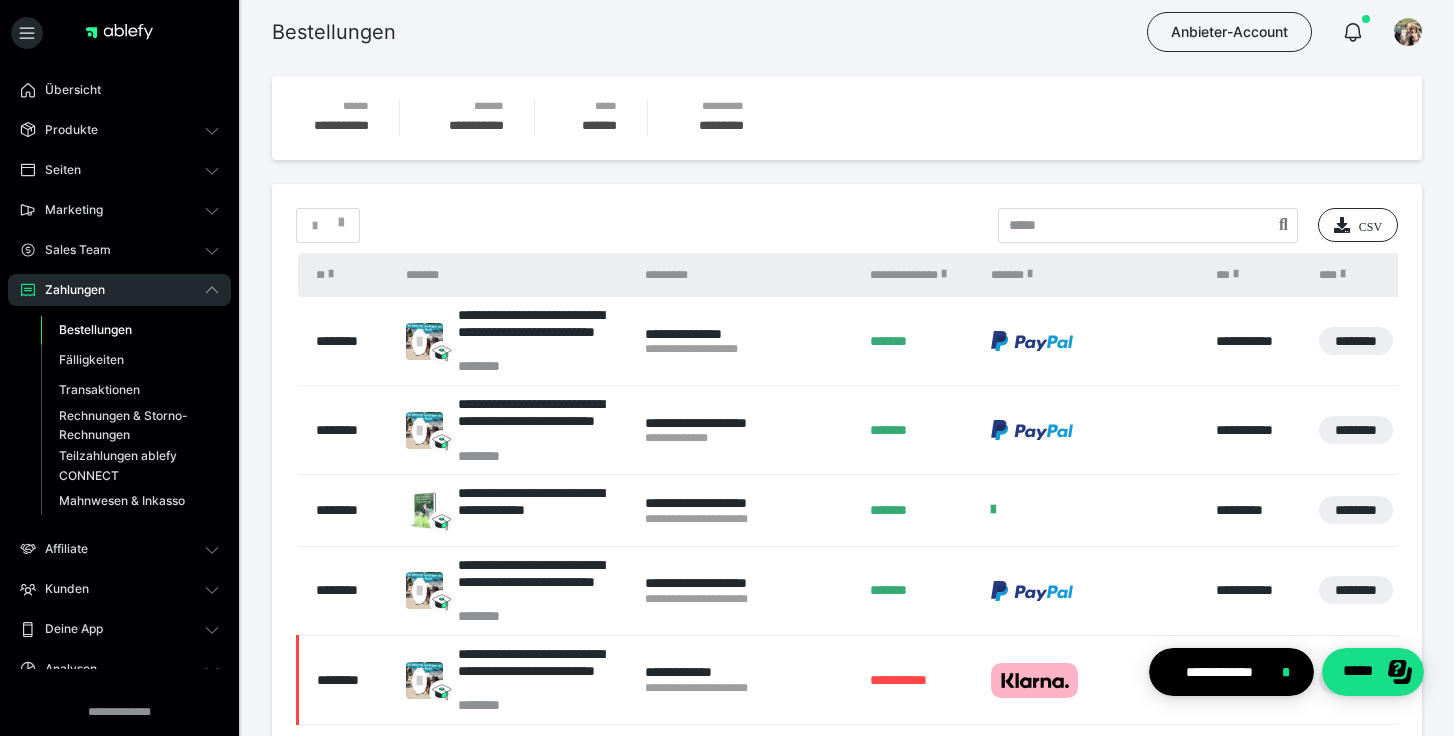 scroll, scrollTop: 346, scrollLeft: 0, axis: vertical 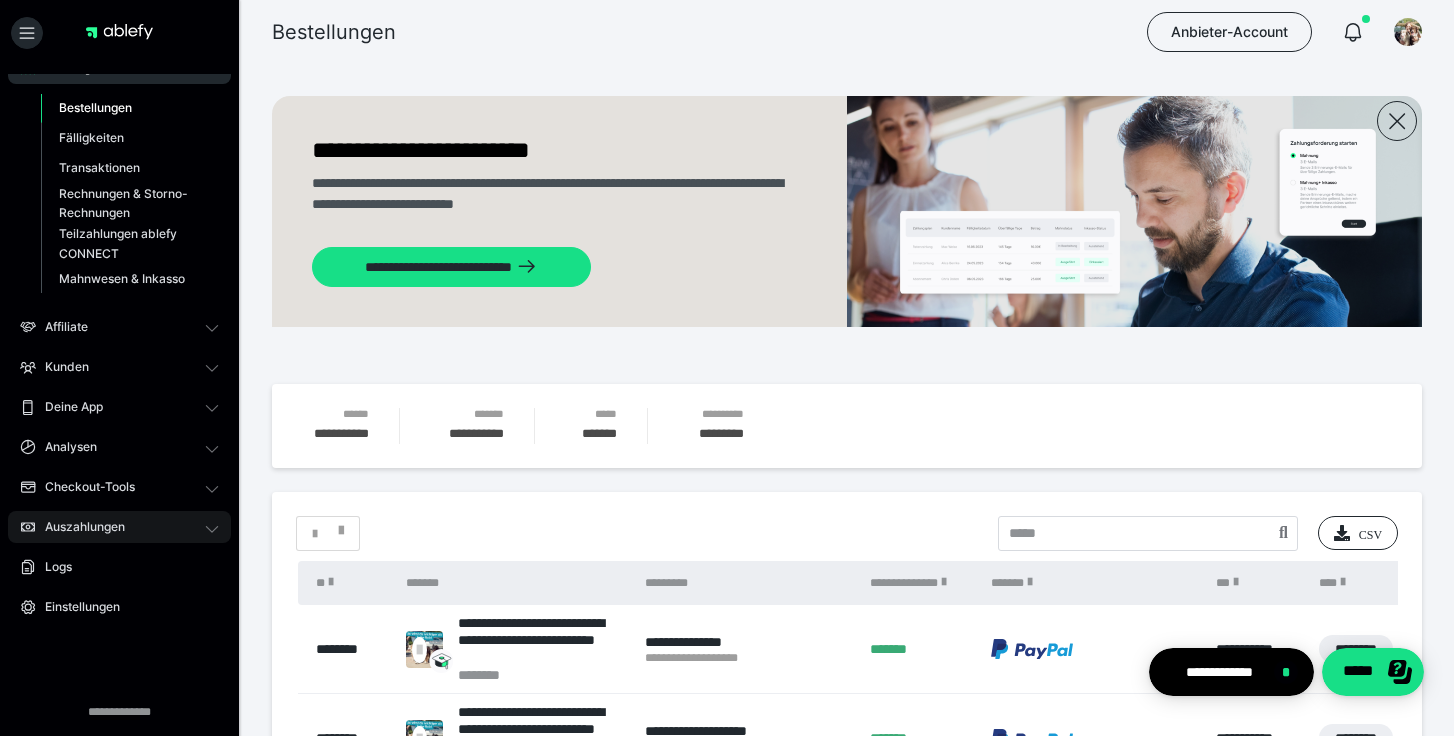 click on "Auszahlungen" at bounding box center [78, 527] 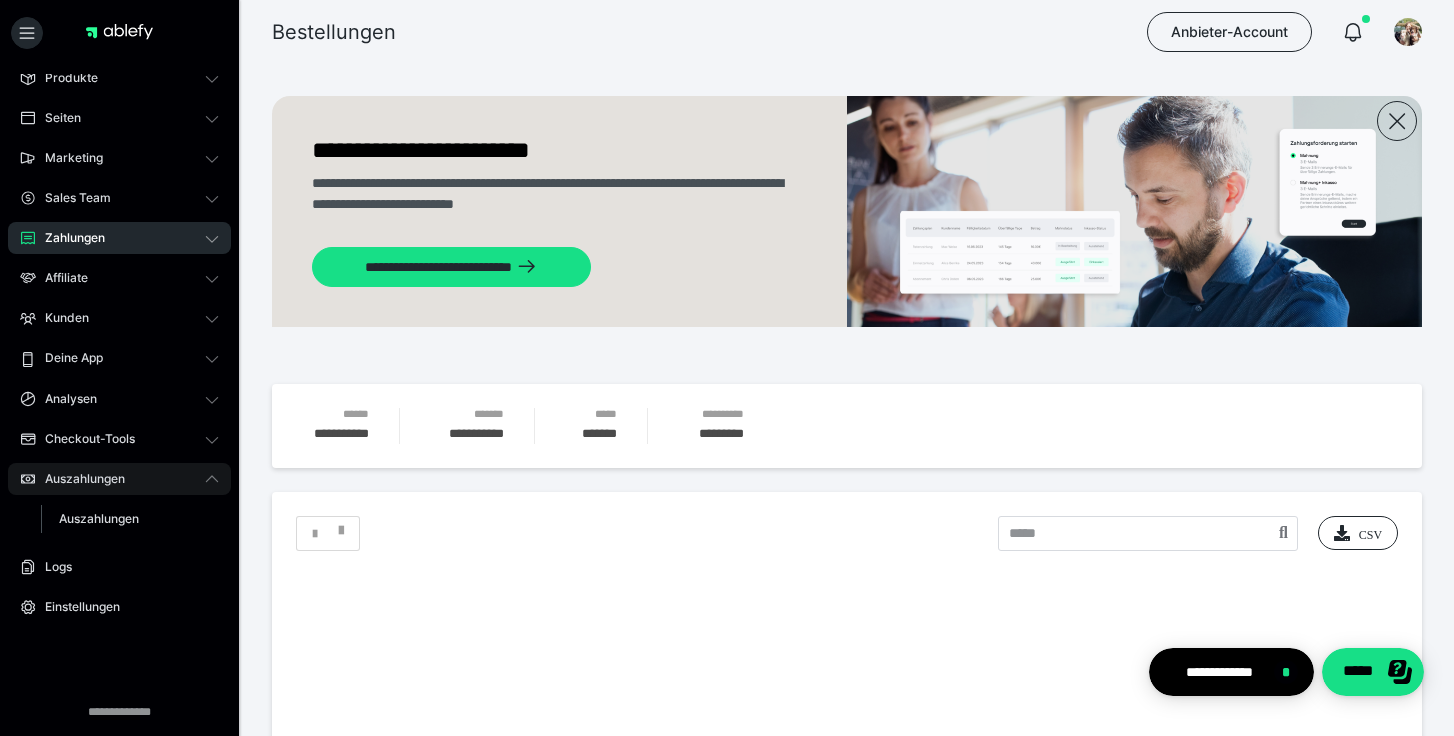 scroll, scrollTop: 53, scrollLeft: 0, axis: vertical 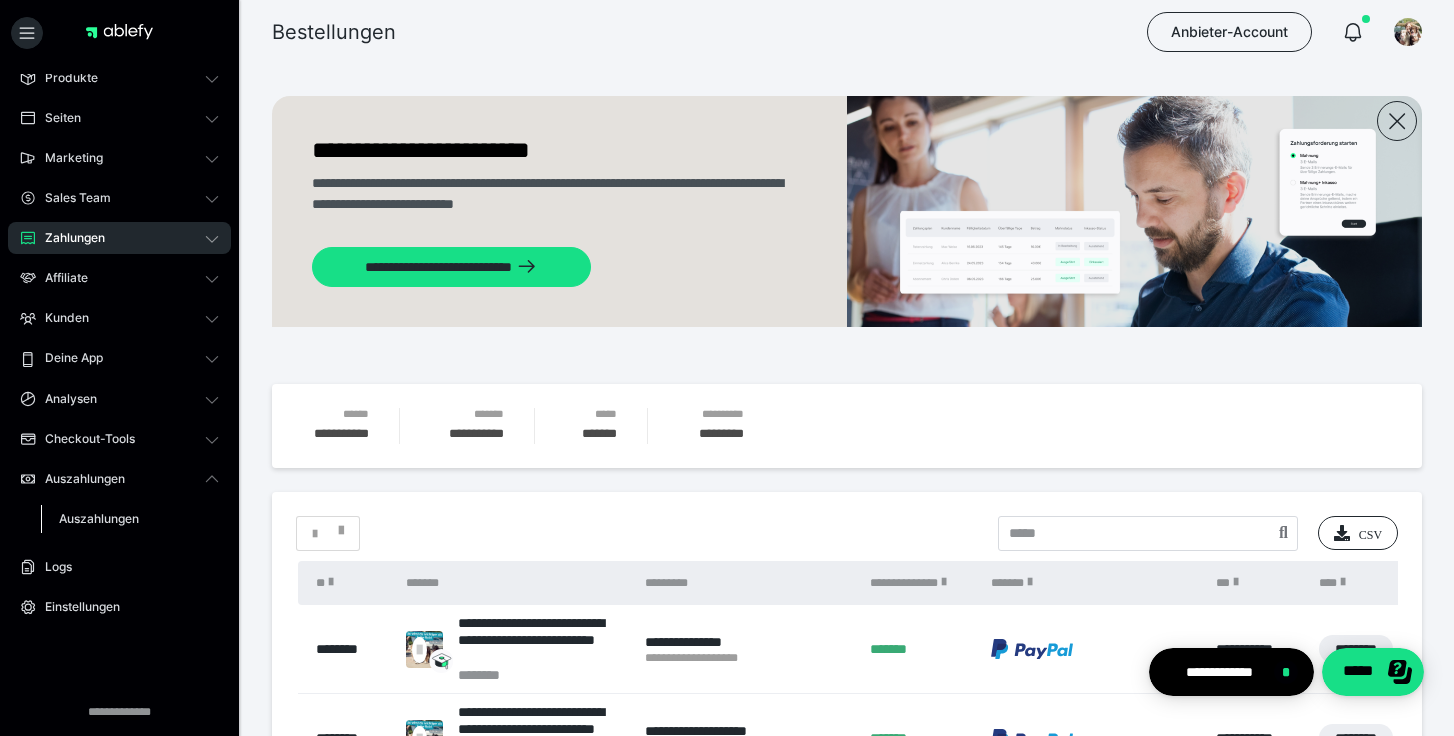 click on "Auszahlungen" at bounding box center [99, 518] 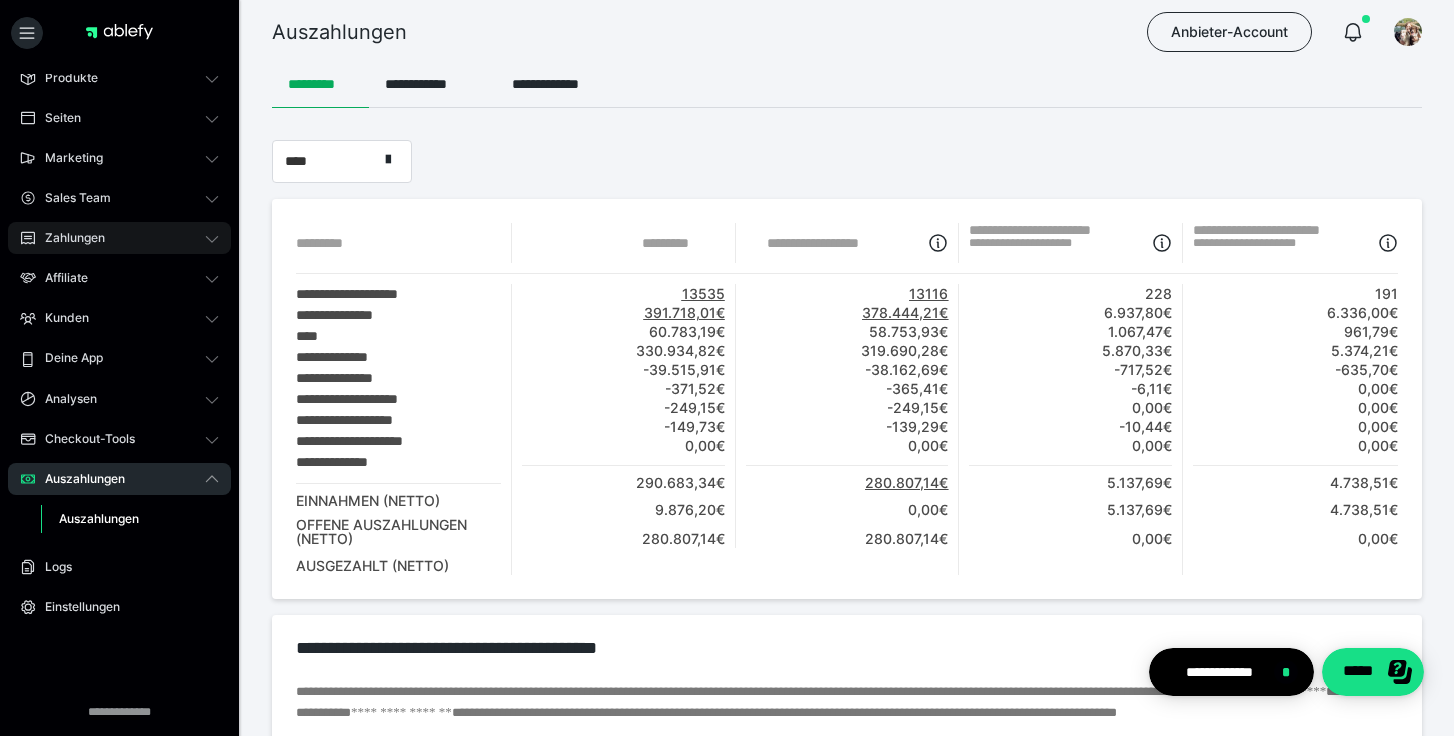 click on "Zahlungen" at bounding box center (68, 238) 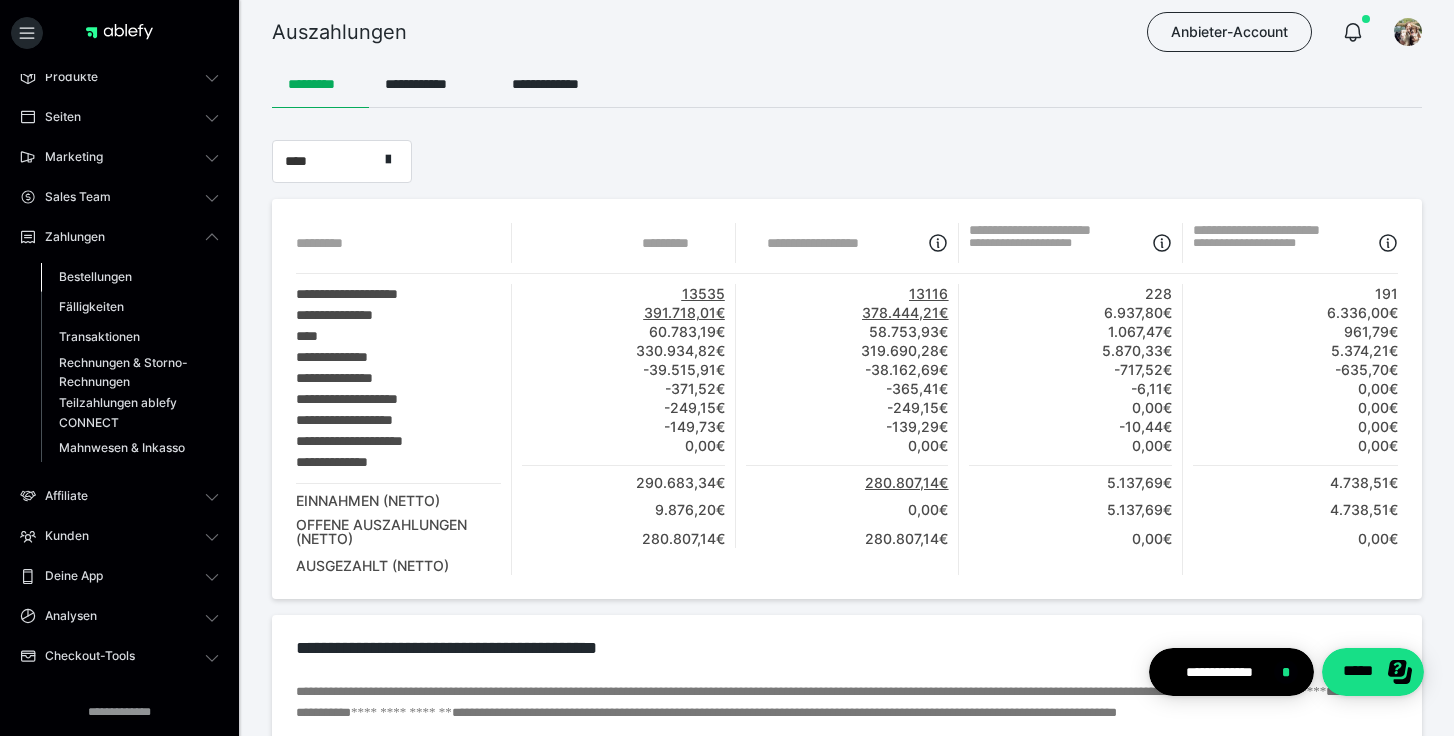 click on "Bestellungen" at bounding box center (95, 276) 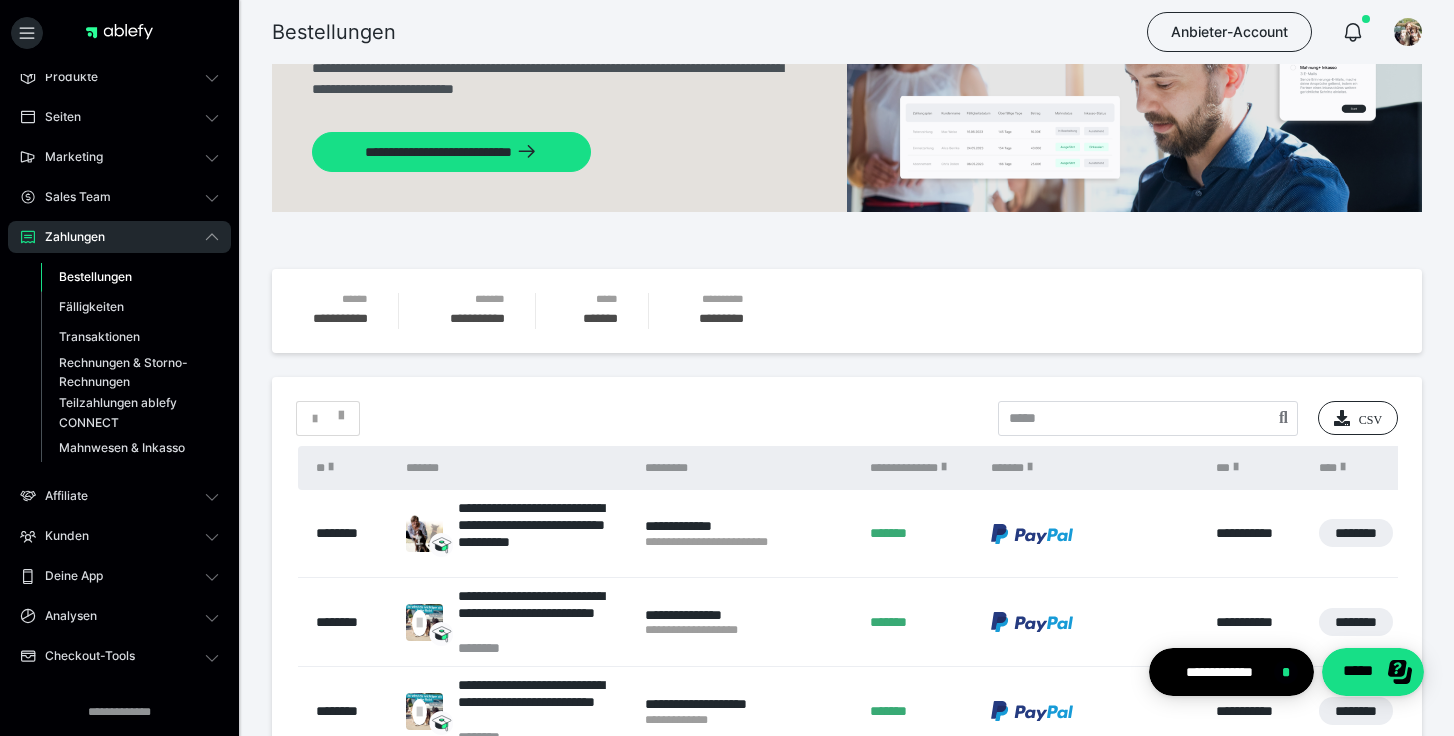 scroll, scrollTop: 124, scrollLeft: 0, axis: vertical 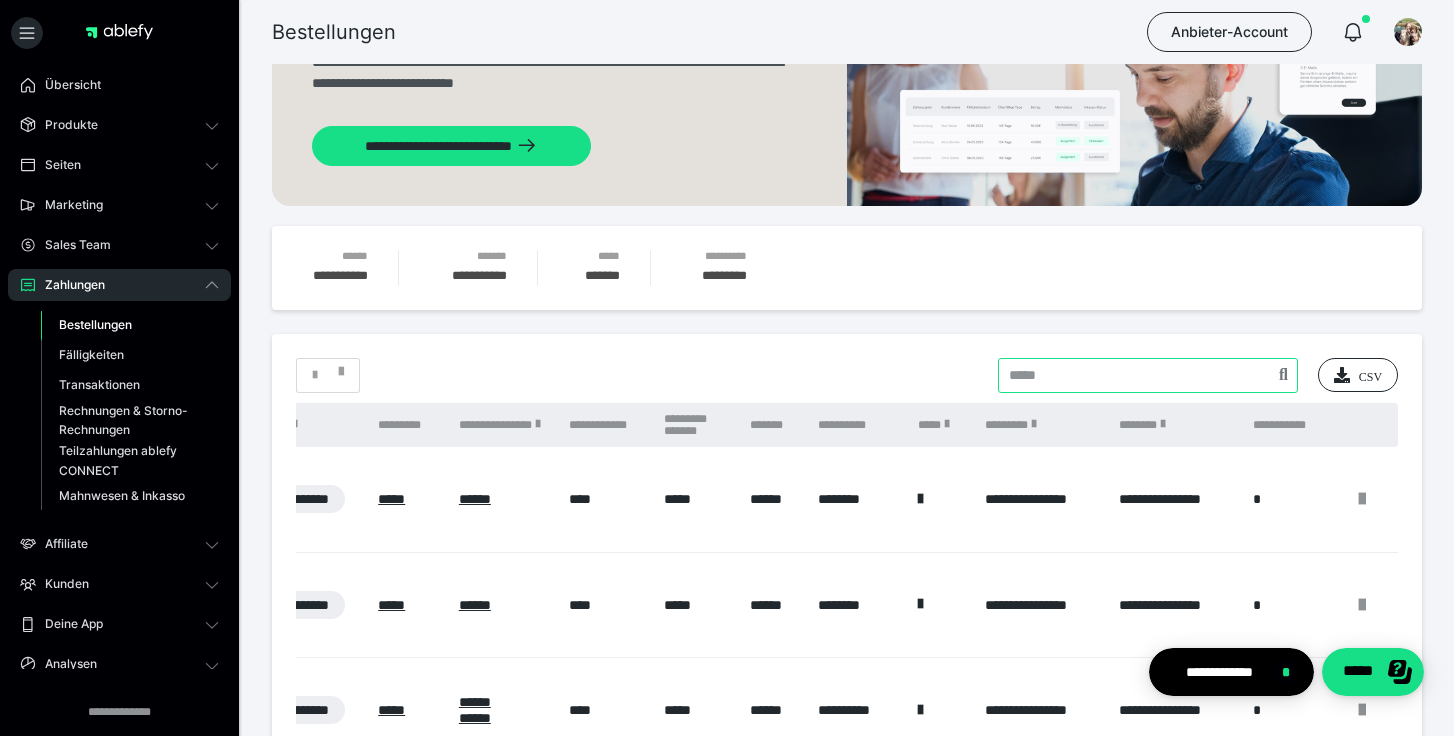 click at bounding box center [1148, 375] 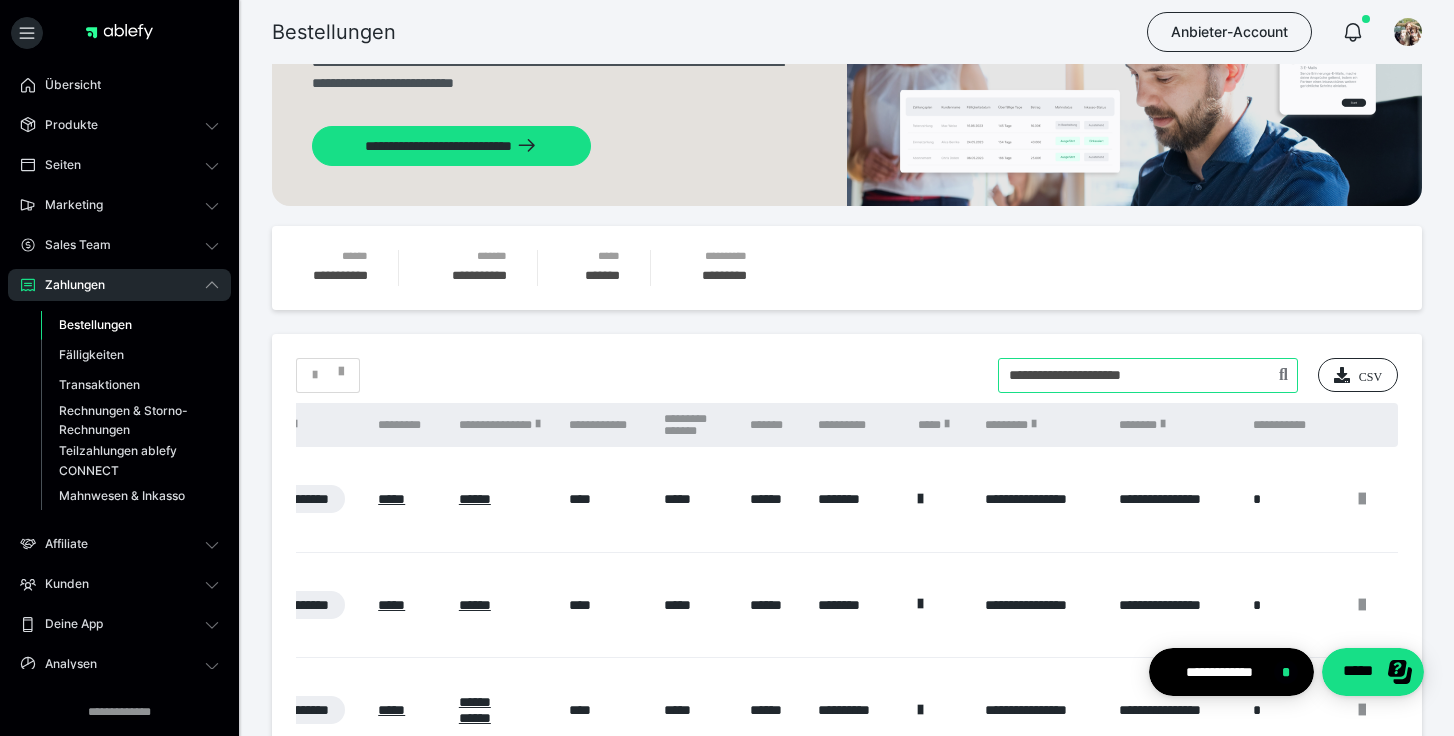 type on "**********" 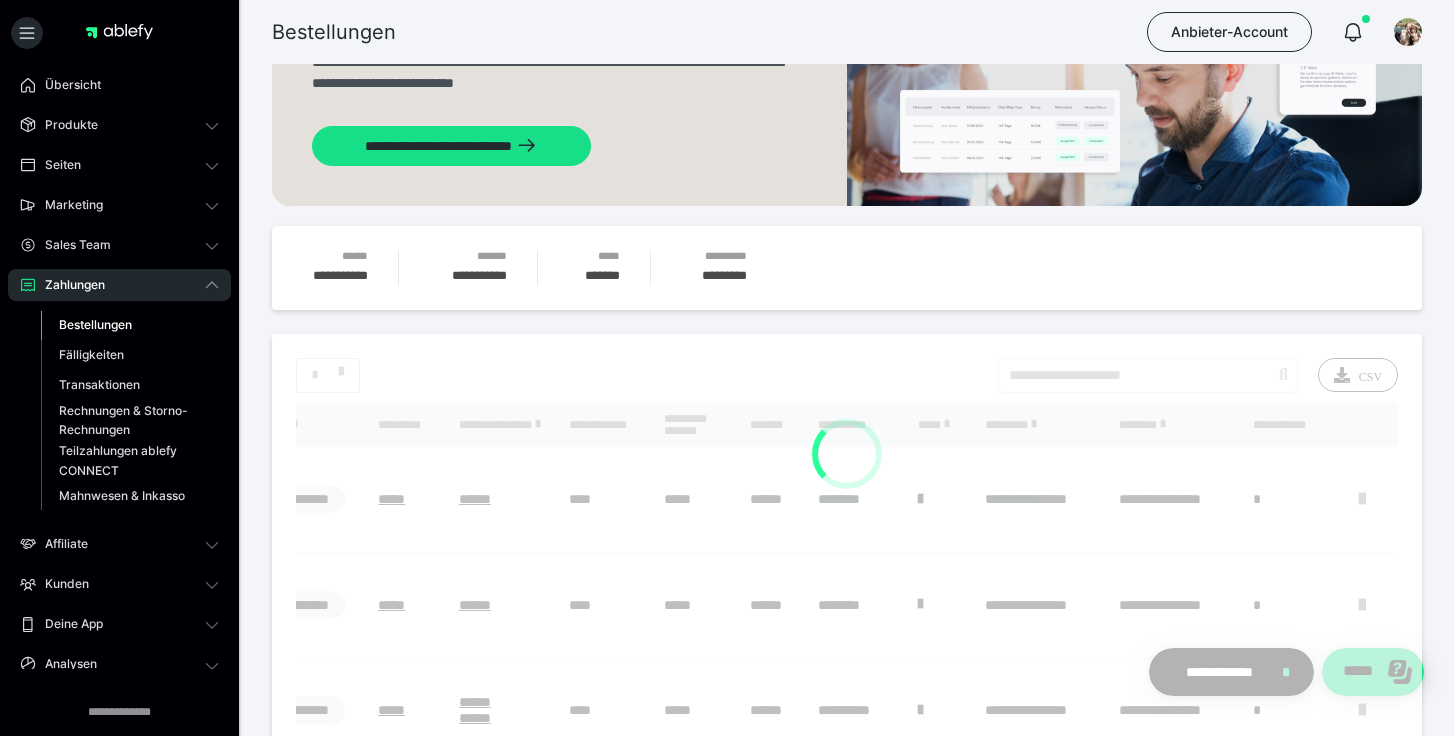 scroll, scrollTop: 115, scrollLeft: 0, axis: vertical 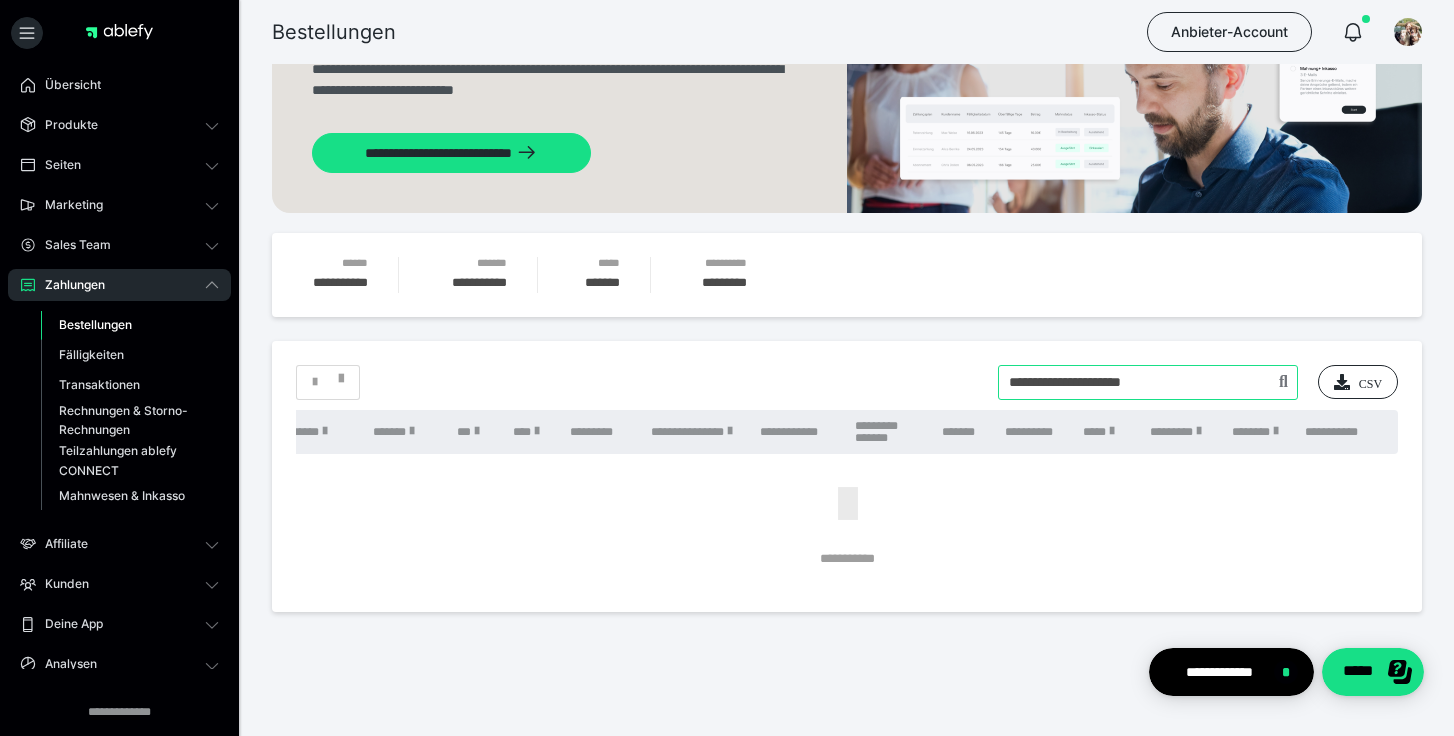 drag, startPoint x: 1179, startPoint y: 389, endPoint x: 939, endPoint y: 365, distance: 241.19702 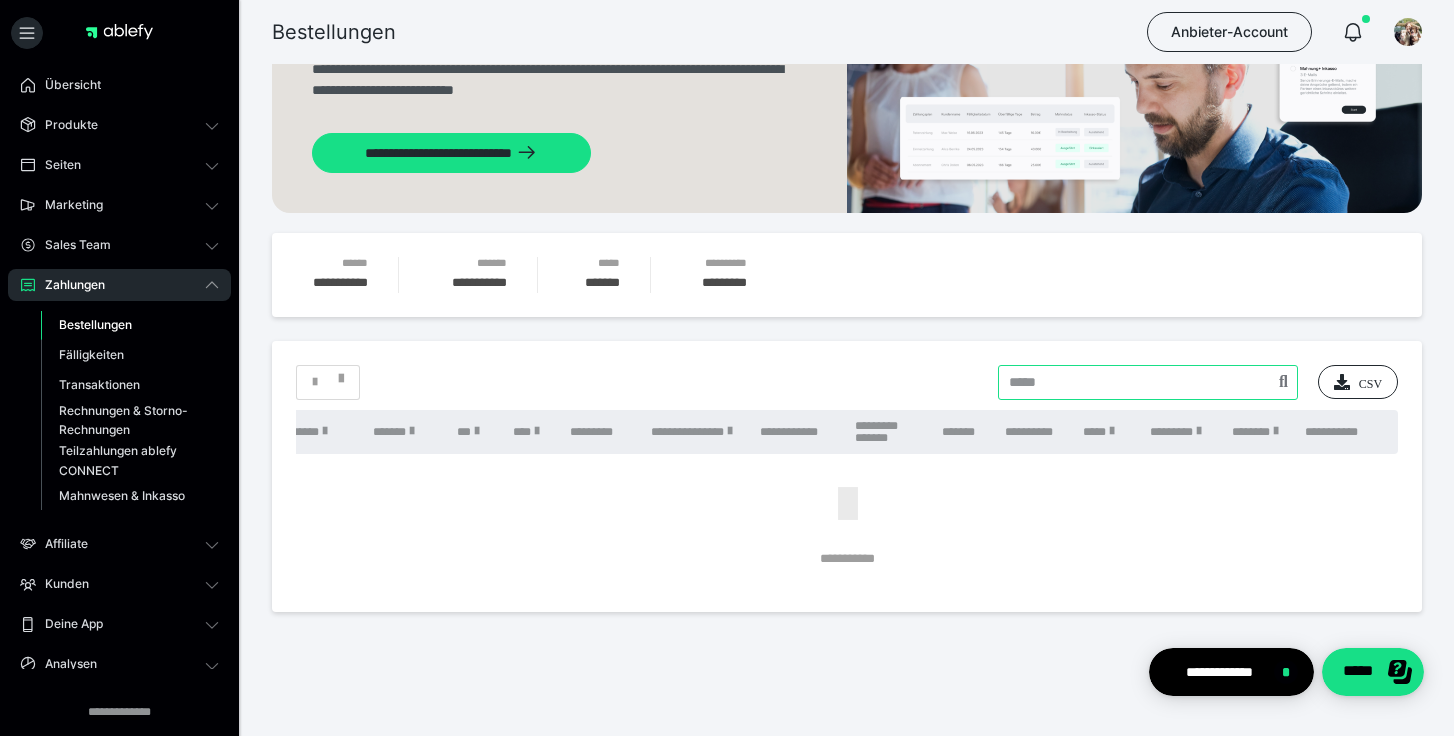 type 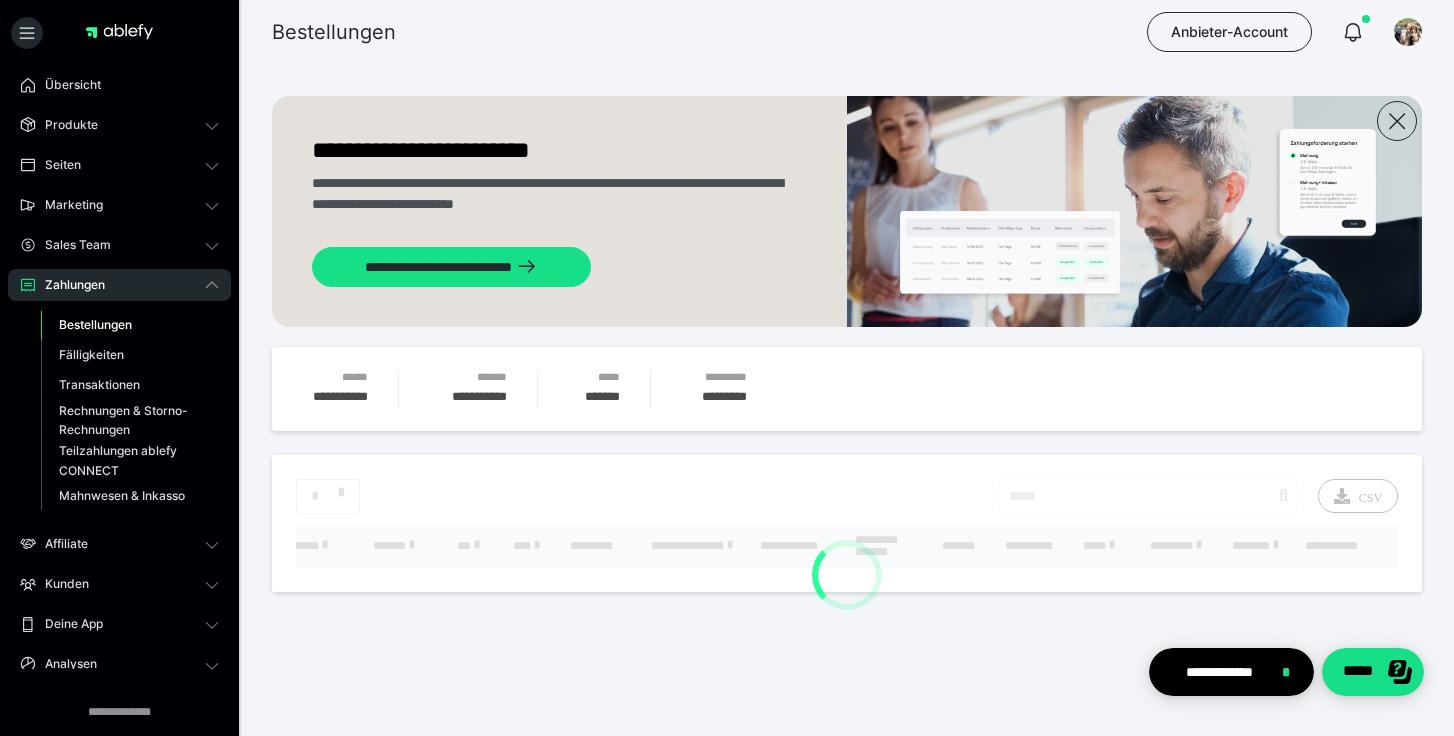 scroll, scrollTop: 0, scrollLeft: 0, axis: both 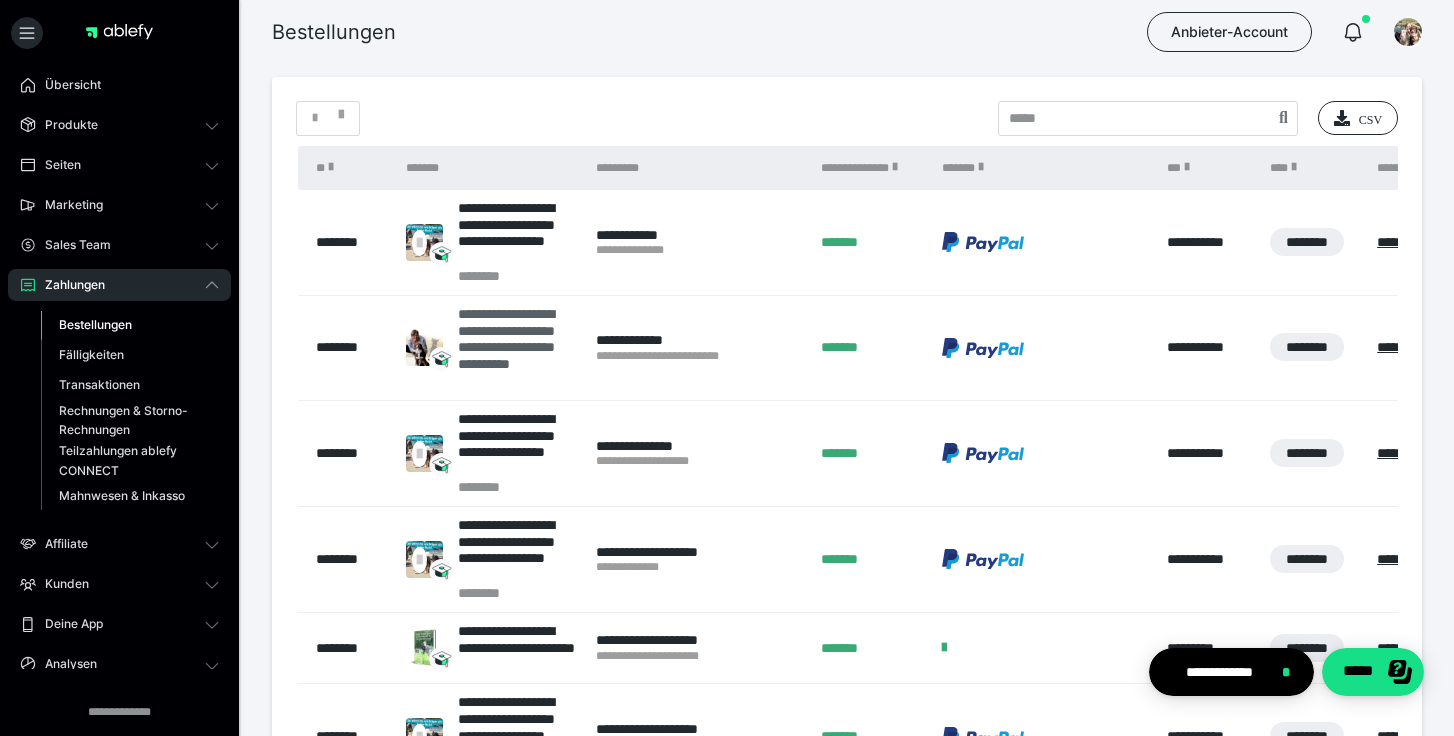 click on "**********" at bounding box center (517, 348) 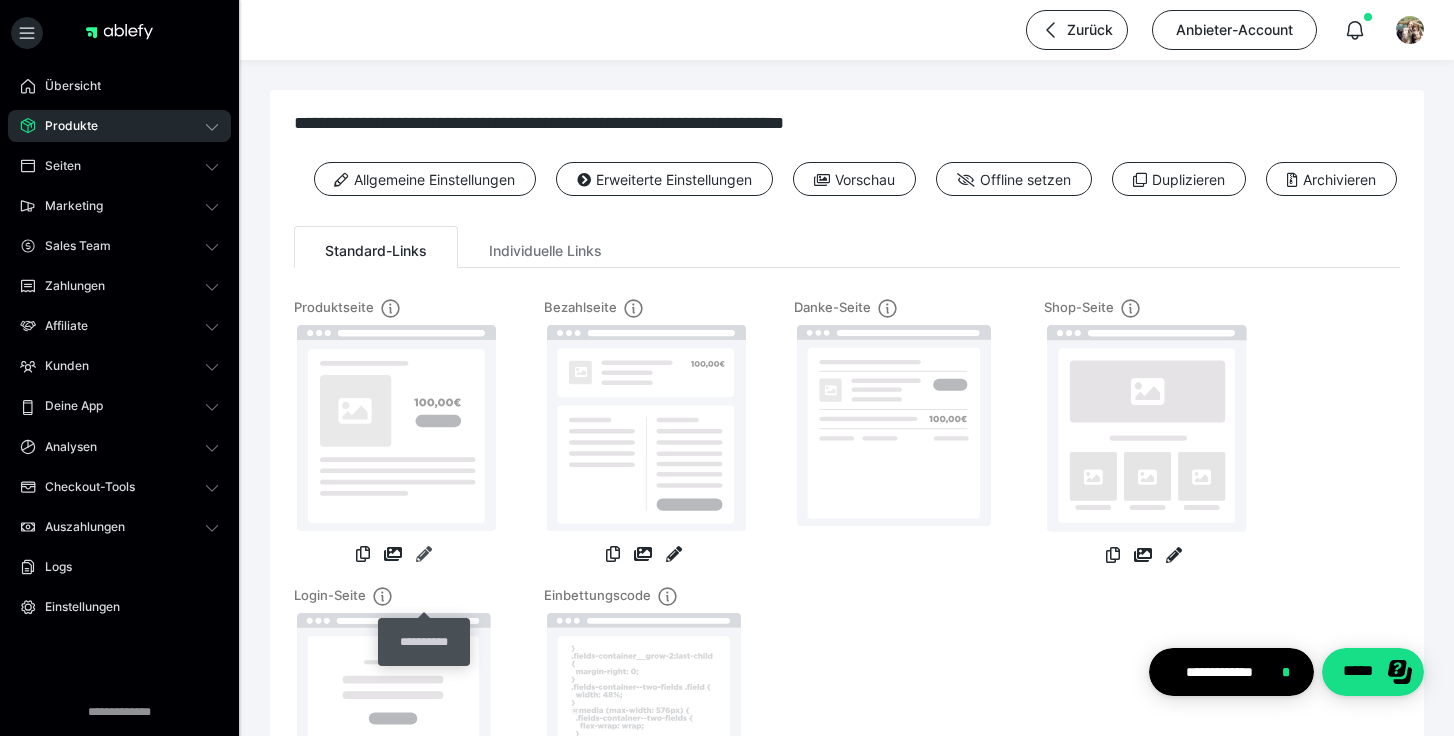 click at bounding box center (424, 554) 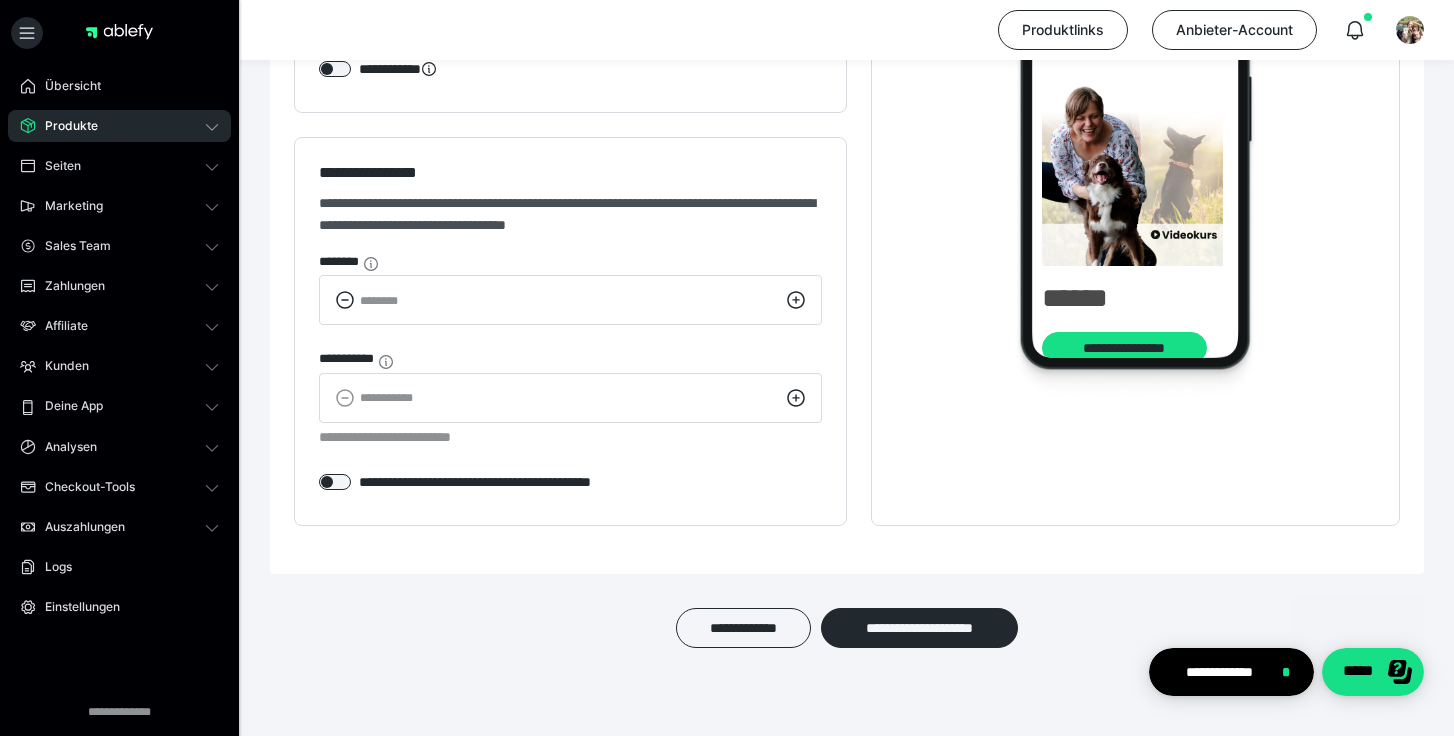 scroll, scrollTop: 2654, scrollLeft: 0, axis: vertical 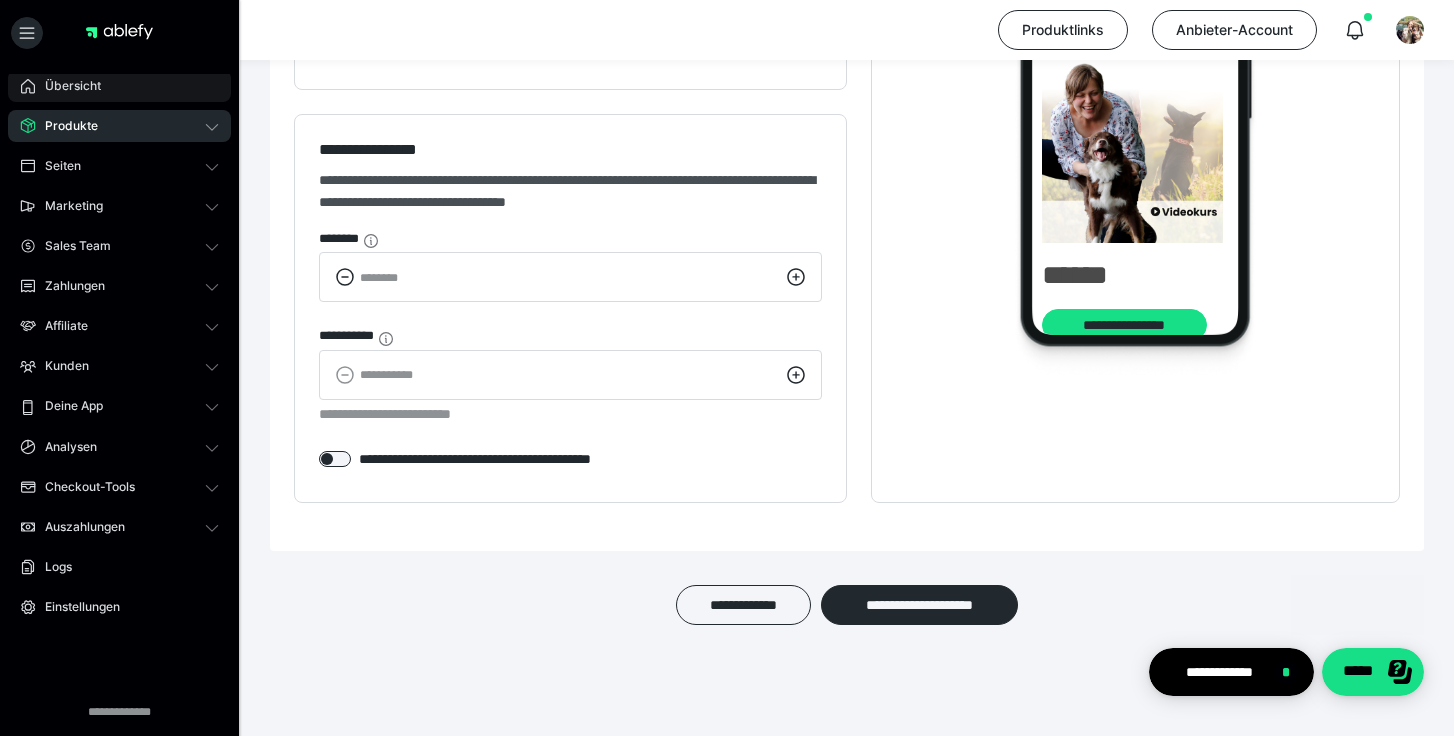 click on "Übersicht" at bounding box center [66, 86] 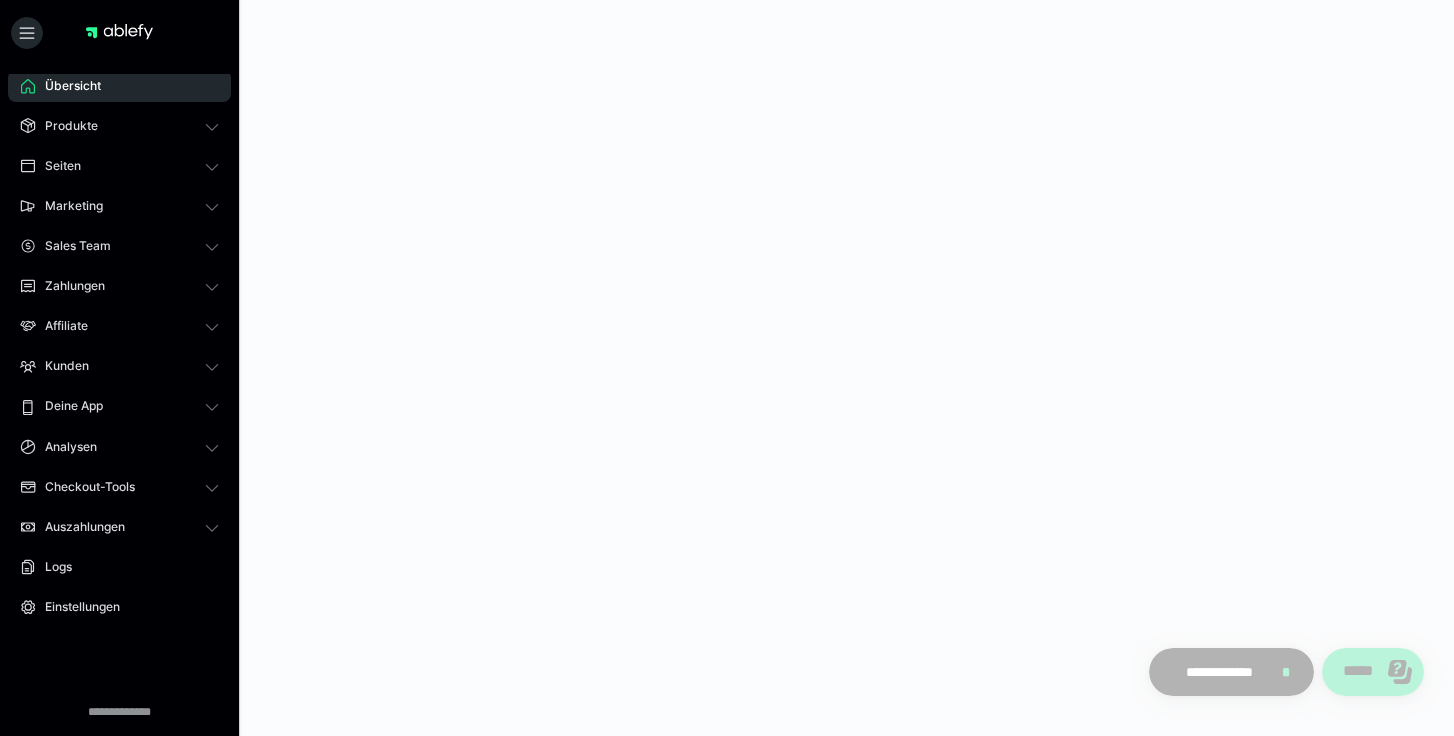 scroll, scrollTop: 0, scrollLeft: 0, axis: both 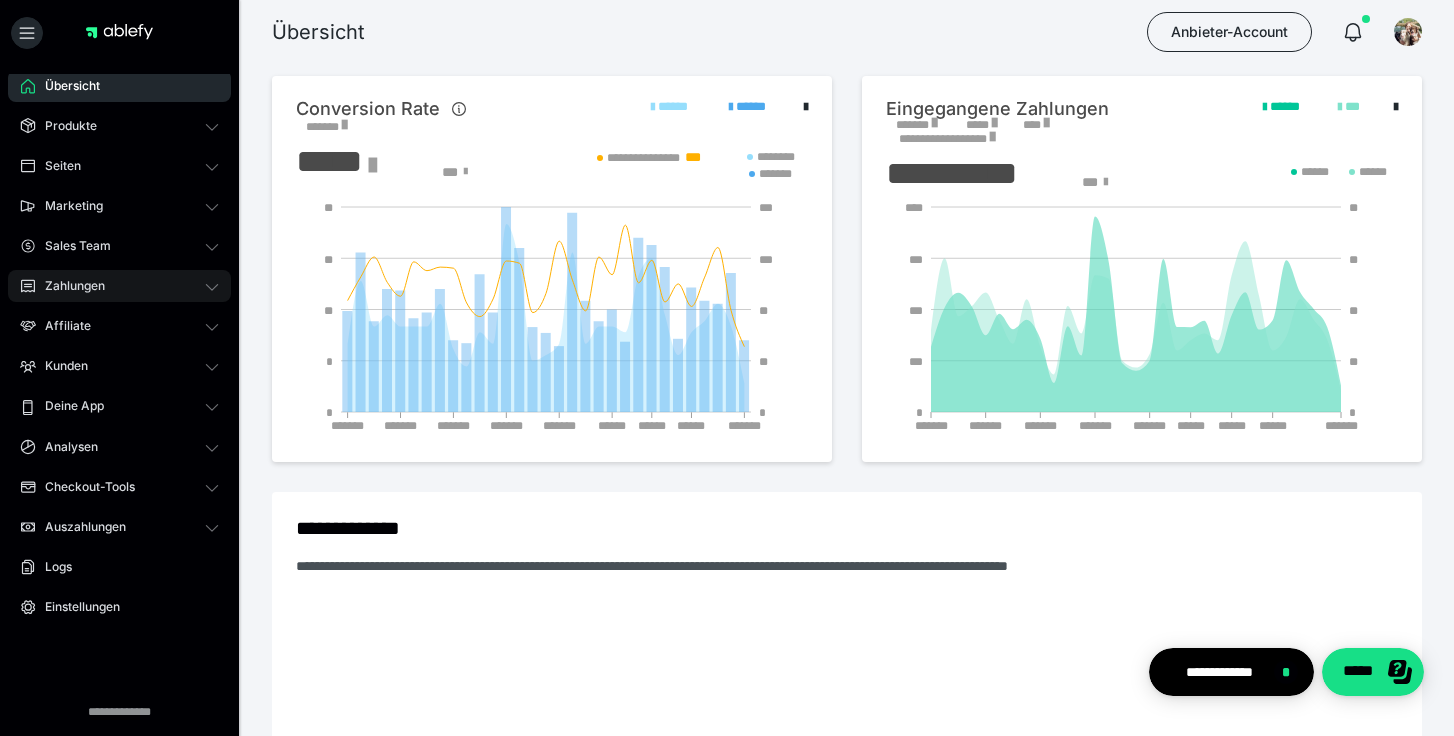 click on "Zahlungen" at bounding box center (119, 286) 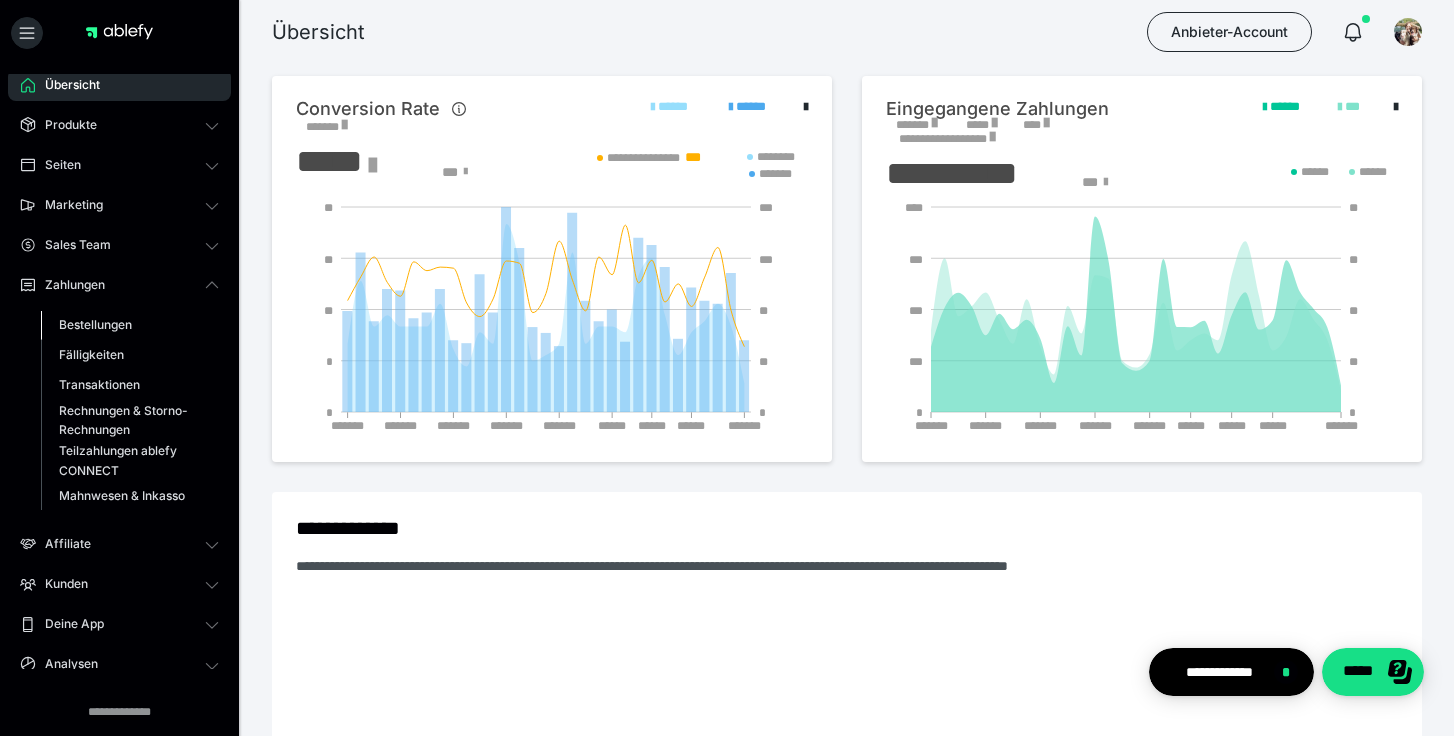 click on "Bestellungen" at bounding box center (95, 324) 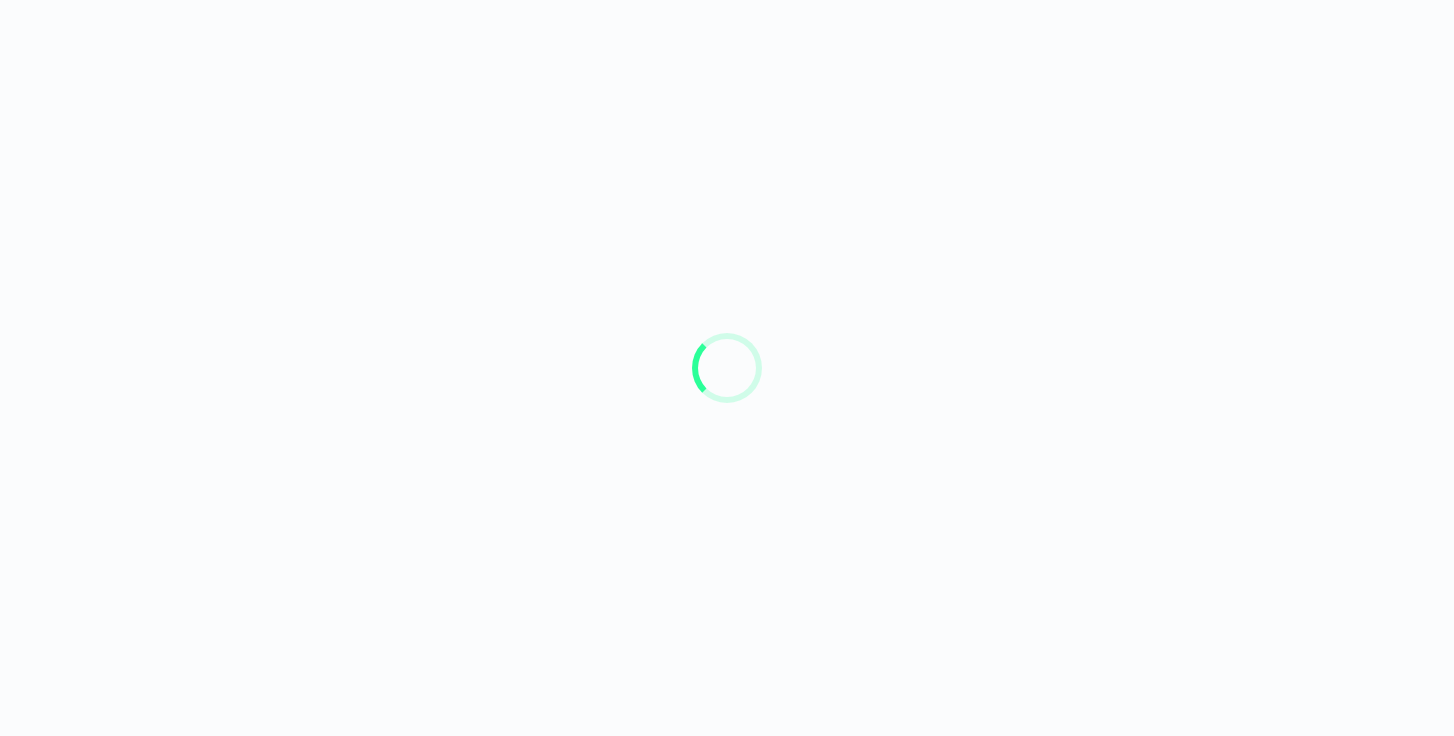 scroll, scrollTop: 0, scrollLeft: 0, axis: both 